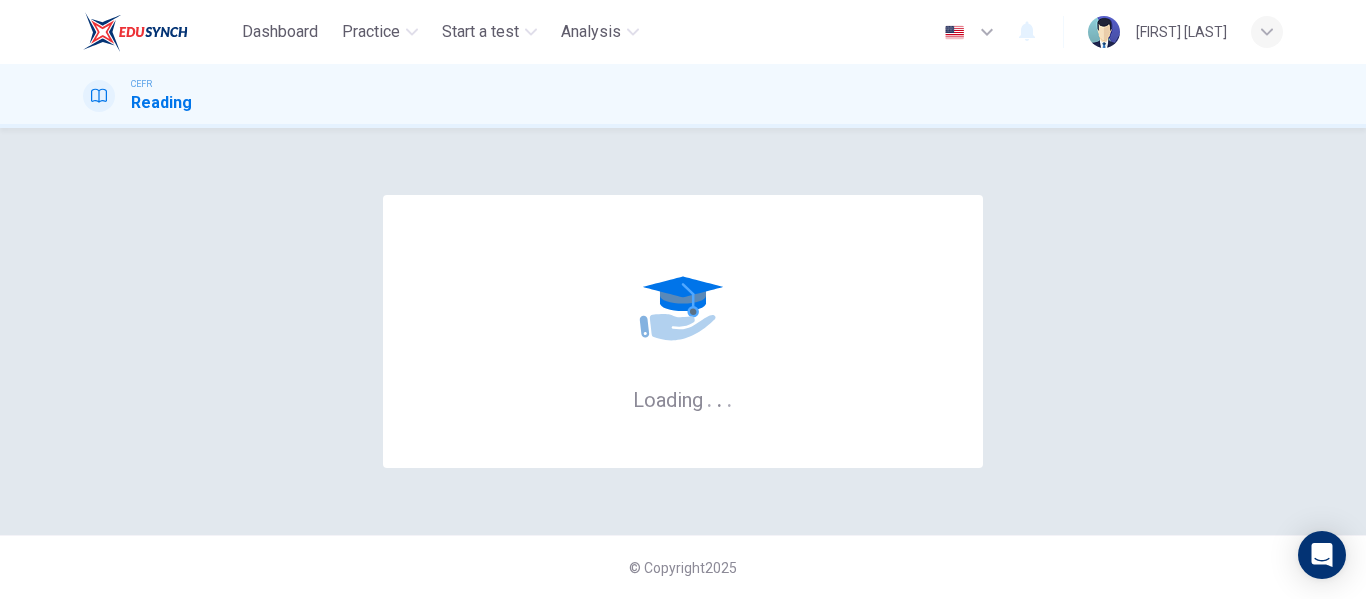 scroll, scrollTop: 0, scrollLeft: 0, axis: both 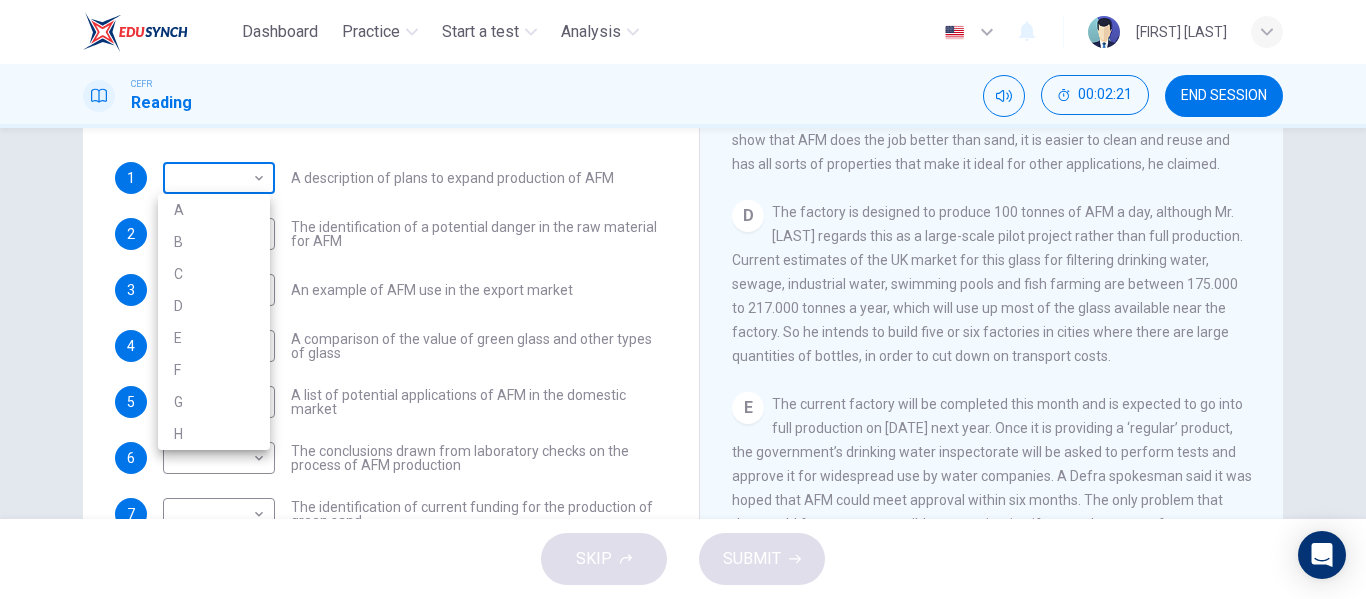 click on "Dashboard Practice Start a test Analysis English en ​ DAYANG FARAHANY BINTI ABANG TAUFIK CEFR Reading 00:02:21 END SESSION Questions 1 - 10 The Reading Passage has 8 paragraphs labelled  A-H . Which paragraph contains the following information?
Write the correct letter  A-H  in the boxes below.
NB  You may use any letter  more than once . 1 ​ ​ A description of plans to expand production of AFM 2 ​ ​ The identification of a potential danger in the raw material for AFM 3 ​ ​ An example of AFM use in the export market 4 ​ ​ A comparison of the value of green glass and other types of glass 5 ​ ​ A list of potential applications of AFM in the domestic market 6 ​ ​ The conclusions drawn from laboratory checks on the process of AFM production 7 ​ ​ The identification of current funding for the production of green sand 8 ​ ​ An explanation of the chosen brand name for crushed green glass 9 ​ ​ A description of plans for exporting AFM 10 ​ ​ Green Virtues of Green Sand A B" at bounding box center (683, 299) 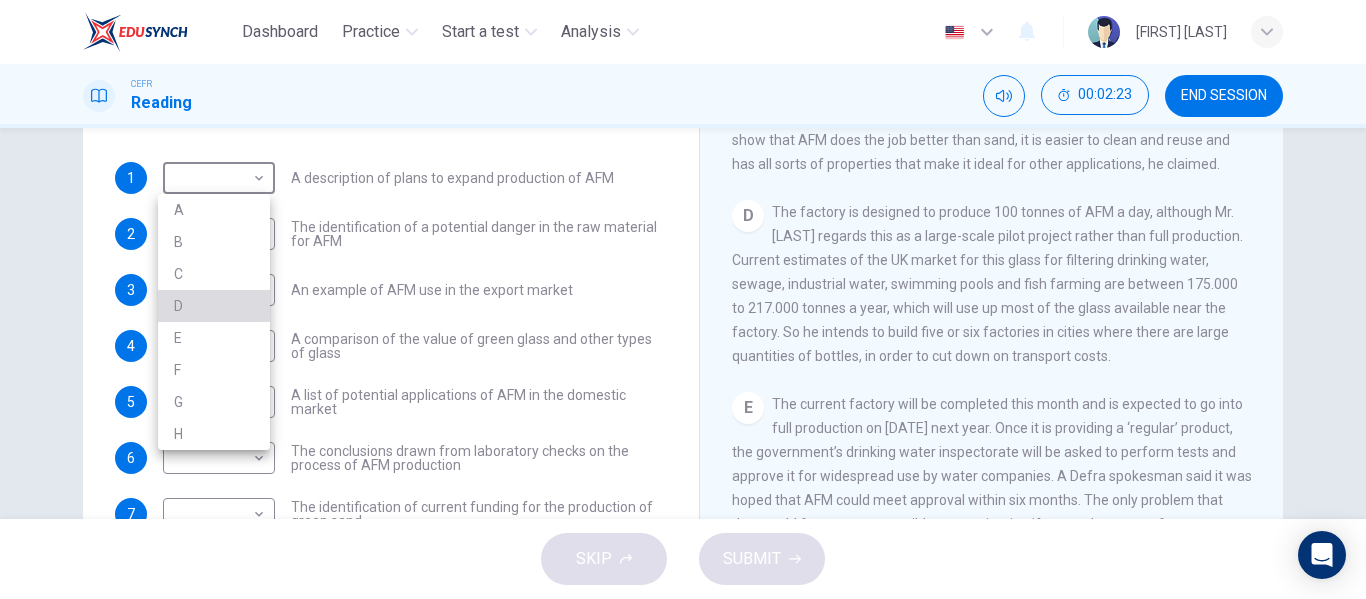 click on "D" at bounding box center [214, 306] 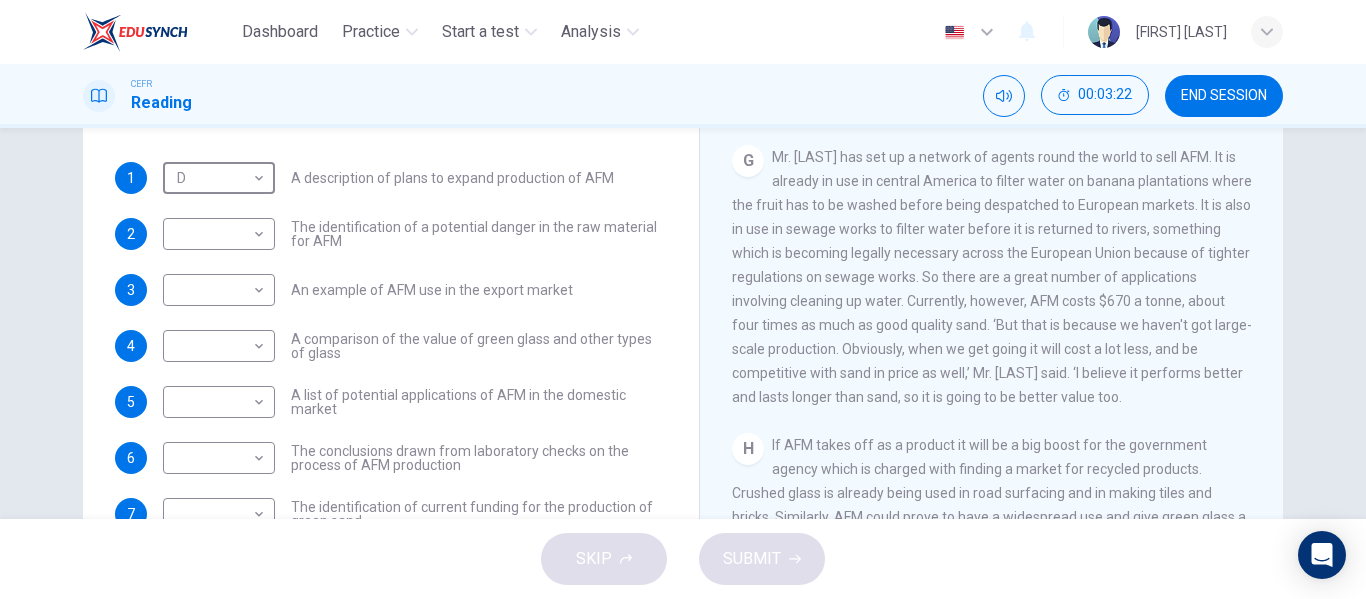 scroll, scrollTop: 1681, scrollLeft: 0, axis: vertical 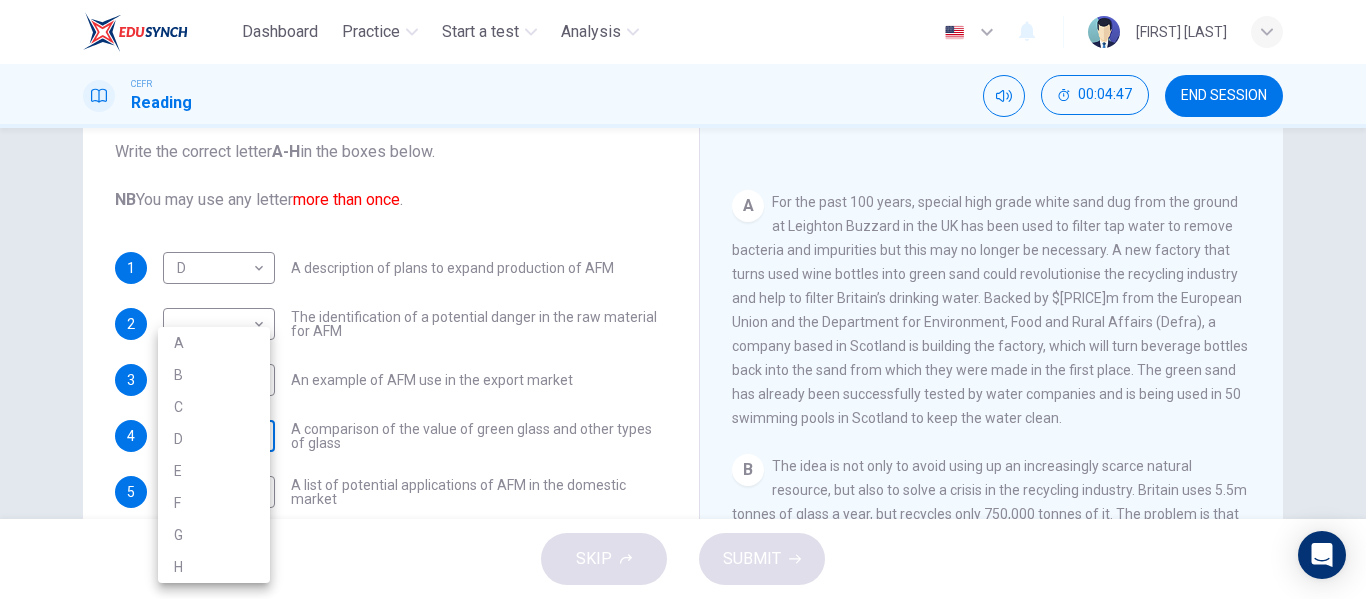 click on "Dashboard Practice Start a test Analysis English en ​ DAYANG FARAHANY BINTI ABANG TAUFIK CEFR Reading 00:04:47 END SESSION Questions 1 - 10 The Reading Passage has 8 paragraphs labelled  A-H . Which paragraph contains the following information?
Write the correct letter  A-H  in the boxes below.
NB  You may use any letter  more than once . 1 D D ​ A description of plans to expand production of AFM 2 ​ ​ The identification of a potential danger in the raw material for AFM 3 ​ ​ An example of AFM use in the export market 4 ​ ​ A comparison of the value of green glass and other types of glass 5 ​ ​ A list of potential applications of AFM in the domestic market 6 ​ ​ The conclusions drawn from laboratory checks on the process of AFM production 7 ​ ​ The identification of current funding for the production of green sand 8 ​ ​ An explanation of the chosen brand name for crushed green glass 9 ​ ​ A description of plans for exporting AFM 10 ​ ​ Green Virtues of Green Sand A B" at bounding box center [683, 299] 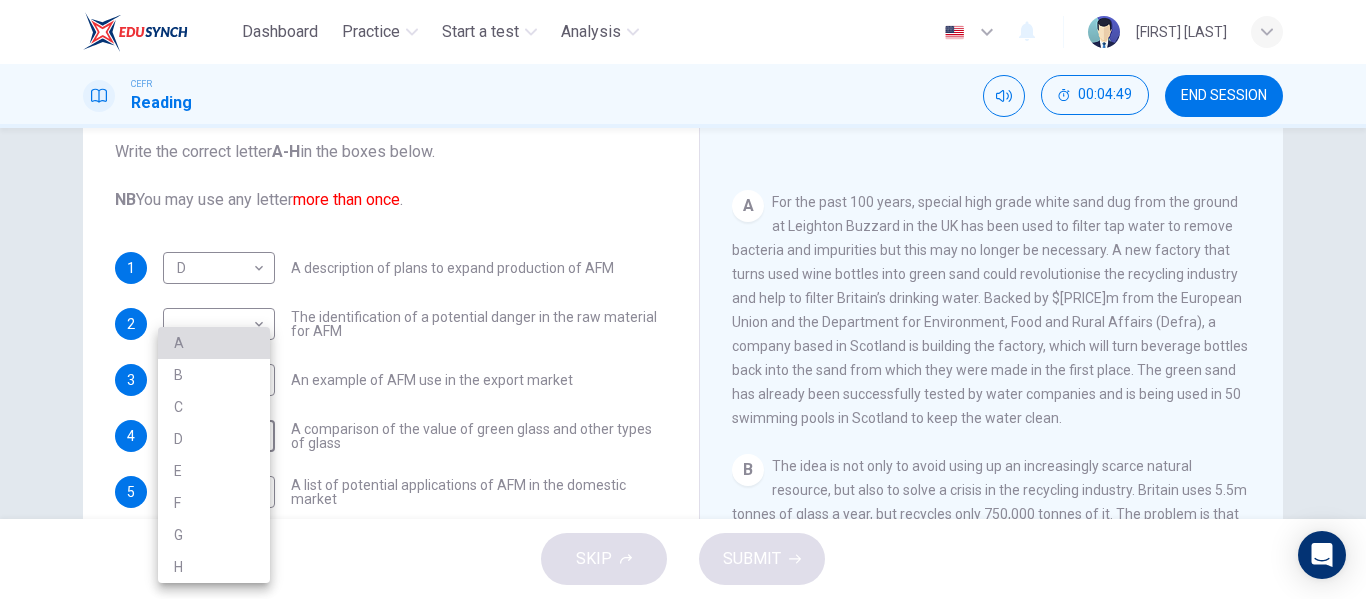 click on "A" at bounding box center (214, 343) 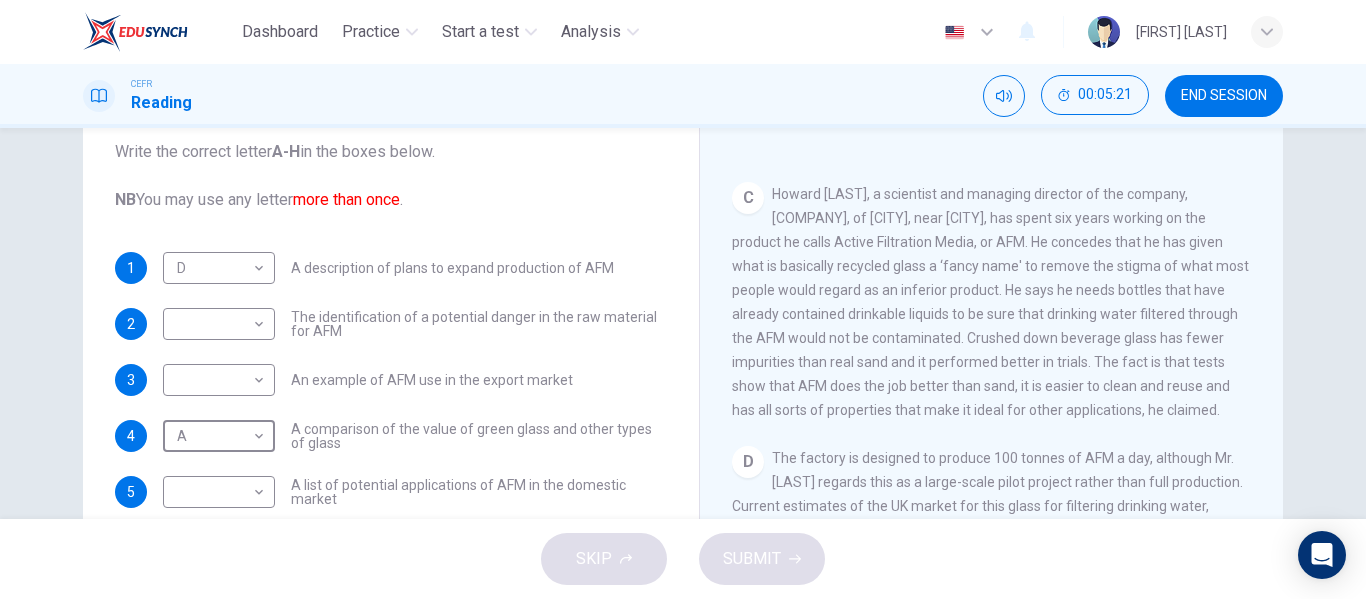 scroll, scrollTop: 871, scrollLeft: 0, axis: vertical 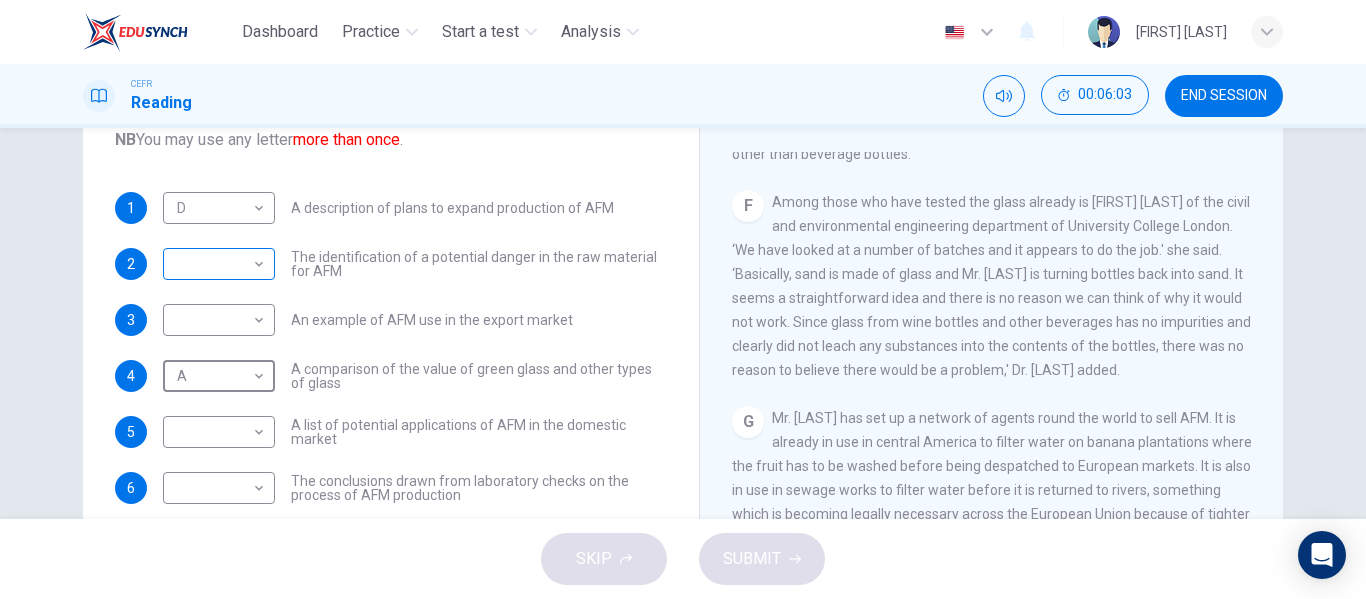 click on "Dashboard Practice Start a test Analysis English en ​ DAYANG FARAHANY BINTI ABANG TAUFIK CEFR Reading 00:06:03 END SESSION Questions 1 - 10 The Reading Passage has 8 paragraphs labelled  A-H . Which paragraph contains the following information?
Write the correct letter  A-H  in the boxes below.
NB  You may use any letter  more than once . 1 D D ​ A description of plans to expand production of AFM 2 ​ ​ The identification of a potential danger in the raw material for AFM 3 ​ ​ An example of AFM use in the export market 4 A A ​ A comparison of the value of green glass and other types of glass 5 ​ ​ A list of potential applications of AFM in the domestic market 6 ​ ​ The conclusions drawn from laboratory checks on the process of AFM production 7 ​ ​ The identification of current funding for the production of green sand 8 ​ ​ An explanation of the chosen brand name for crushed green glass 9 ​ ​ A description of plans for exporting AFM 10 ​ ​ Green Virtues of Green Sand A B" at bounding box center (683, 299) 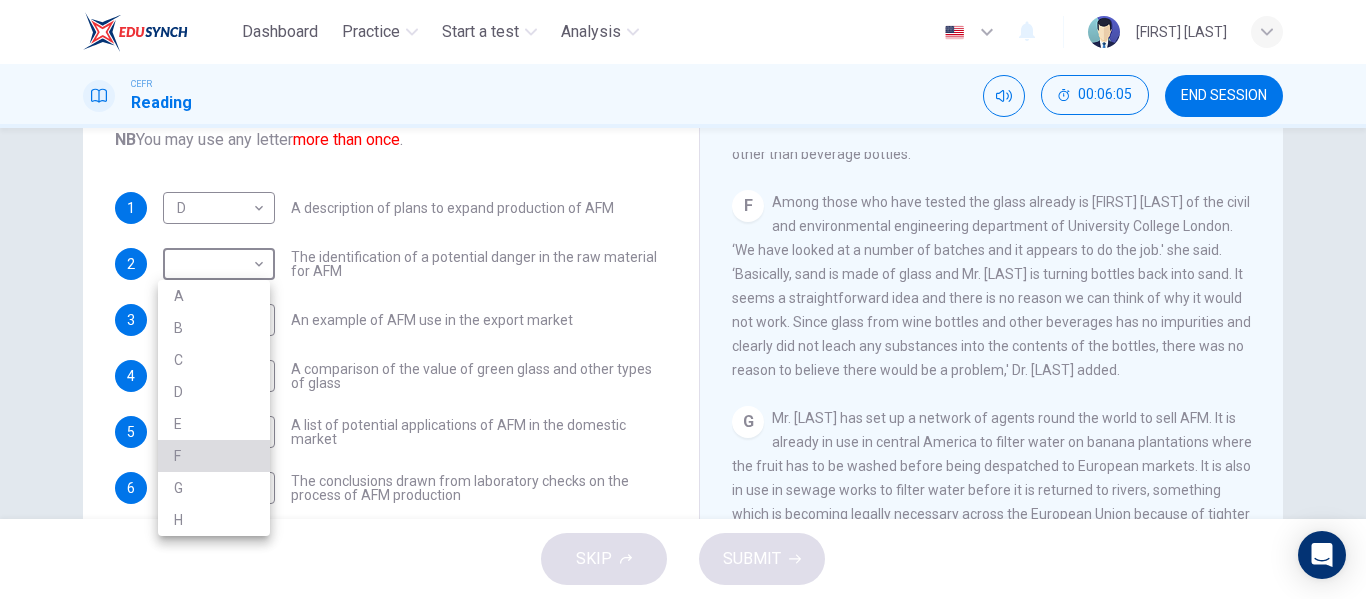 click on "F" at bounding box center [214, 456] 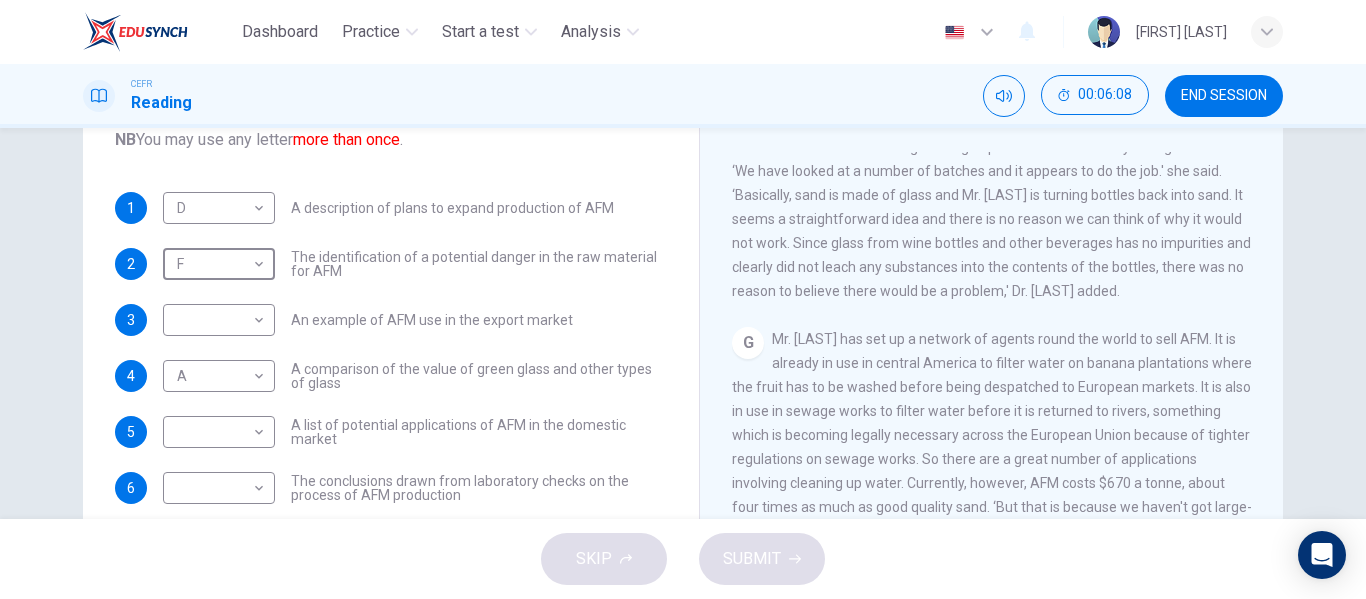 scroll, scrollTop: 1681, scrollLeft: 0, axis: vertical 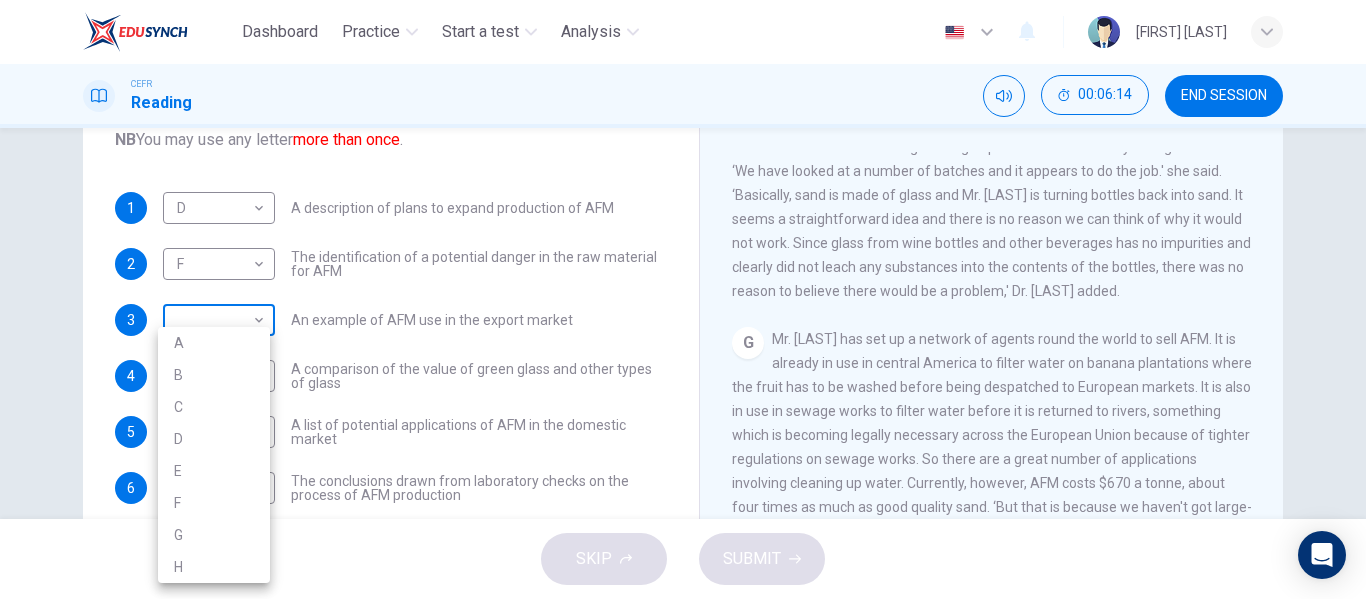 click on "Dashboard Practice Start a test Analysis English en ​ DAYANG FARAHANY BINTI ABANG TAUFIK CEFR Reading 00:06:14 END SESSION Questions 1 - 10 The Reading Passage has 8 paragraphs labelled  A-H . Which paragraph contains the following information?
Write the correct letter  A-H  in the boxes below.
NB  You may use any letter  more than once . 1 D D ​ A description of plans to expand production of AFM 2 F F ​ The identification of a potential danger in the raw material for AFM 3 ​ ​ An example of AFM use in the export market 4 A A ​ A comparison of the value of green glass and other types of glass 5 ​ ​ A list of potential applications of AFM in the domestic market 6 ​ ​ The conclusions drawn from laboratory checks on the process of AFM production 7 ​ ​ The identification of current funding for the production of green sand 8 ​ ​ An explanation of the chosen brand name for crushed green glass 9 ​ ​ A description of plans for exporting AFM 10 ​ ​ Green Virtues of Green Sand A B" at bounding box center [683, 299] 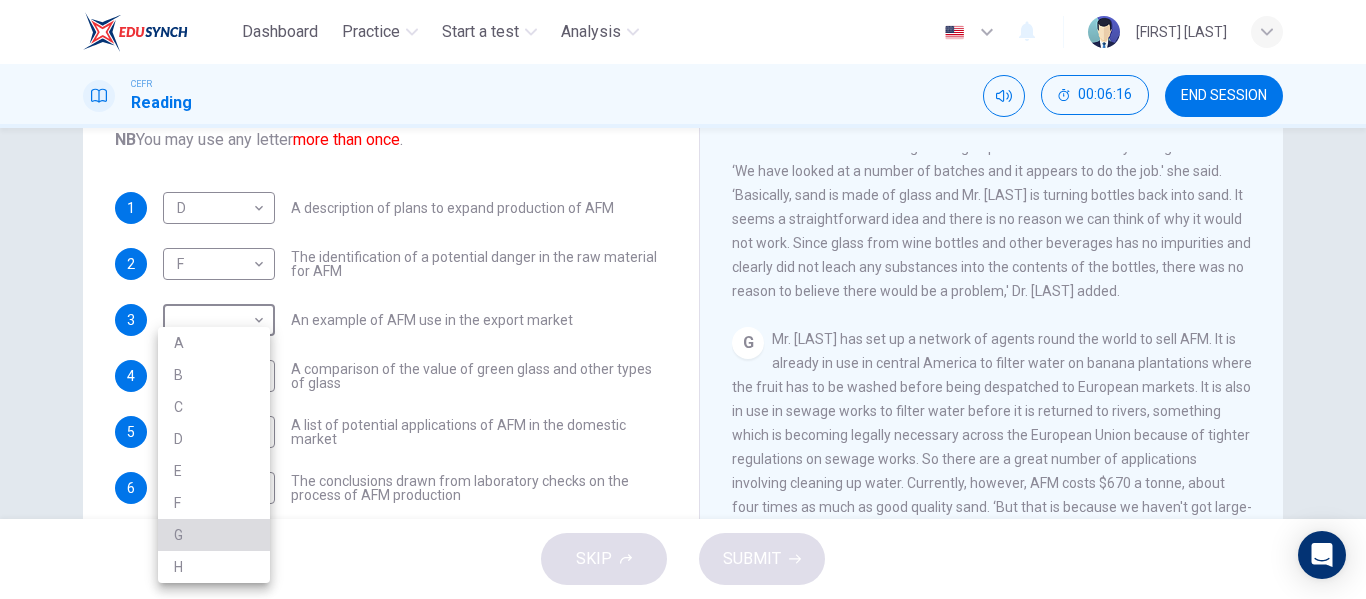 click on "G" at bounding box center [214, 535] 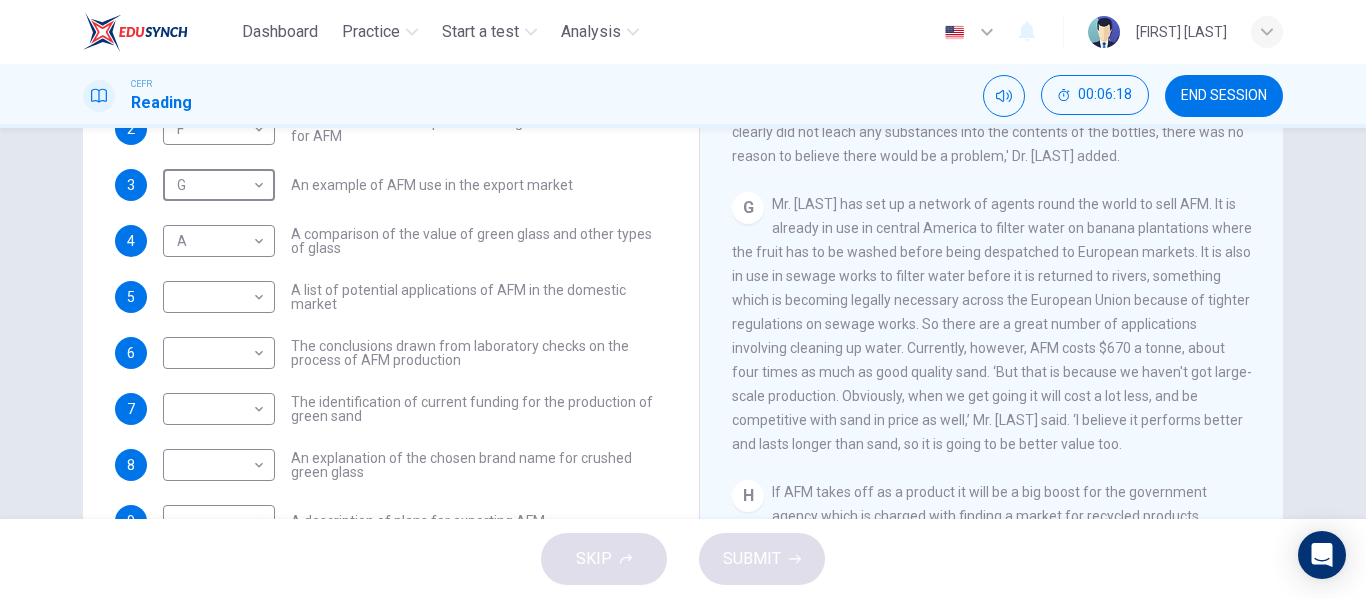 scroll, scrollTop: 246, scrollLeft: 0, axis: vertical 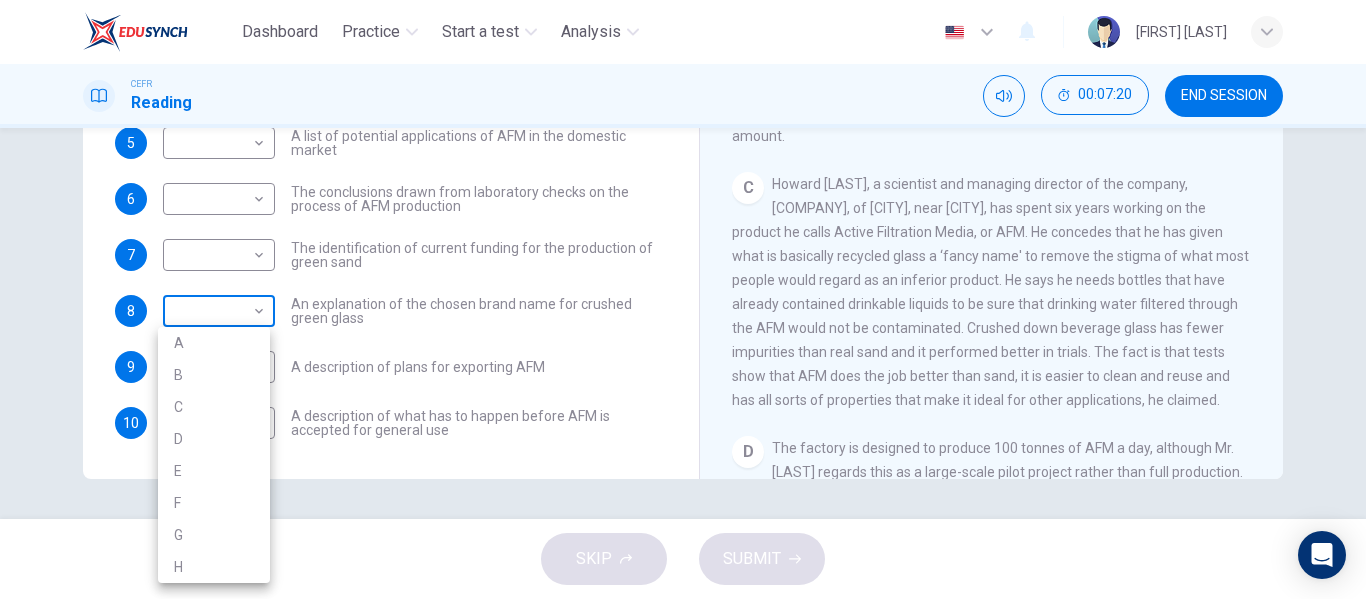 click on "Dashboard Practice Start a test Analysis English en ​ DAYANG FARAHANY BINTI ABANG TAUFIK CEFR Reading 00:07:20 END SESSION Questions 1 - 10 The Reading Passage has 8 paragraphs labelled  A-H . Which paragraph contains the following information?
Write the correct letter  A-H  in the boxes below.
NB  You may use any letter  more than once . 1 D D ​ A description of plans to expand production of AFM 2 F F ​ The identification of a potential danger in the raw material for AFM 3 G G ​ An example of AFM use in the export market 4 A A ​ A comparison of the value of green glass and other types of glass 5 ​ ​ A list of potential applications of AFM in the domestic market 6 ​ ​ The conclusions drawn from laboratory checks on the process of AFM production 7 ​ ​ The identification of current funding for the production of green sand 8 ​ ​ An explanation of the chosen brand name for crushed green glass 9 ​ ​ A description of plans for exporting AFM 10 ​ ​ Green Virtues of Green Sand A B" at bounding box center (683, 299) 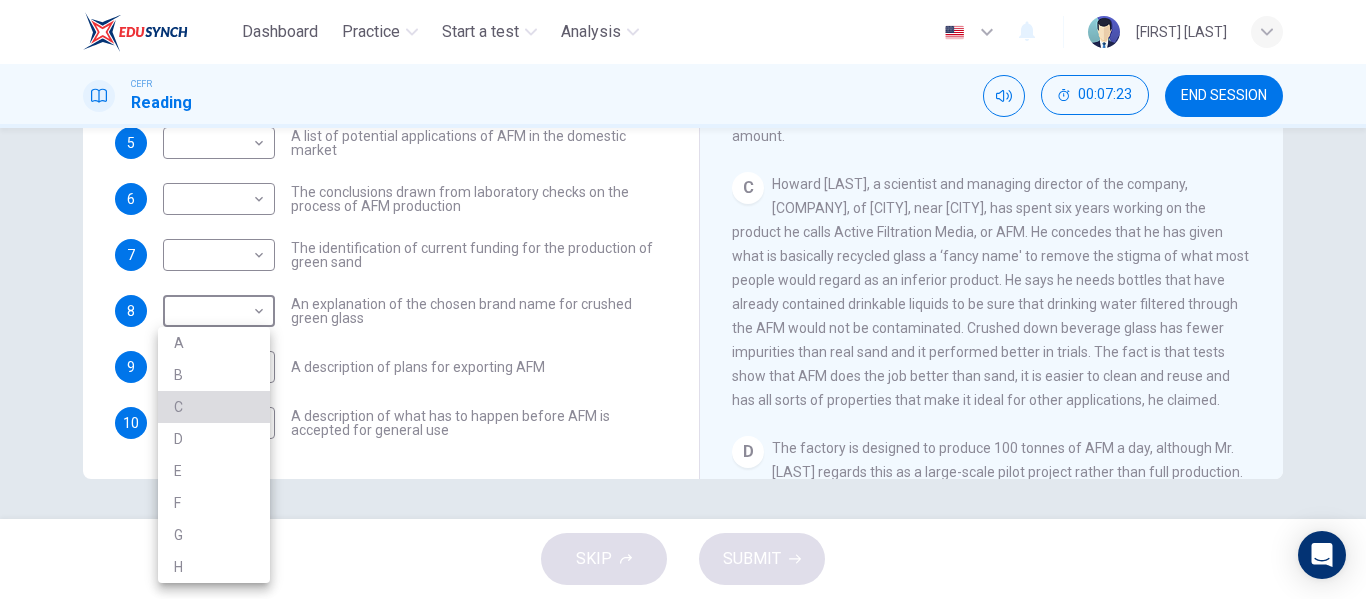 click on "C" at bounding box center (214, 407) 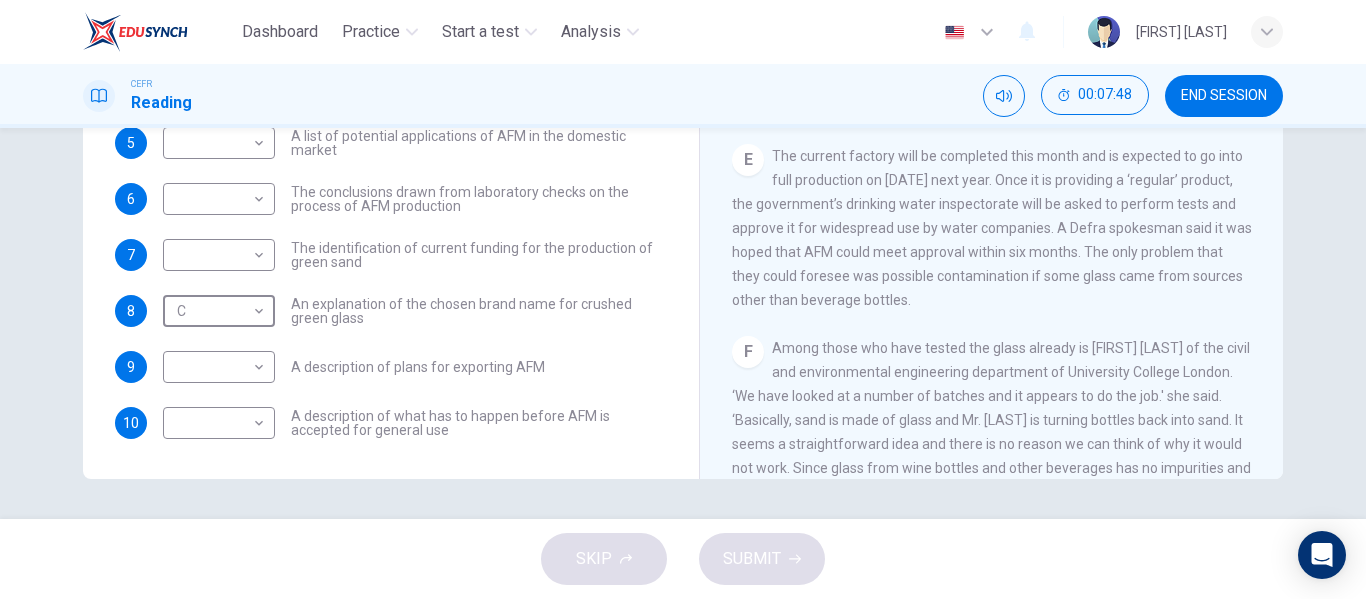 scroll, scrollTop: 1085, scrollLeft: 0, axis: vertical 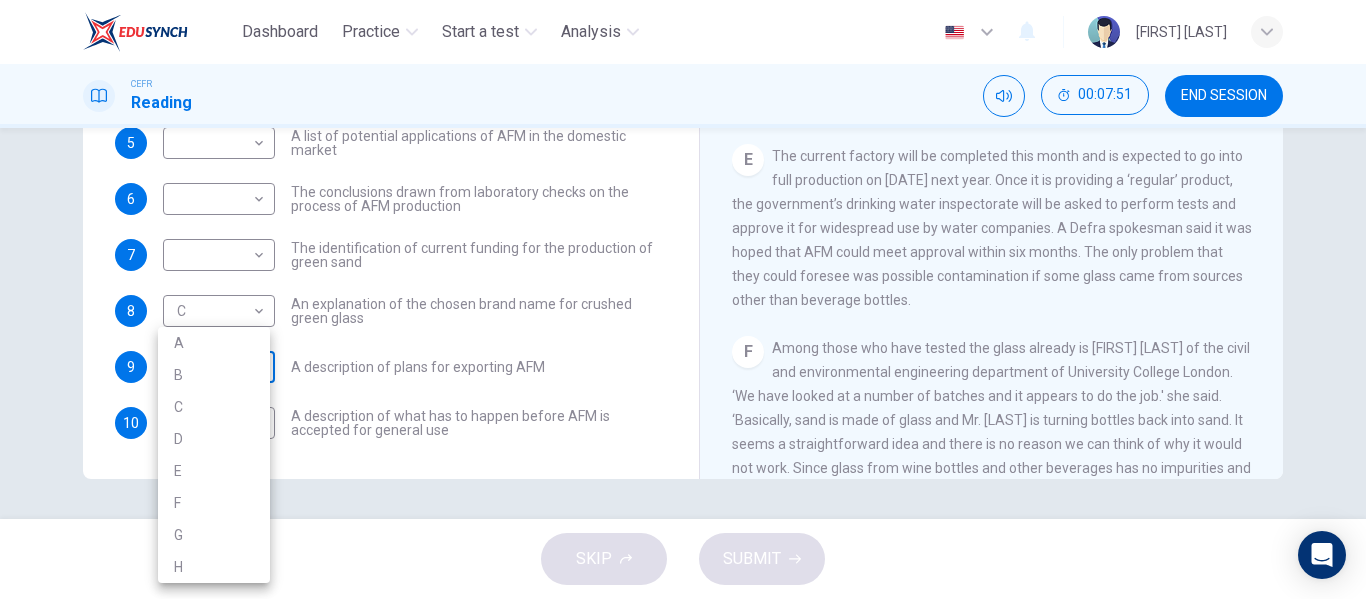 click on "Dashboard Practice Start a test Analysis English en ​ DAYANG FARAHANY BINTI ABANG TAUFIK CEFR Reading 00:07:51 END SESSION Questions 1 - 10 The Reading Passage has 8 paragraphs labelled  A-H . Which paragraph contains the following information?
Write the correct letter  A-H  in the boxes below.
NB  You may use any letter  more than once . 1 D D ​ A description of plans to expand production of AFM 2 F F ​ The identification of a potential danger in the raw material for AFM 3 G G ​ An example of AFM use in the export market 4 A A ​ A comparison of the value of green glass and other types of glass 5 ​ ​ A list of potential applications of AFM in the domestic market 6 ​ ​ The conclusions drawn from laboratory checks on the process of AFM production 7 ​ ​ The identification of current funding for the production of green sand 8 C C ​ An explanation of the chosen brand name for crushed green glass 9 ​ ​ A description of plans for exporting AFM 10 ​ ​ Green Virtues of Green Sand A B" at bounding box center (683, 299) 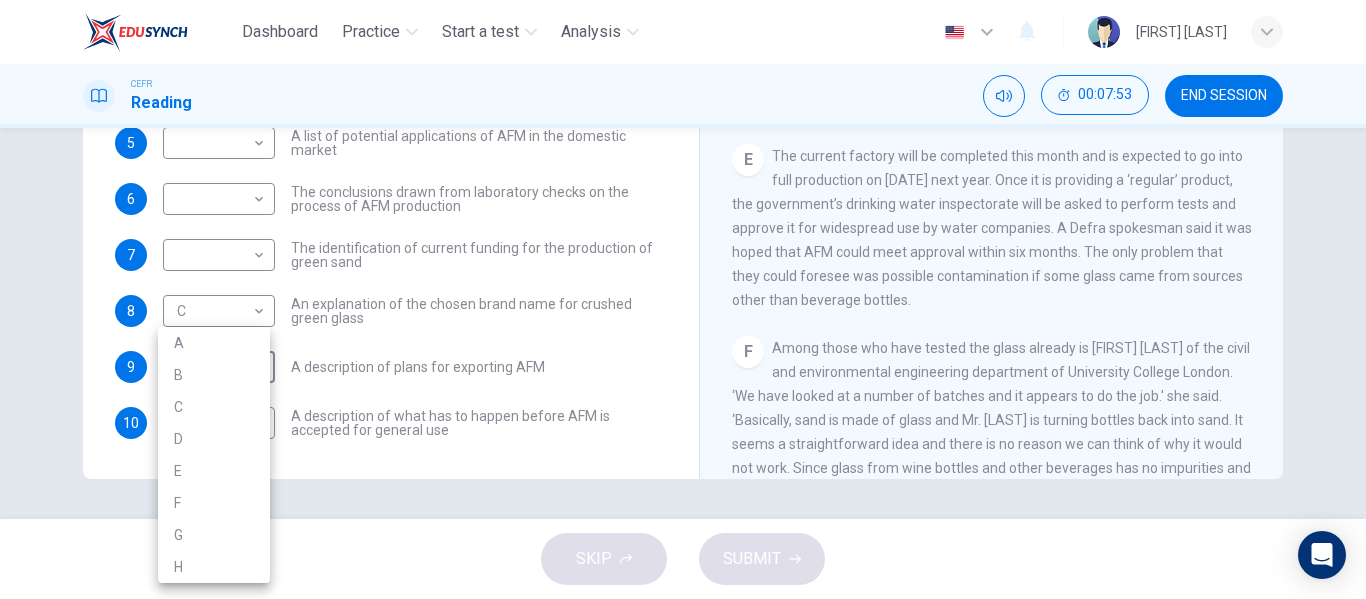 click on "E" at bounding box center [214, 471] 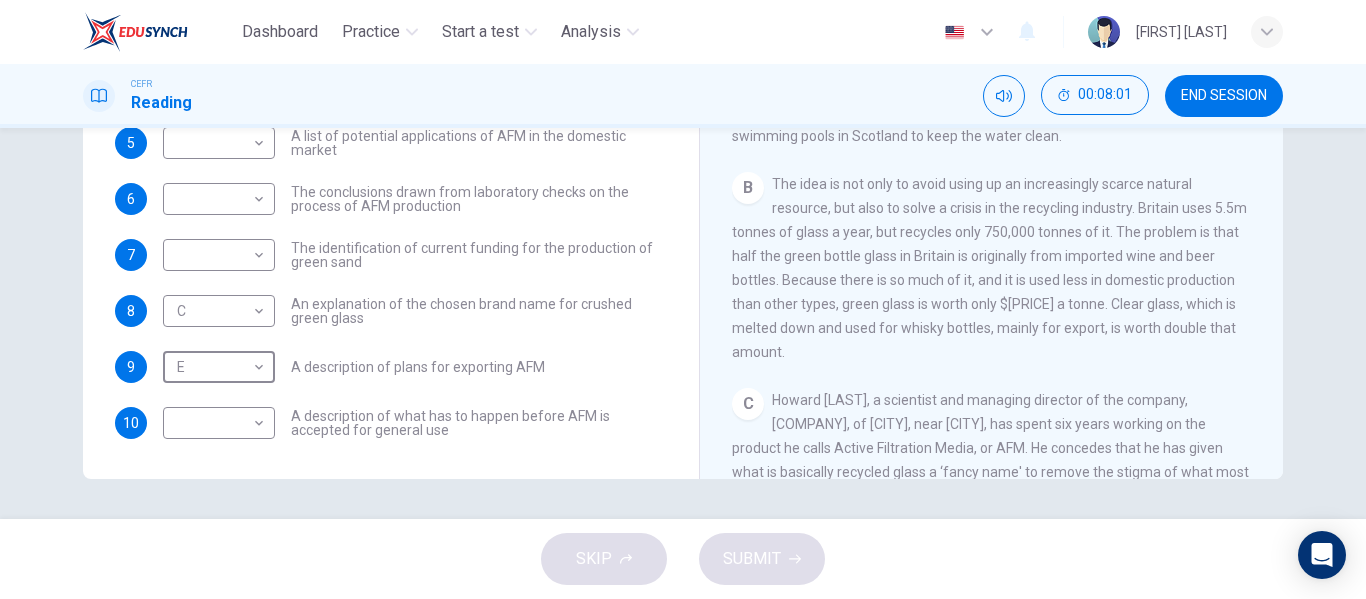 scroll, scrollTop: 384, scrollLeft: 0, axis: vertical 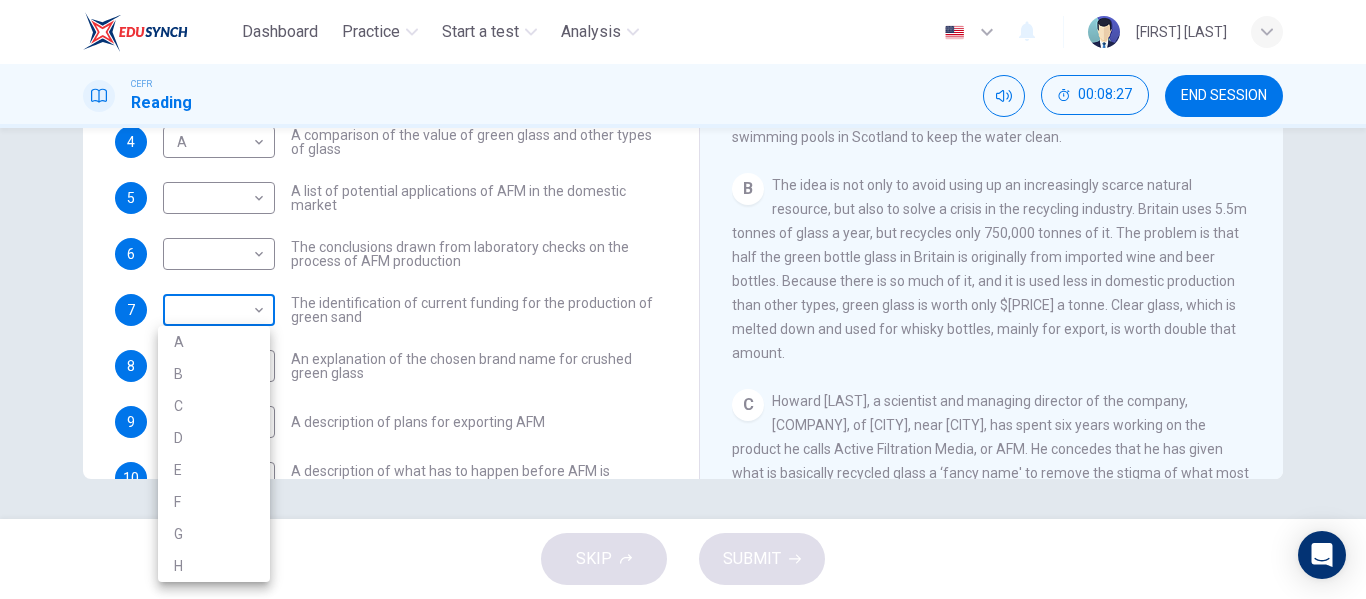 click on "Dashboard Practice Start a test Analysis English en ​ DAYANG FARAHANY BINTI ABANG TAUFIK CEFR Reading 00:08:27 END SESSION Questions 1 - 10 The Reading Passage has 8 paragraphs labelled  A-H . Which paragraph contains the following information?
Write the correct letter  A-H  in the boxes below.
NB  You may use any letter  more than once . 1 D D ​ A description of plans to expand production of AFM 2 F F ​ The identification of a potential danger in the raw material for AFM 3 G G ​ An example of AFM use in the export market 4 A A ​ A comparison of the value of green glass and other types of glass 5 ​ ​ A list of potential applications of AFM in the domestic market 6 ​ ​ The conclusions drawn from laboratory checks on the process of AFM production 7 ​ ​ The identification of current funding for the production of green sand 8 C C ​ An explanation of the chosen brand name for crushed green glass 9 E E ​ A description of plans for exporting AFM 10 ​ ​ Green Virtues of Green Sand A B" at bounding box center [683, 299] 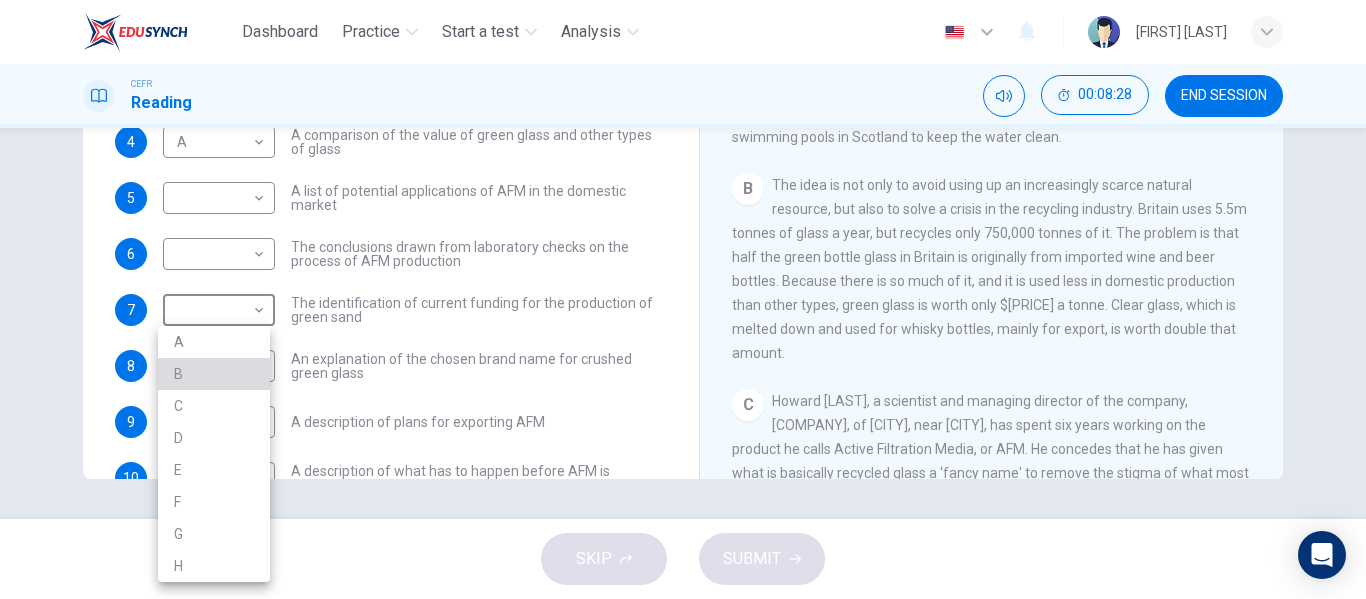 click on "B" at bounding box center (214, 374) 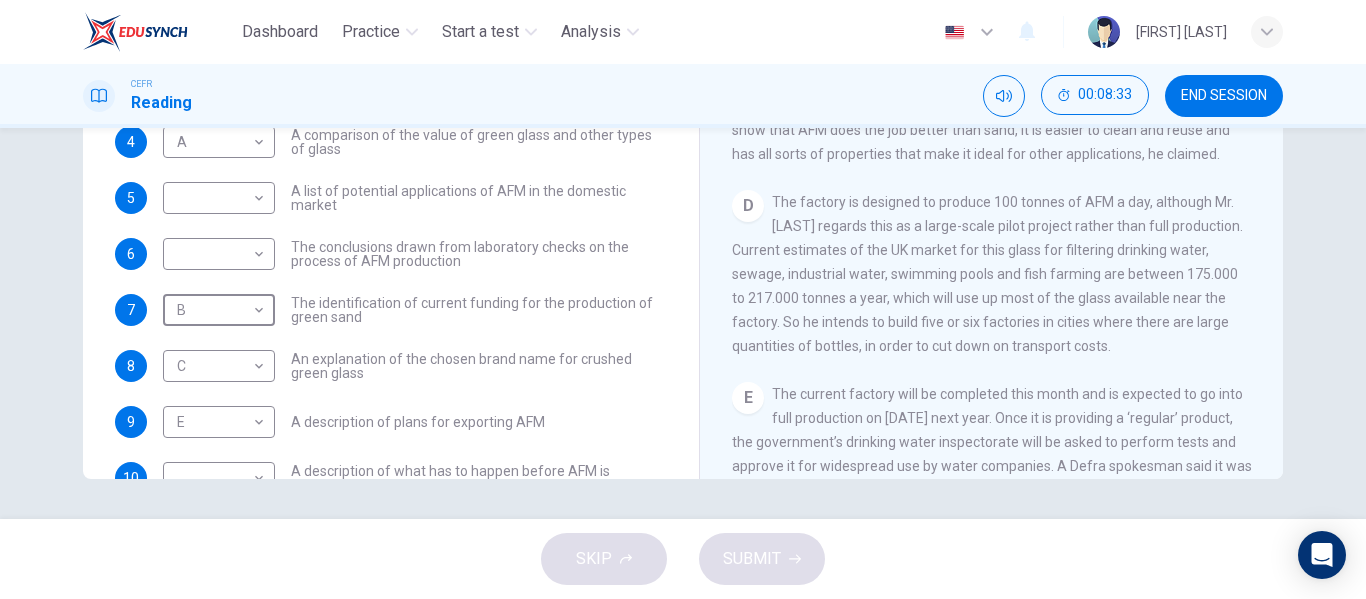 scroll, scrollTop: 848, scrollLeft: 0, axis: vertical 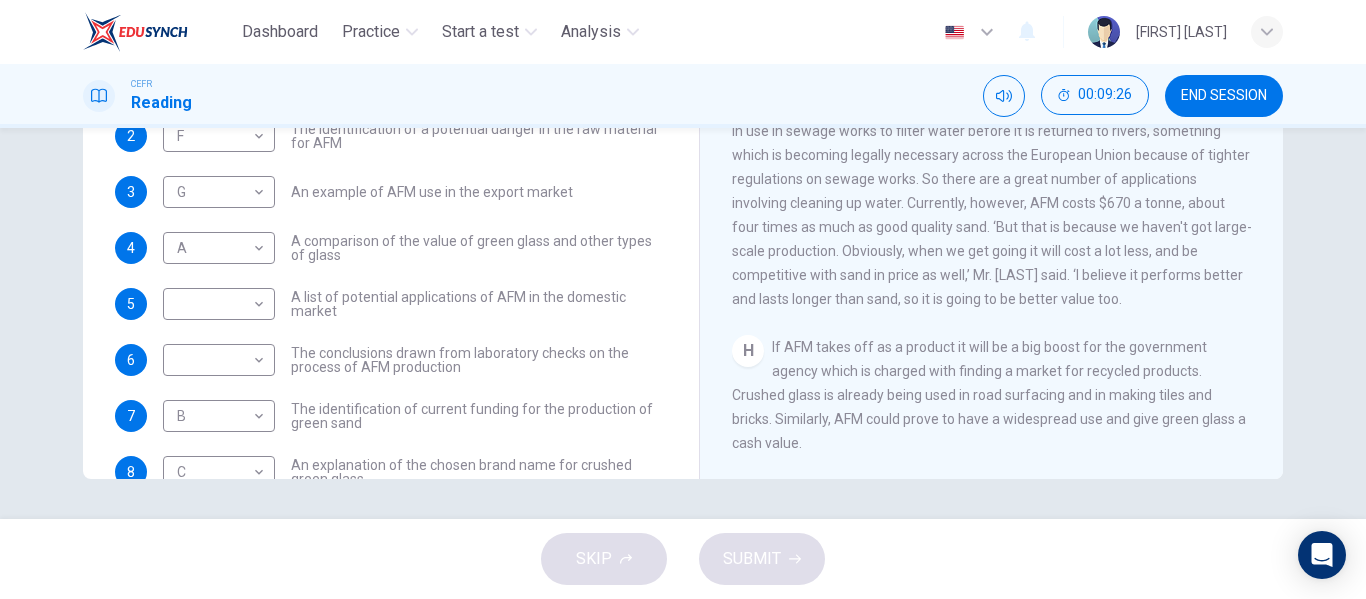 drag, startPoint x: 745, startPoint y: 320, endPoint x: 882, endPoint y: 414, distance: 166.14752 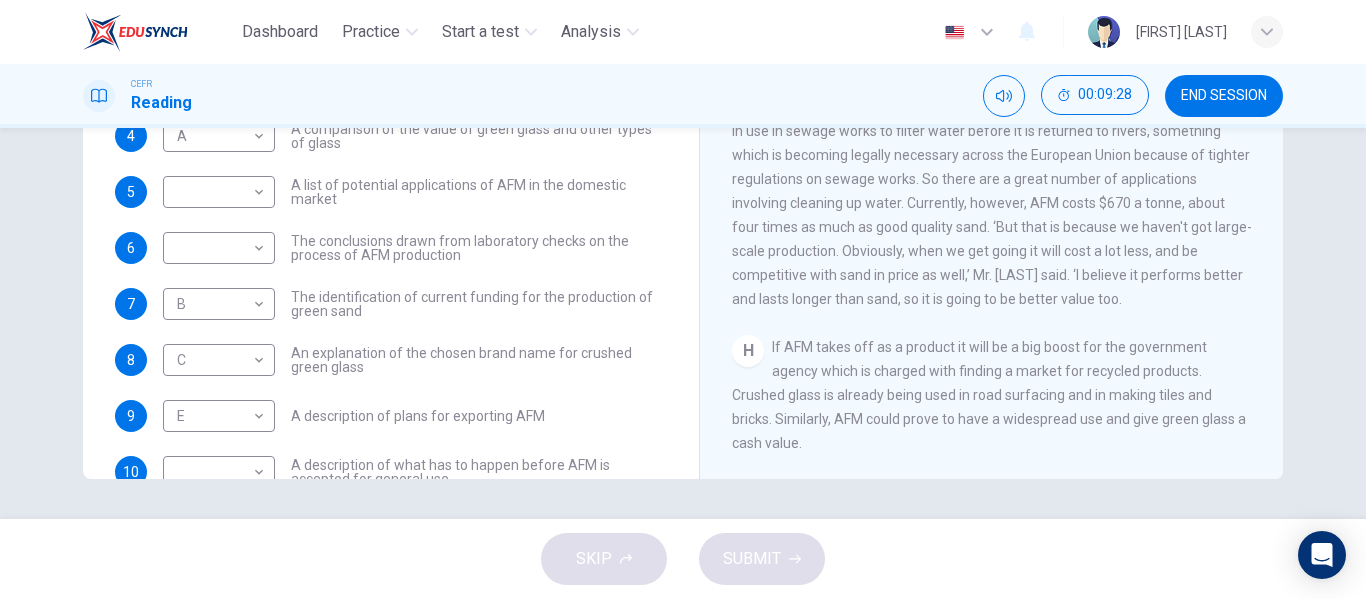 scroll, scrollTop: 113, scrollLeft: 0, axis: vertical 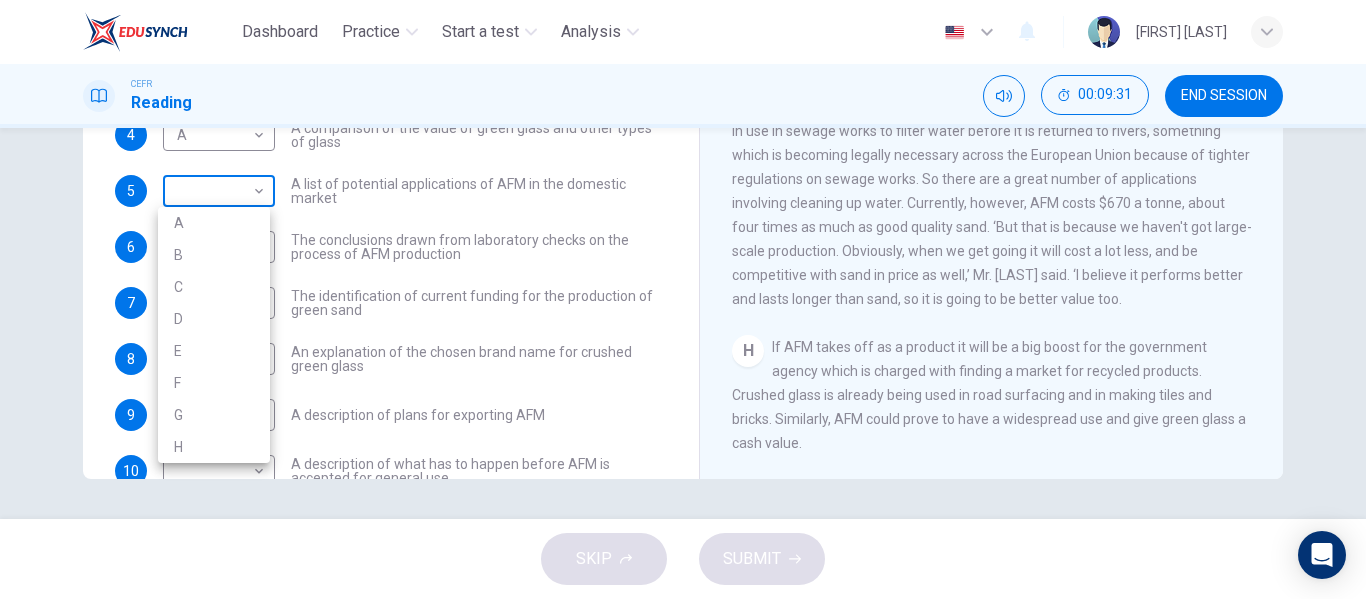 click on "Dashboard Practice Start a test Analysis English en ​ DAYANG FARAHANY BINTI ABANG TAUFIK CEFR Reading 00:09:31 END SESSION Questions 1 - 10 The Reading Passage has 8 paragraphs labelled  A-H . Which paragraph contains the following information?
Write the correct letter  A-H  in the boxes below.
NB  You may use any letter  more than once . 1 D D ​ A description of plans to expand production of AFM 2 F F ​ The identification of a potential danger in the raw material for AFM 3 G G ​ An example of AFM use in the export market 4 A A ​ A comparison of the value of green glass and other types of glass 5 ​ ​ A list of potential applications of AFM in the domestic market 6 ​ ​ The conclusions drawn from laboratory checks on the process of AFM production 7 B B ​ The identification of current funding for the production of green sand 8 C C ​ An explanation of the chosen brand name for crushed green glass 9 E E ​ A description of plans for exporting AFM 10 ​ ​ Green Virtues of Green Sand A B" at bounding box center [683, 299] 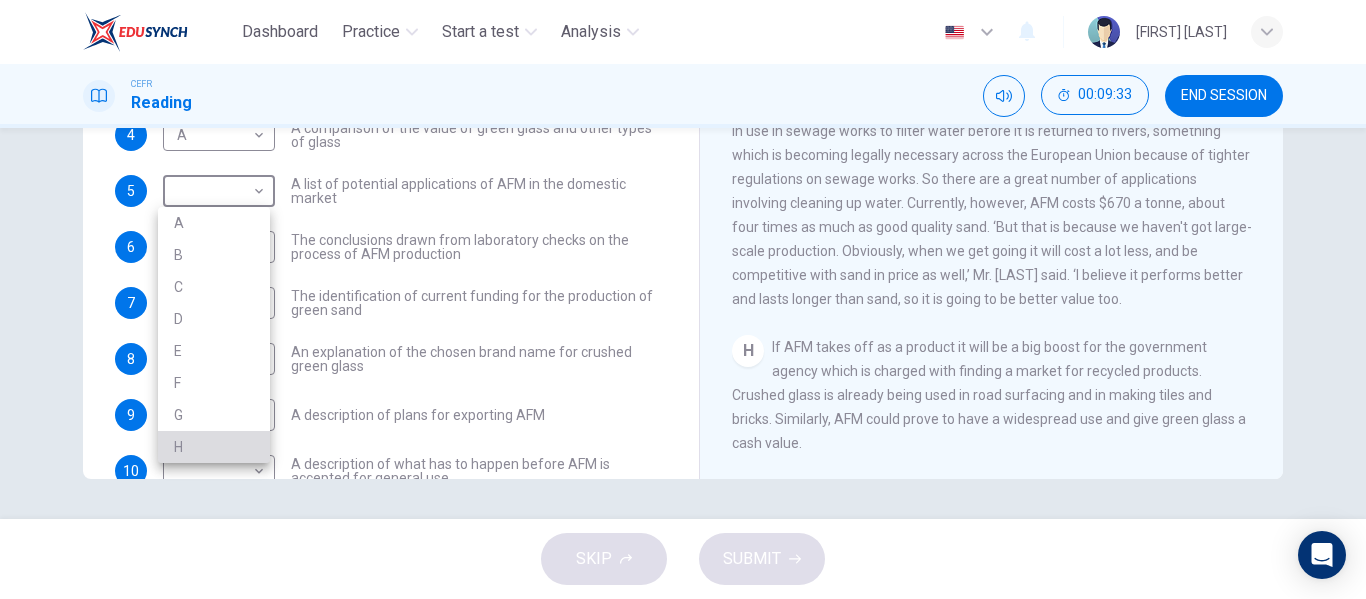 click on "H" at bounding box center (214, 447) 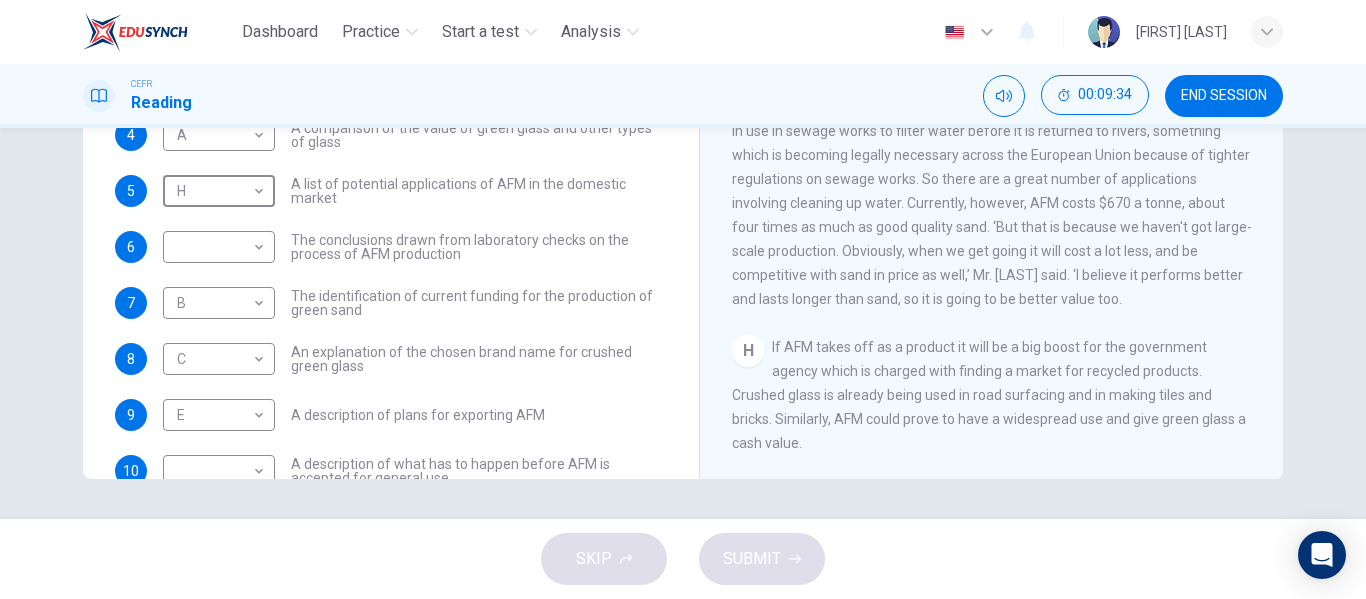 scroll, scrollTop: 161, scrollLeft: 0, axis: vertical 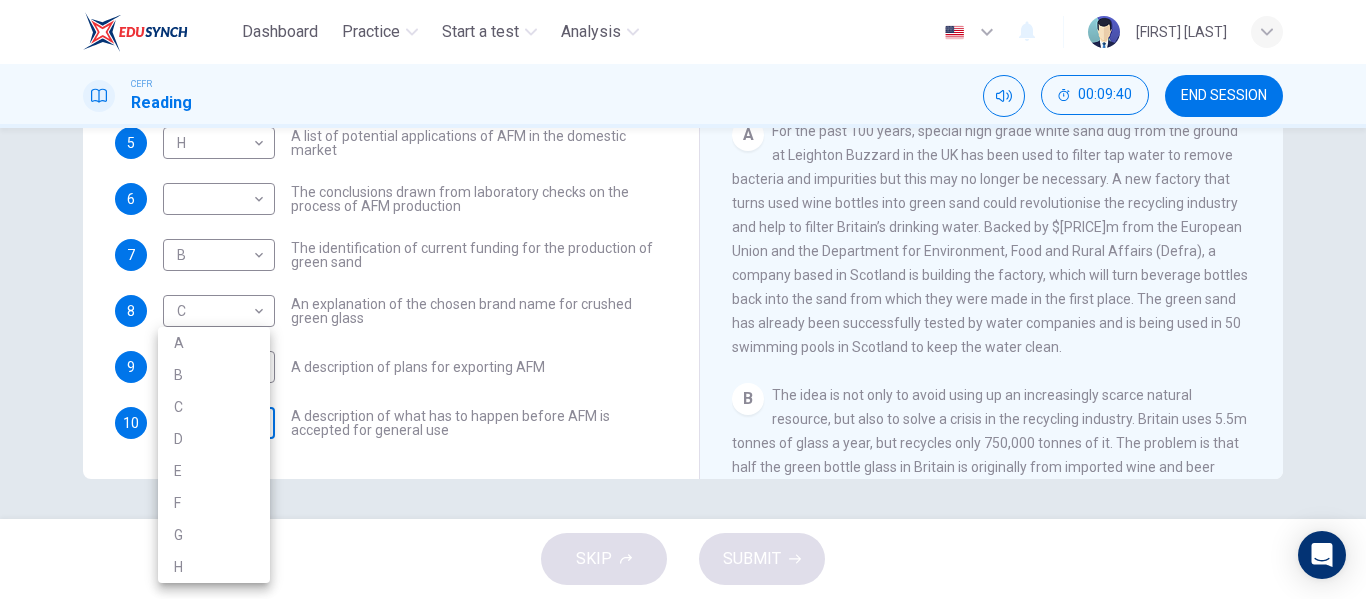 click on "Dashboard Practice Start a test Analysis English en ​ DAYANG FARAHANY BINTI ABANG TAUFIK CEFR Reading 00:09:40 END SESSION Questions 1 - 10 The Reading Passage has 8 paragraphs labelled  A-H . Which paragraph contains the following information?
Write the correct letter  A-H  in the boxes below.
NB  You may use any letter  more than once . 1 D D ​ A description of plans to expand production of AFM 2 F F ​ The identification of a potential danger in the raw material for AFM 3 G G ​ An example of AFM use in the export market 4 A A ​ A comparison of the value of green glass and other types of glass 5 H H ​ A list of potential applications of AFM in the domestic market 6 ​ ​ The conclusions drawn from laboratory checks on the process of AFM production 7 B B ​ The identification of current funding for the production of green sand 8 C C ​ An explanation of the chosen brand name for crushed green glass 9 E E ​ A description of plans for exporting AFM 10 ​ ​ Green Virtues of Green Sand A B" at bounding box center [683, 299] 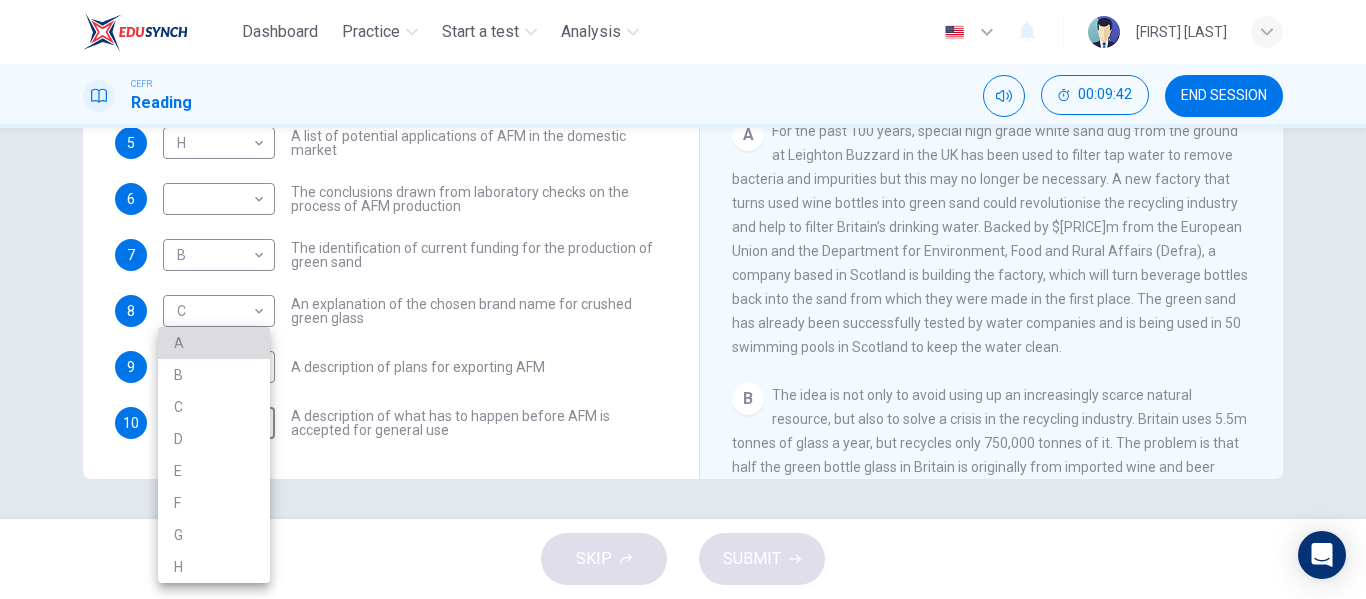 click on "A" at bounding box center (214, 343) 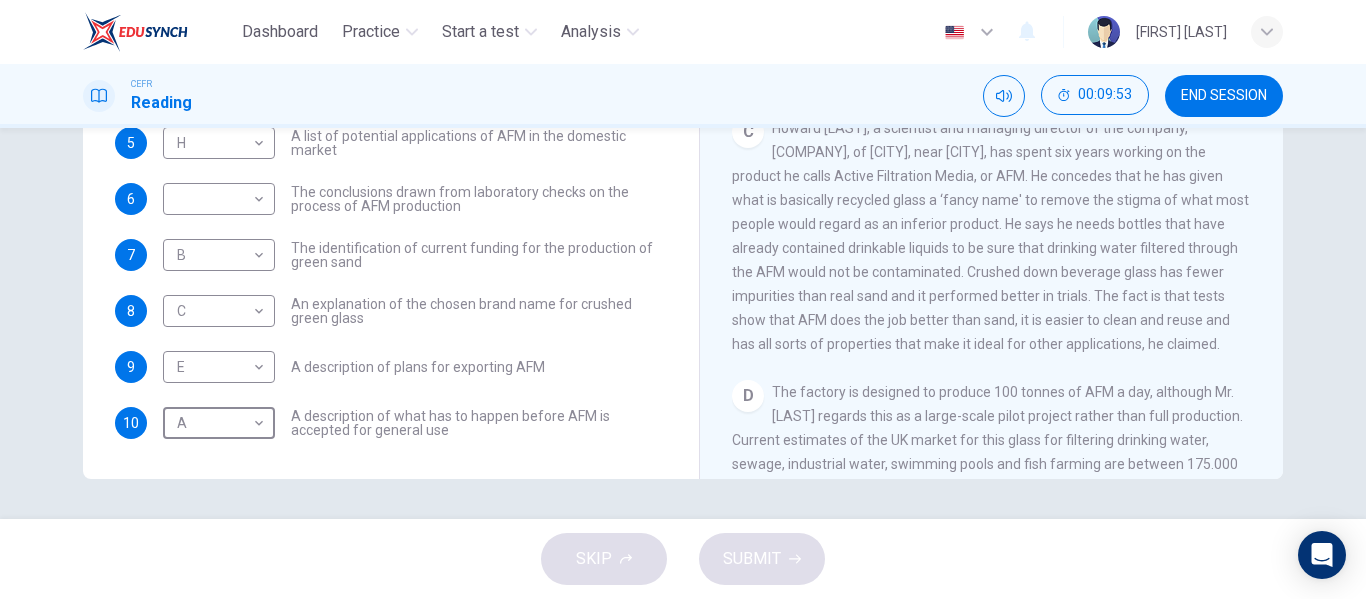 scroll, scrollTop: 659, scrollLeft: 0, axis: vertical 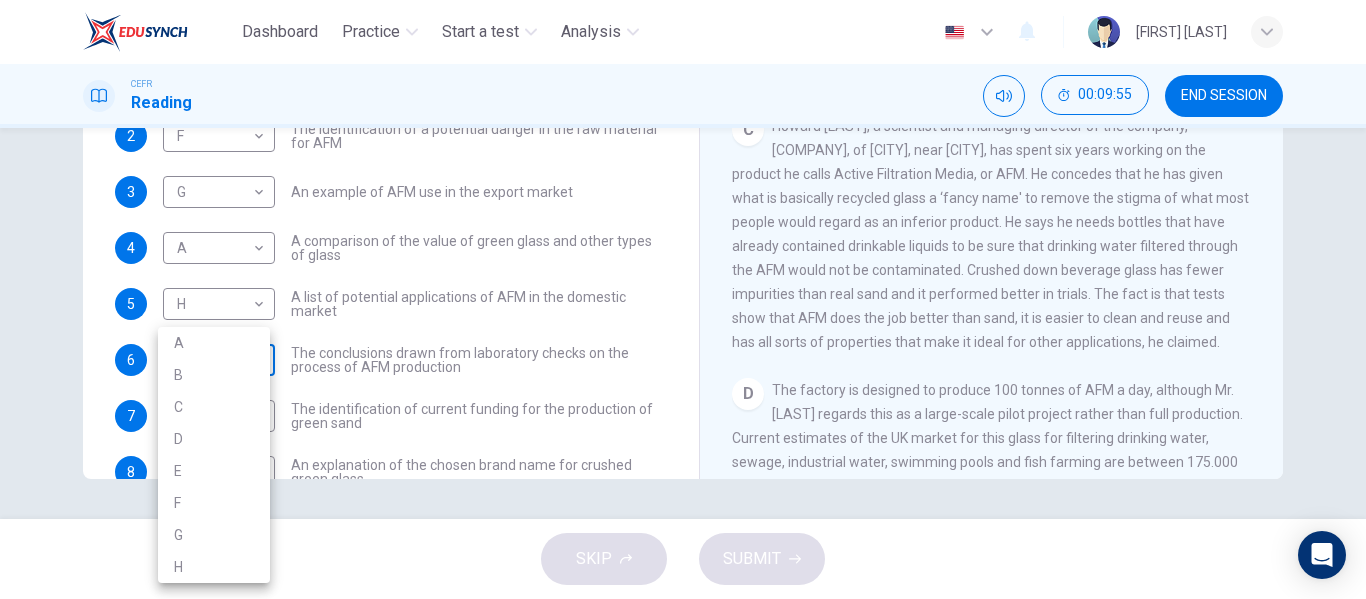 click on "Dashboard Practice Start a test Analysis English en ​ DAYANG FARAHANY BINTI ABANG TAUFIK CEFR Reading 00:09:55 END SESSION Questions 1 - 10 The Reading Passage has 8 paragraphs labelled  A-H . Which paragraph contains the following information?
Write the correct letter  A-H  in the boxes below.
NB  You may use any letter  more than once . 1 D D ​ A description of plans to expand production of AFM 2 F F ​ The identification of a potential danger in the raw material for AFM 3 G G ​ An example of AFM use in the export market 4 A A ​ A comparison of the value of green glass and other types of glass 5 H H ​ A list of potential applications of AFM in the domestic market 6 ​ ​ The conclusions drawn from laboratory checks on the process of AFM production 7 B B ​ The identification of current funding for the production of green sand 8 C C ​ An explanation of the chosen brand name for crushed green glass 9 E E ​ A description of plans for exporting AFM 10 A A ​ Green Virtues of Green Sand A B" at bounding box center (683, 299) 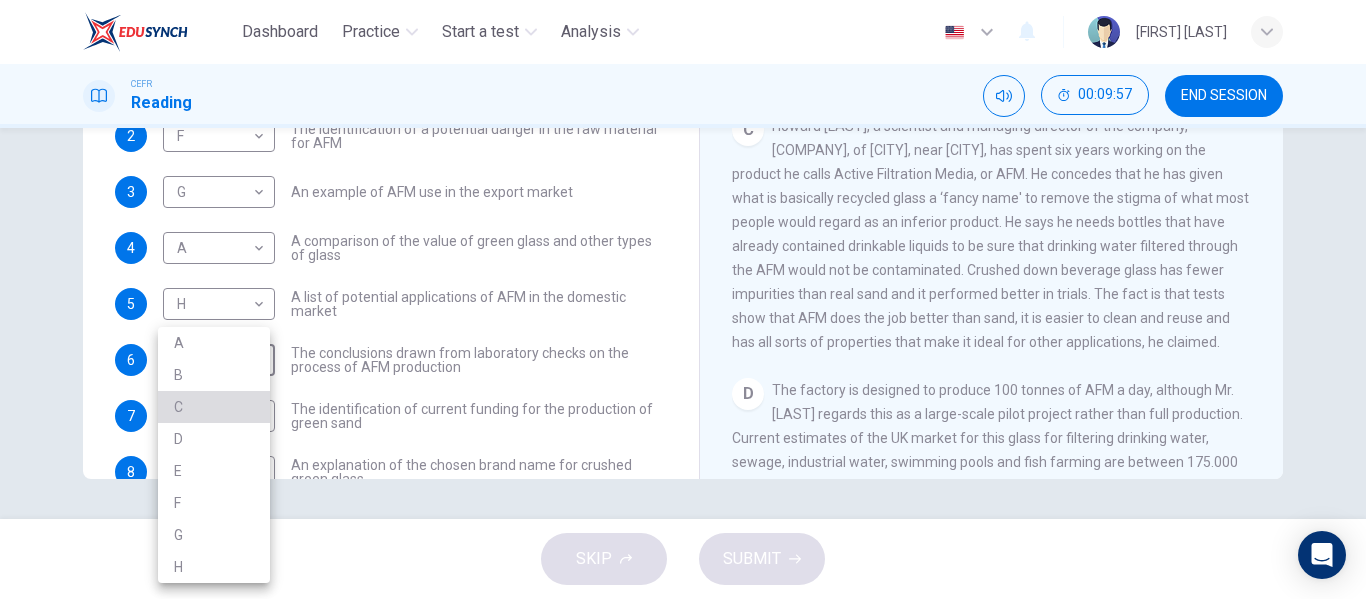 click on "C" at bounding box center (214, 407) 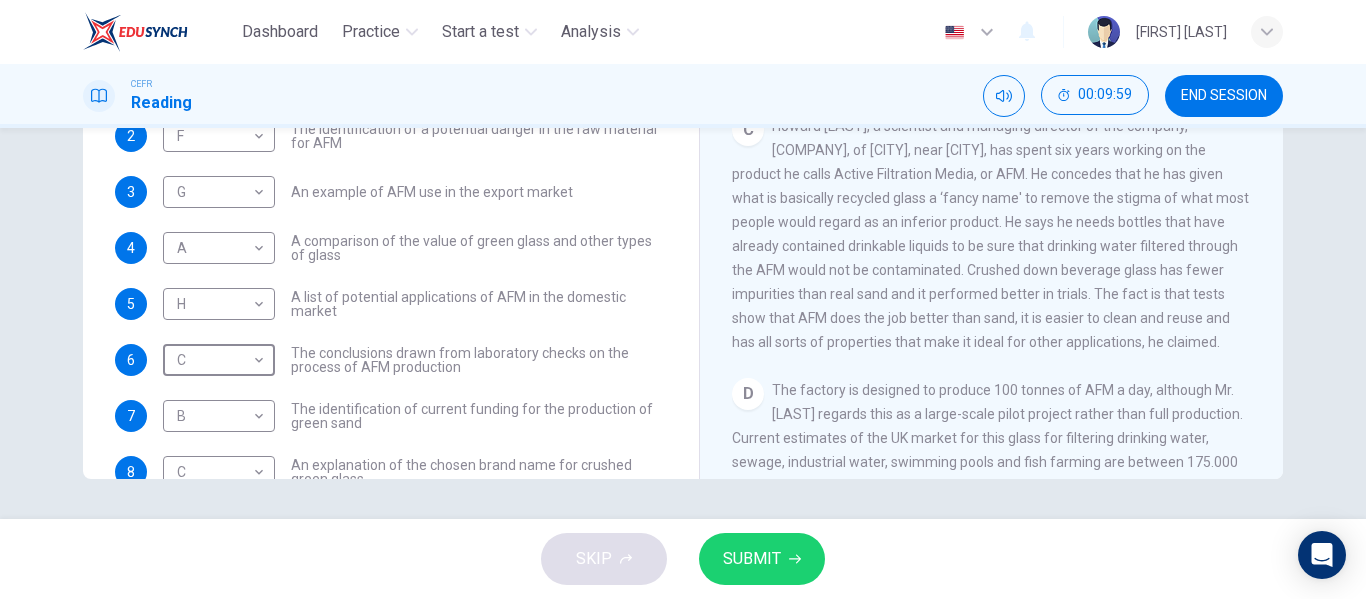click on "SUBMIT" at bounding box center (752, 559) 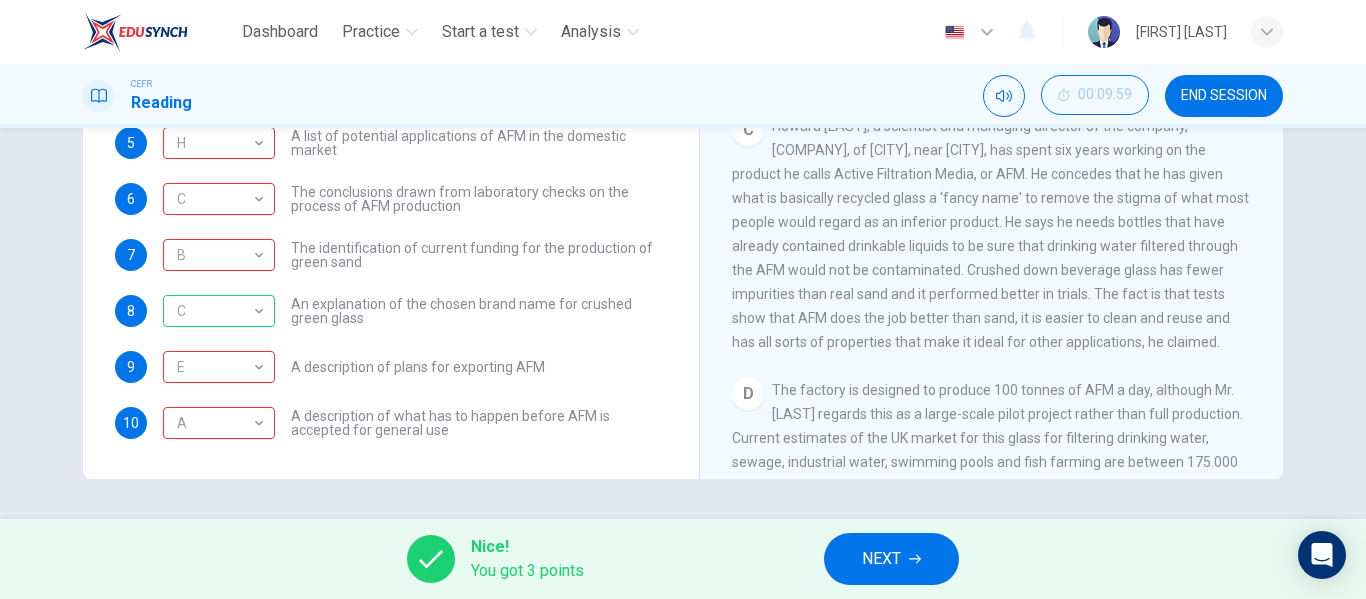 scroll, scrollTop: 0, scrollLeft: 0, axis: both 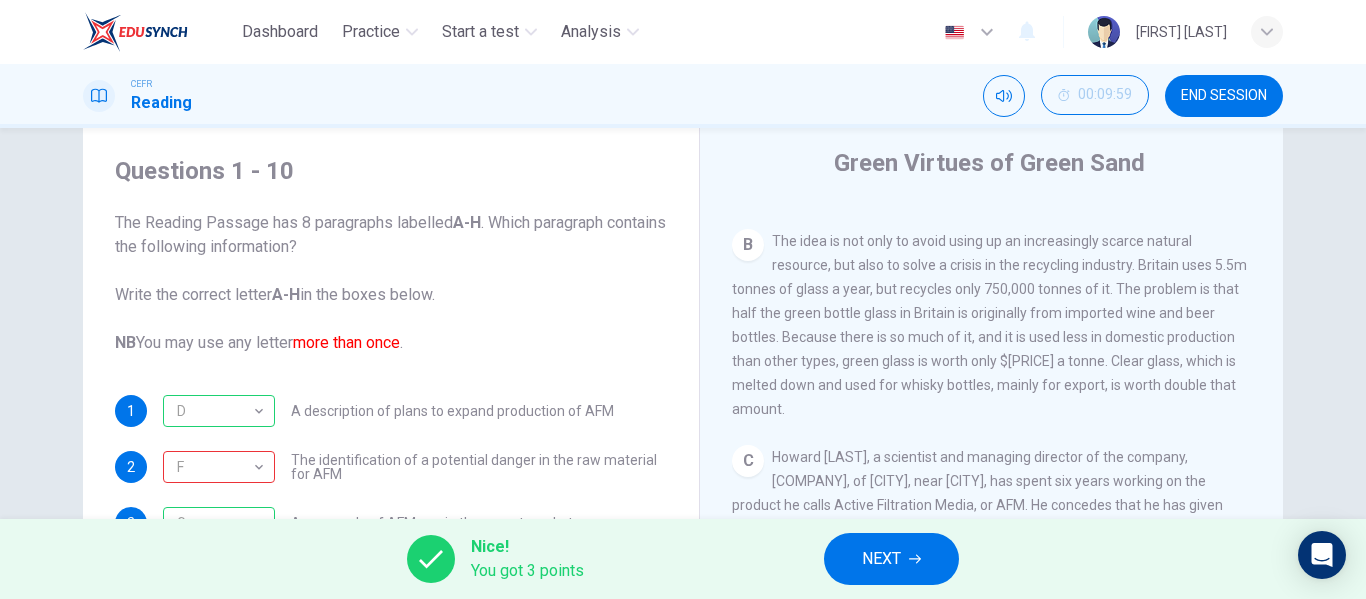 drag, startPoint x: 476, startPoint y: 565, endPoint x: 438, endPoint y: 560, distance: 38.327538 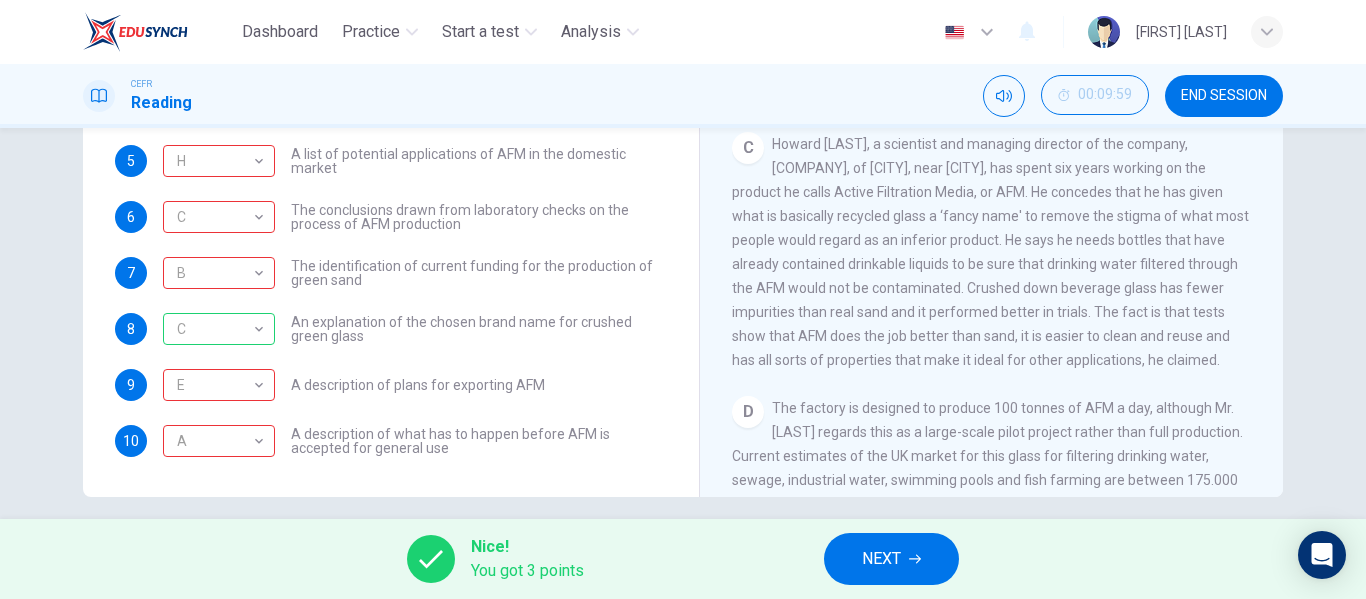 scroll, scrollTop: 384, scrollLeft: 0, axis: vertical 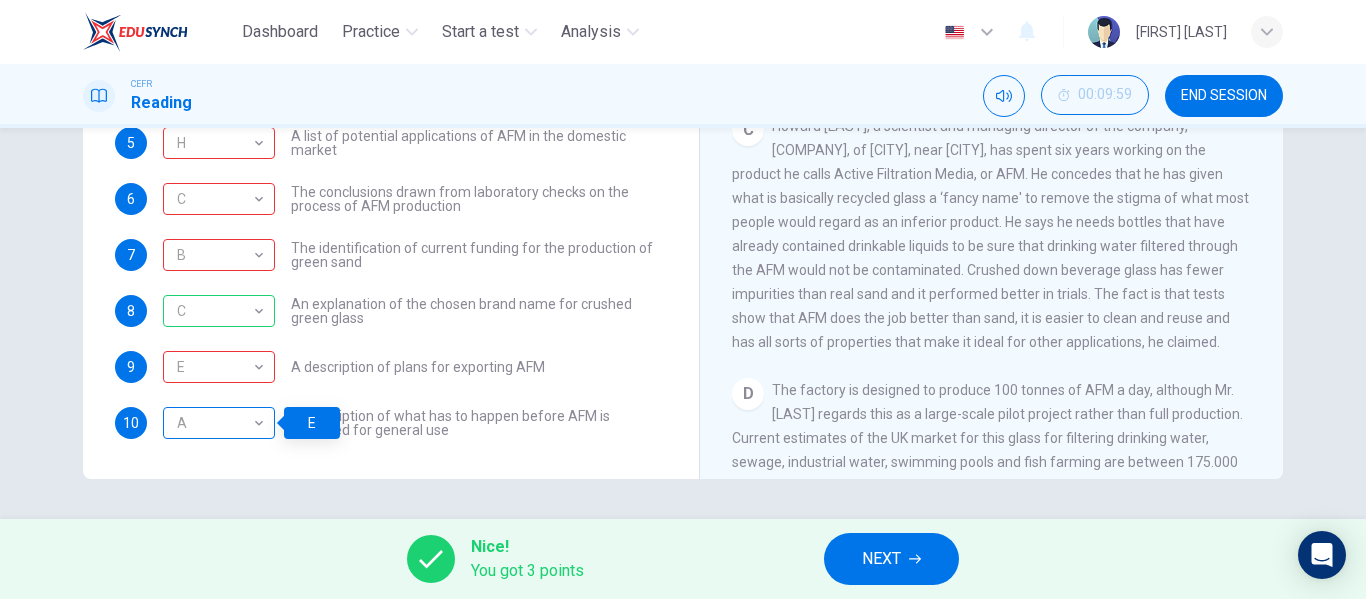 click on "A" at bounding box center [215, -25] 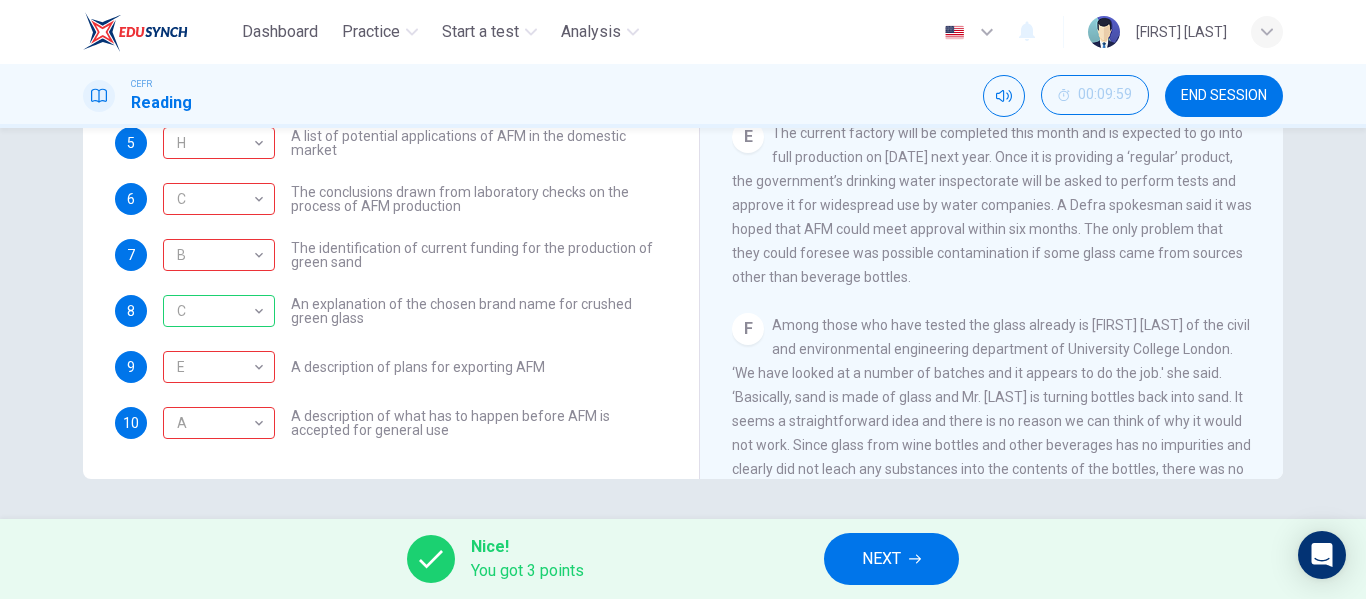 scroll, scrollTop: 1108, scrollLeft: 0, axis: vertical 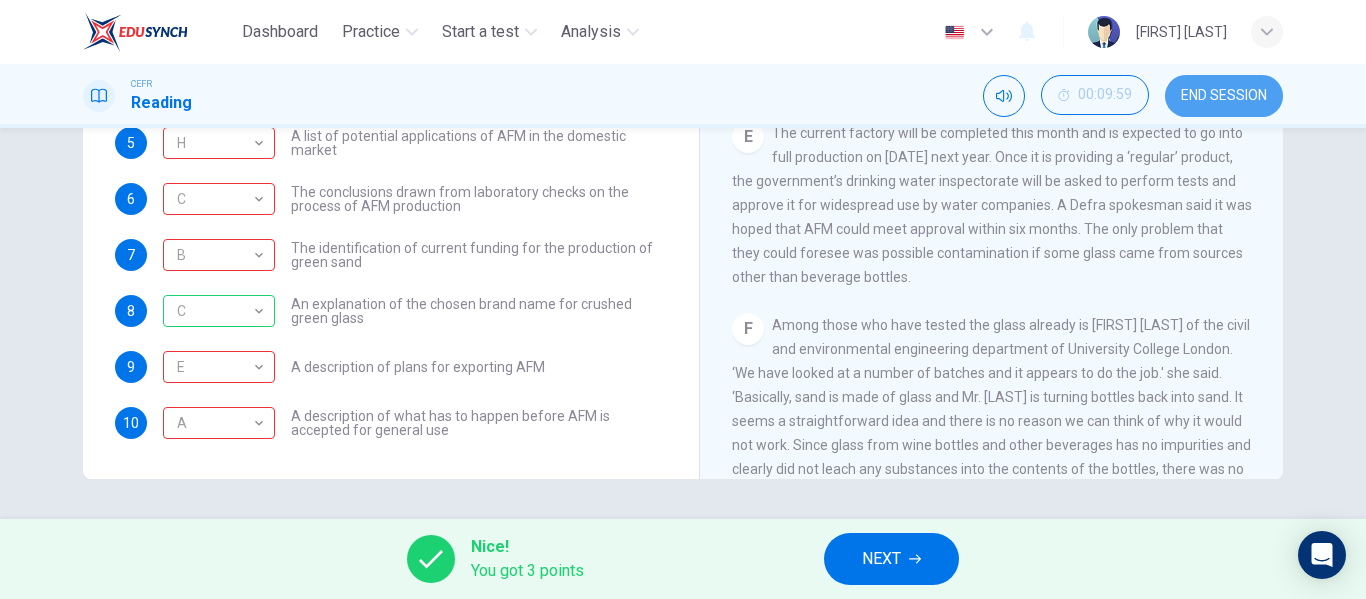 click on "END SESSION" at bounding box center (1224, 96) 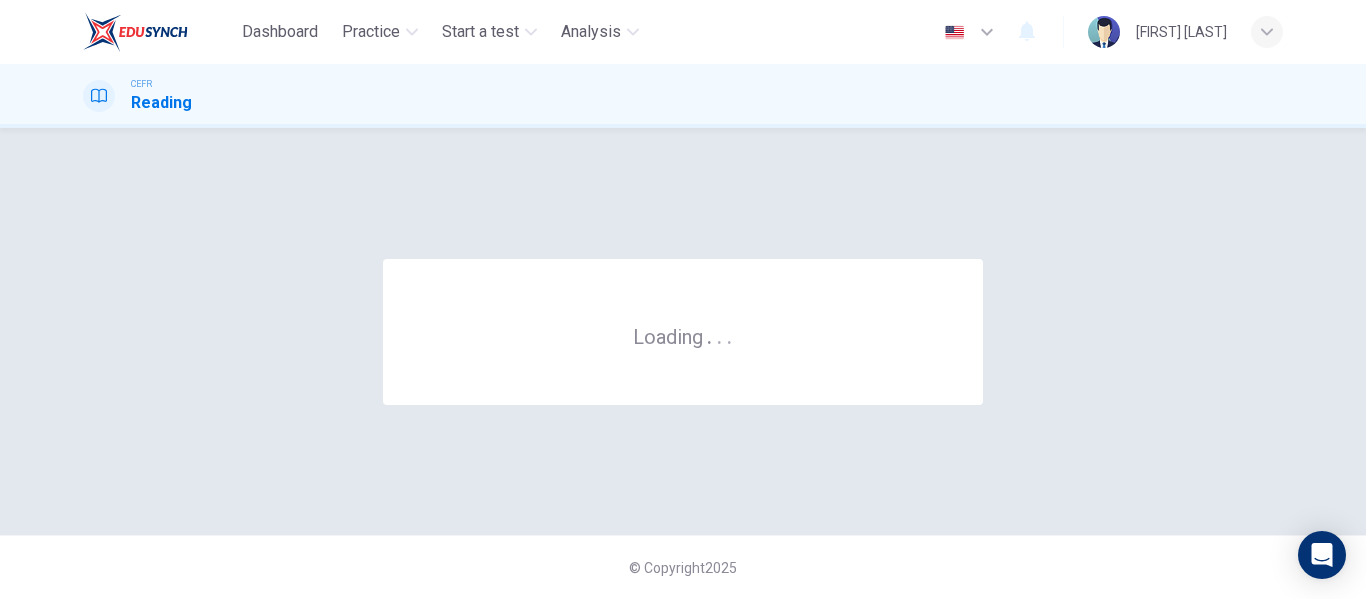 scroll, scrollTop: 0, scrollLeft: 0, axis: both 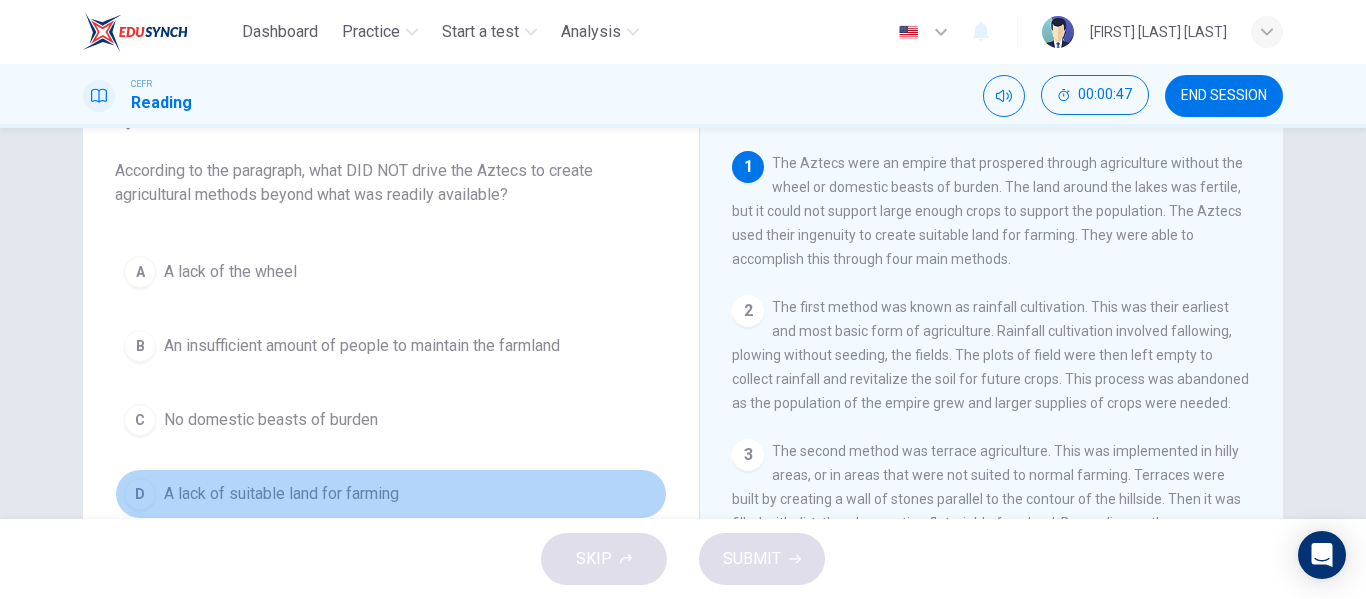 click on "D" at bounding box center (140, 272) 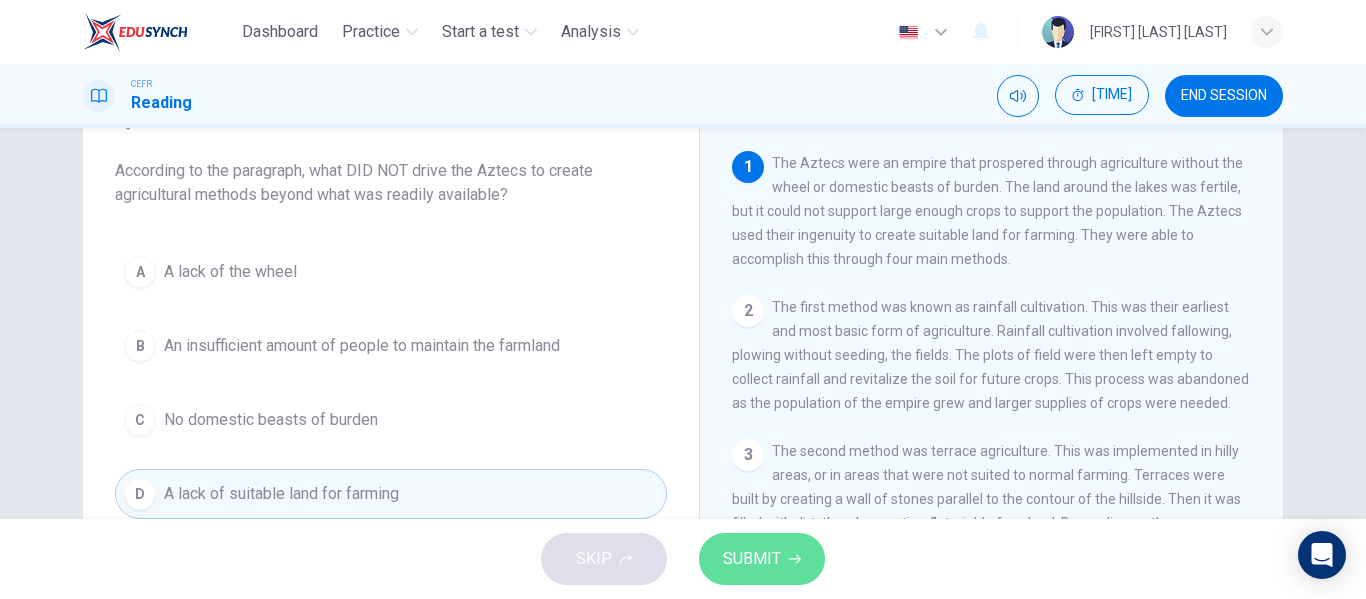 click on "SUBMIT" at bounding box center [762, 559] 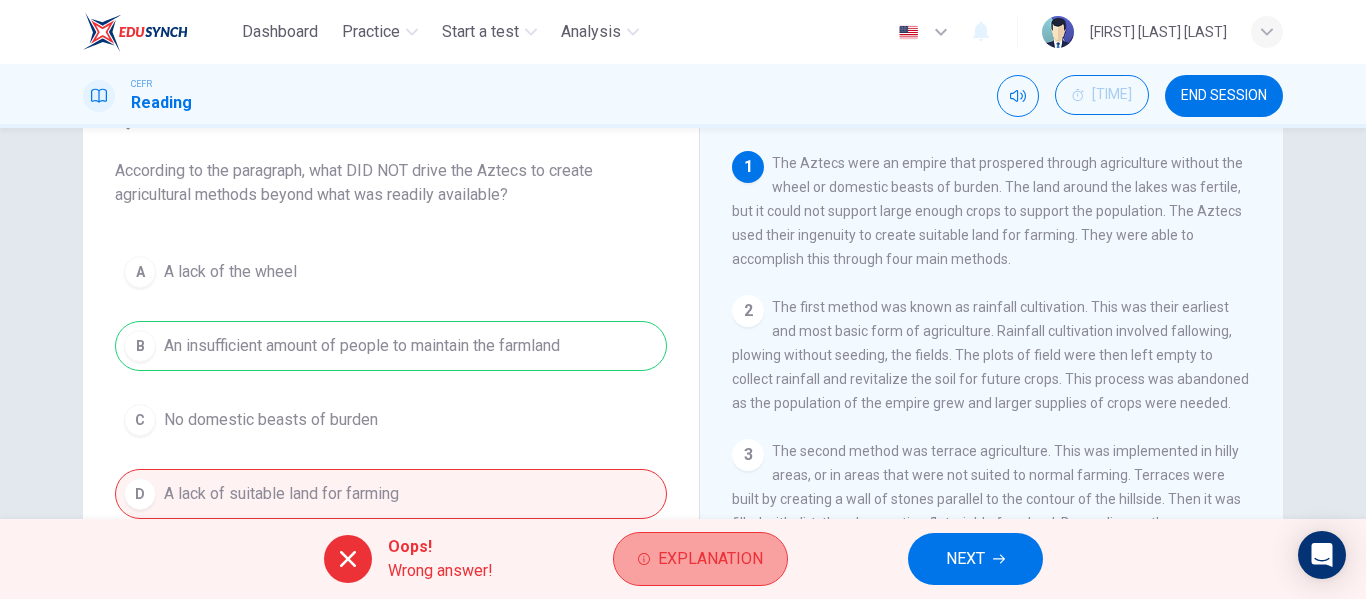 click on "Explanation" at bounding box center (710, 559) 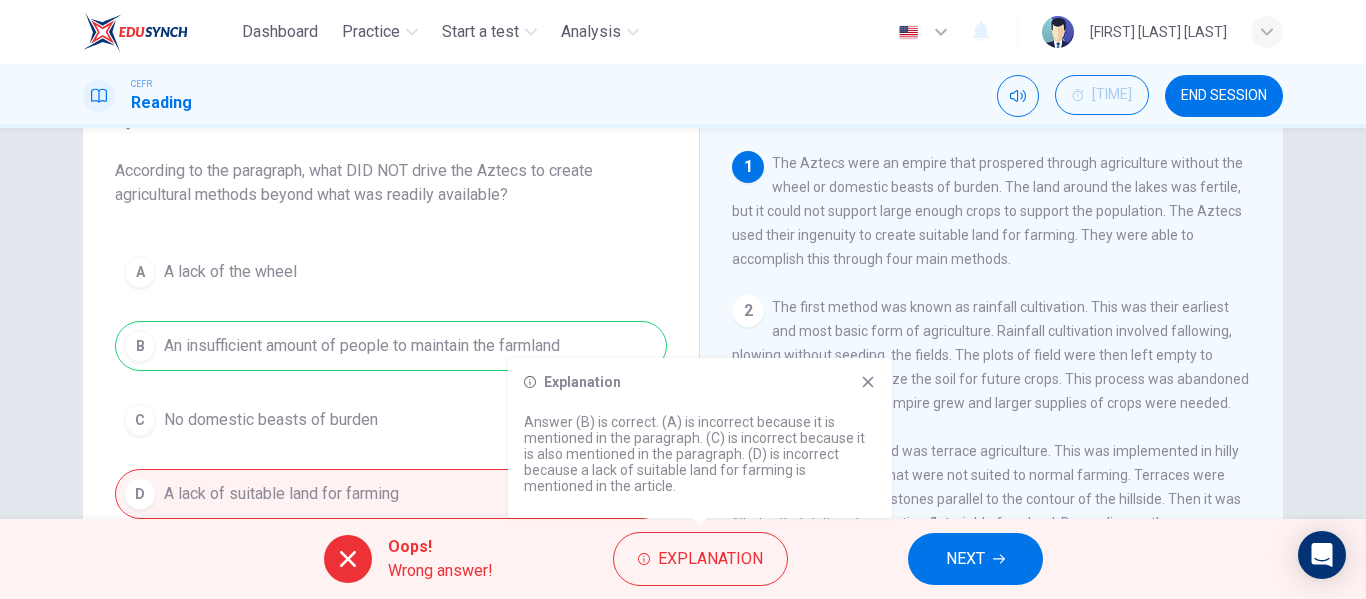 click on "NEXT" at bounding box center (965, 559) 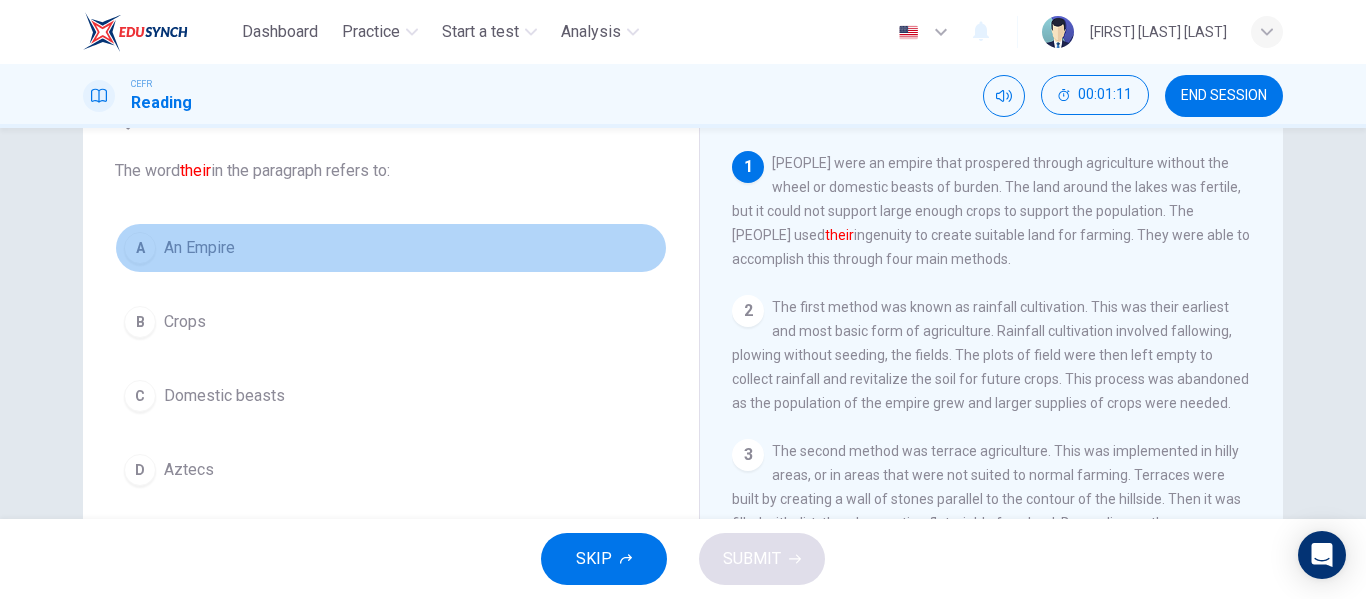 click on "A" at bounding box center [140, 248] 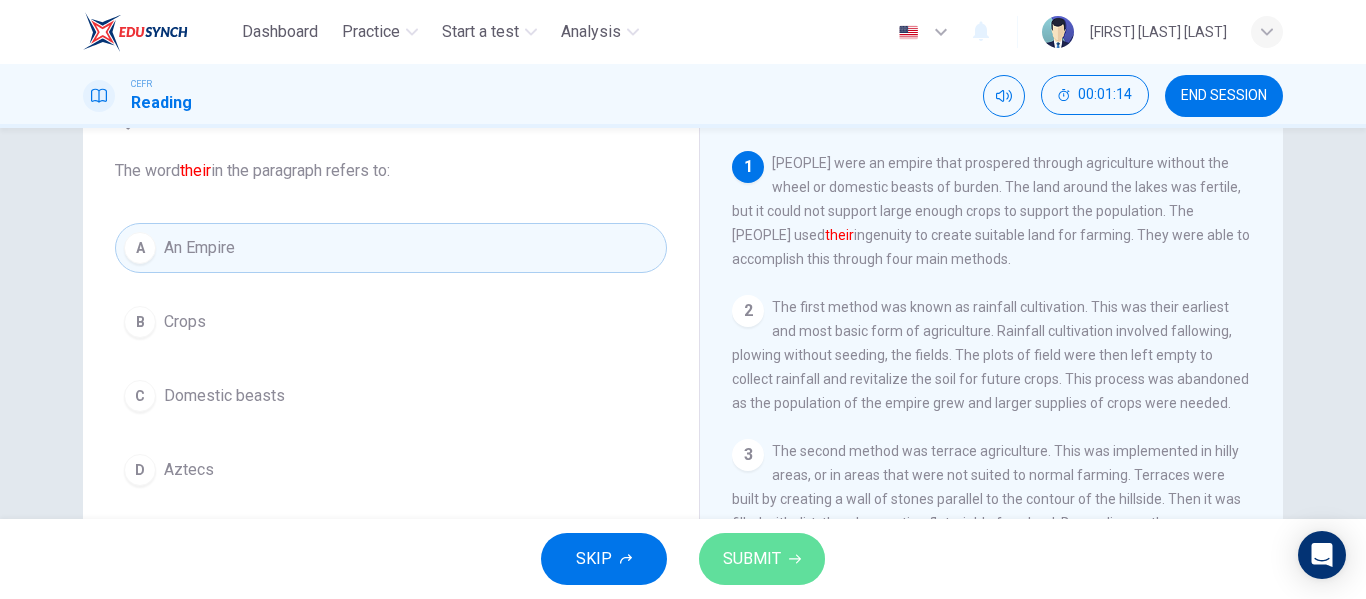 click on "SUBMIT" at bounding box center (752, 559) 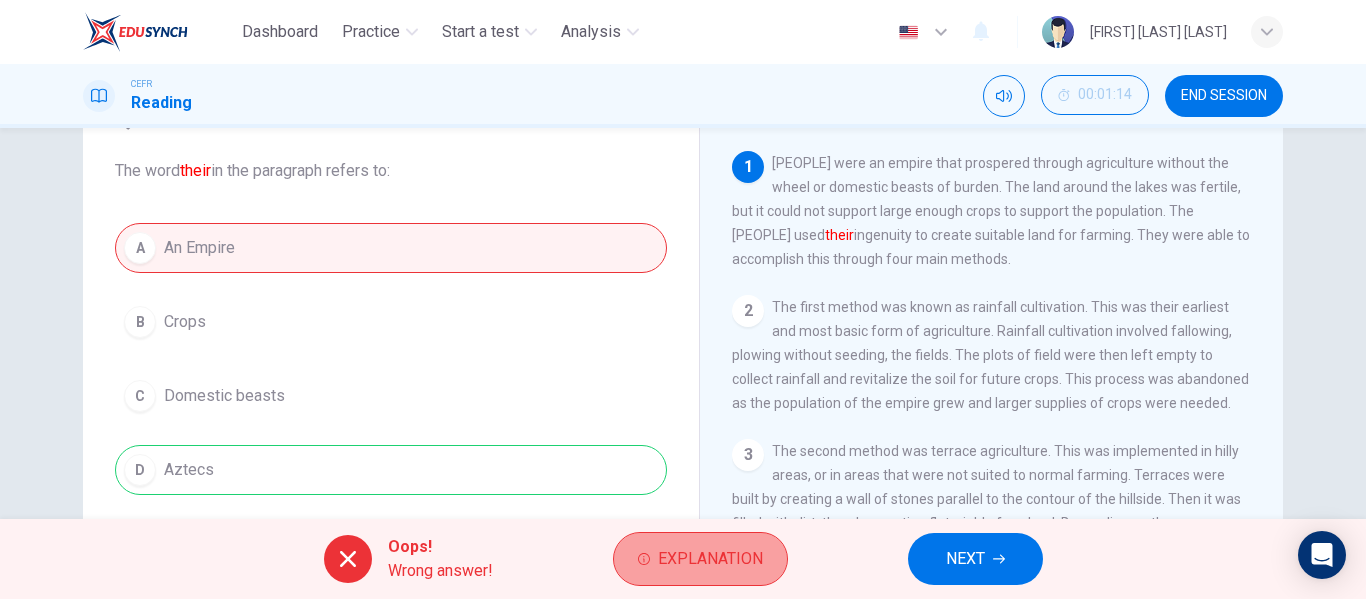 click on "Explanation" at bounding box center [700, 559] 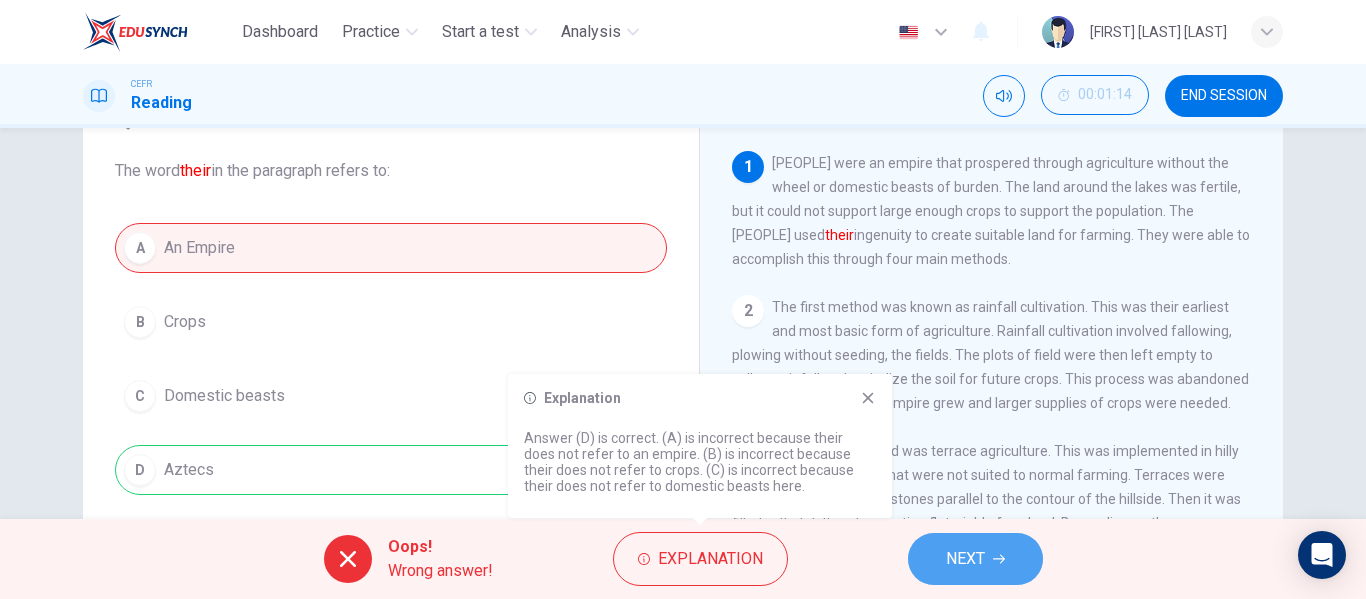 click on "NEXT" at bounding box center [975, 559] 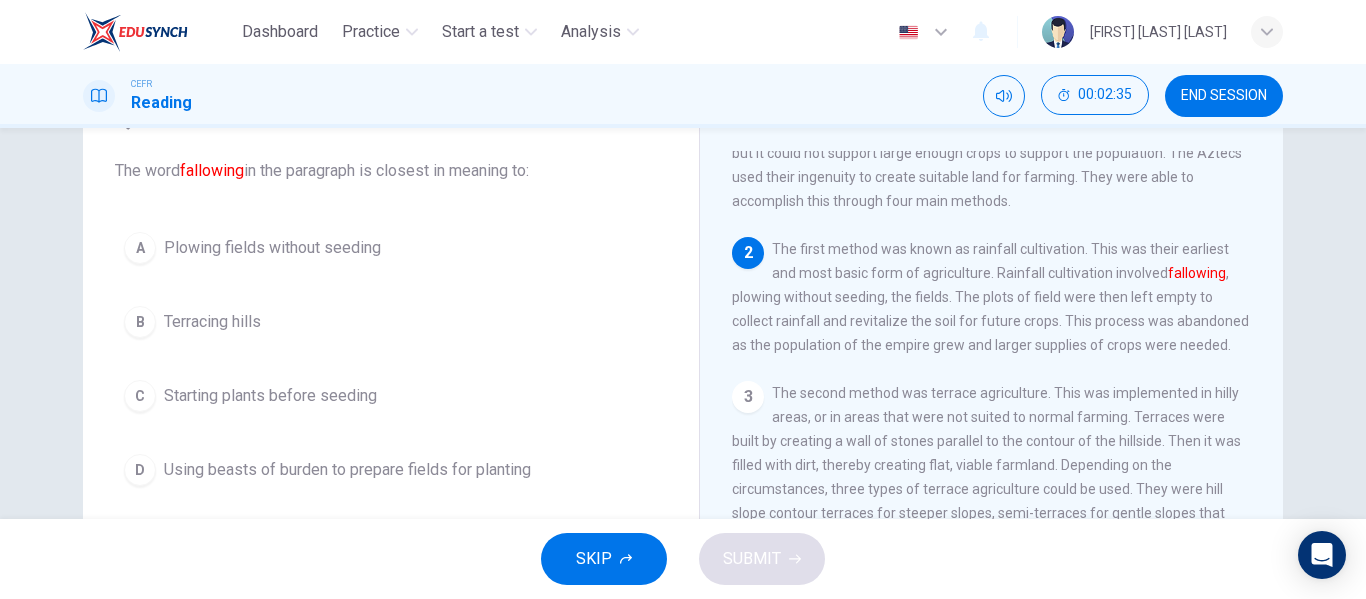 scroll, scrollTop: 76, scrollLeft: 0, axis: vertical 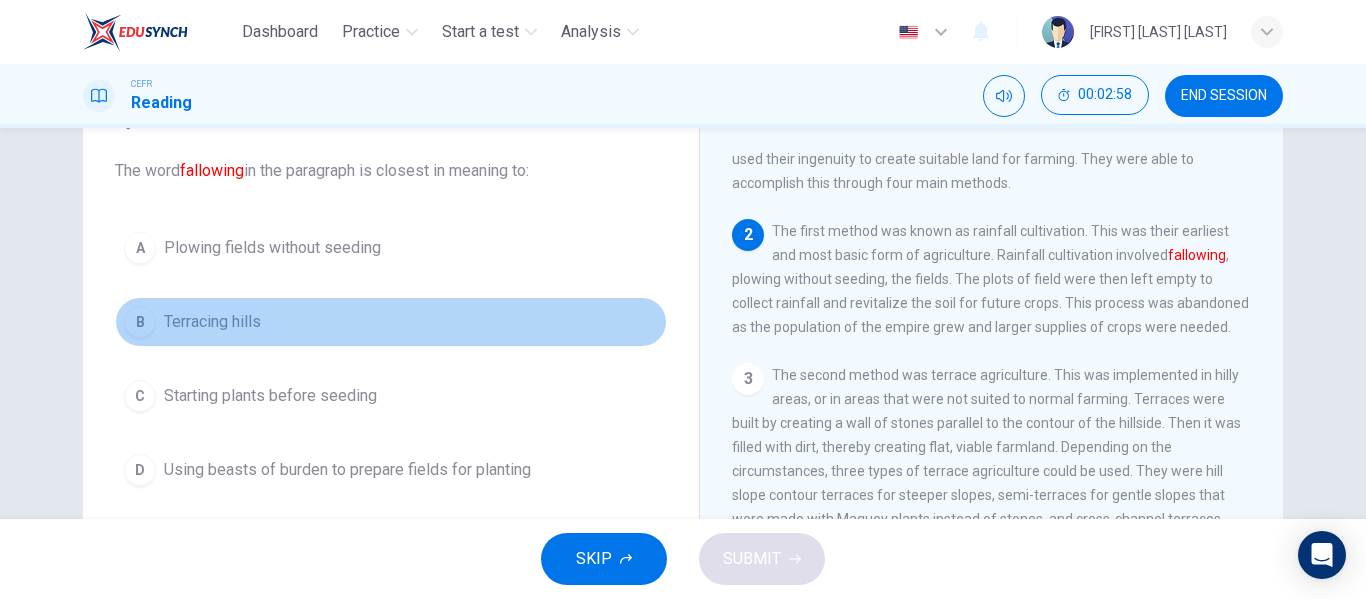 click on "Terracing hills" at bounding box center [272, 248] 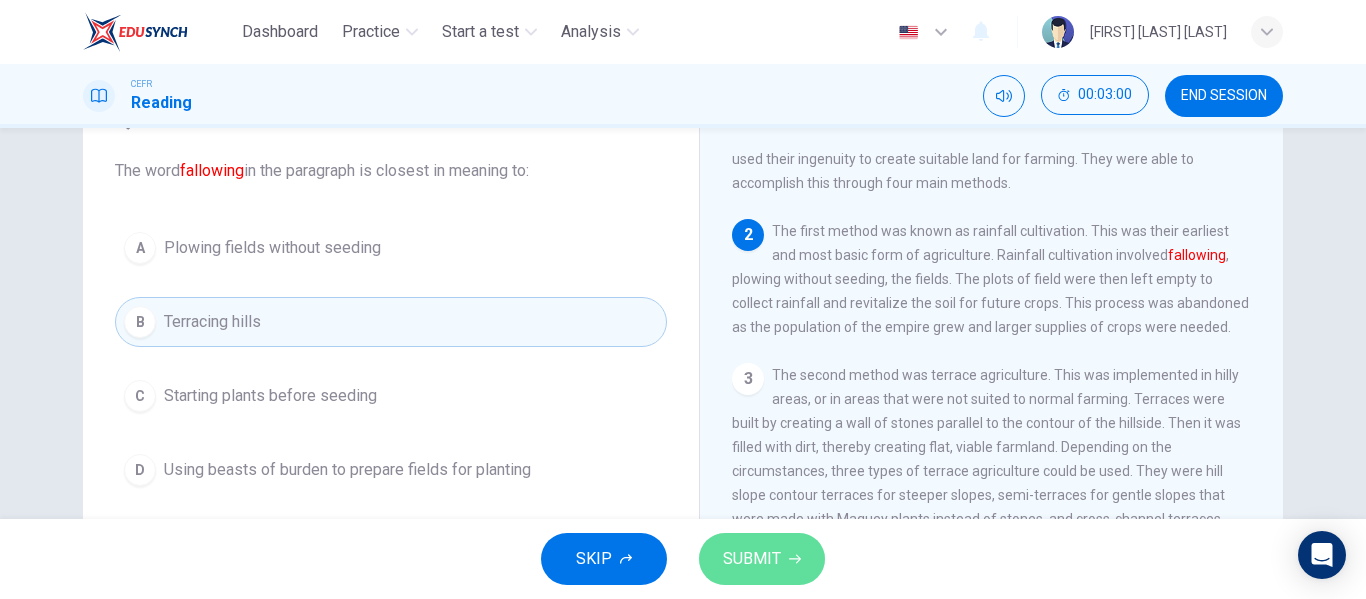 click on "SUBMIT" at bounding box center (752, 559) 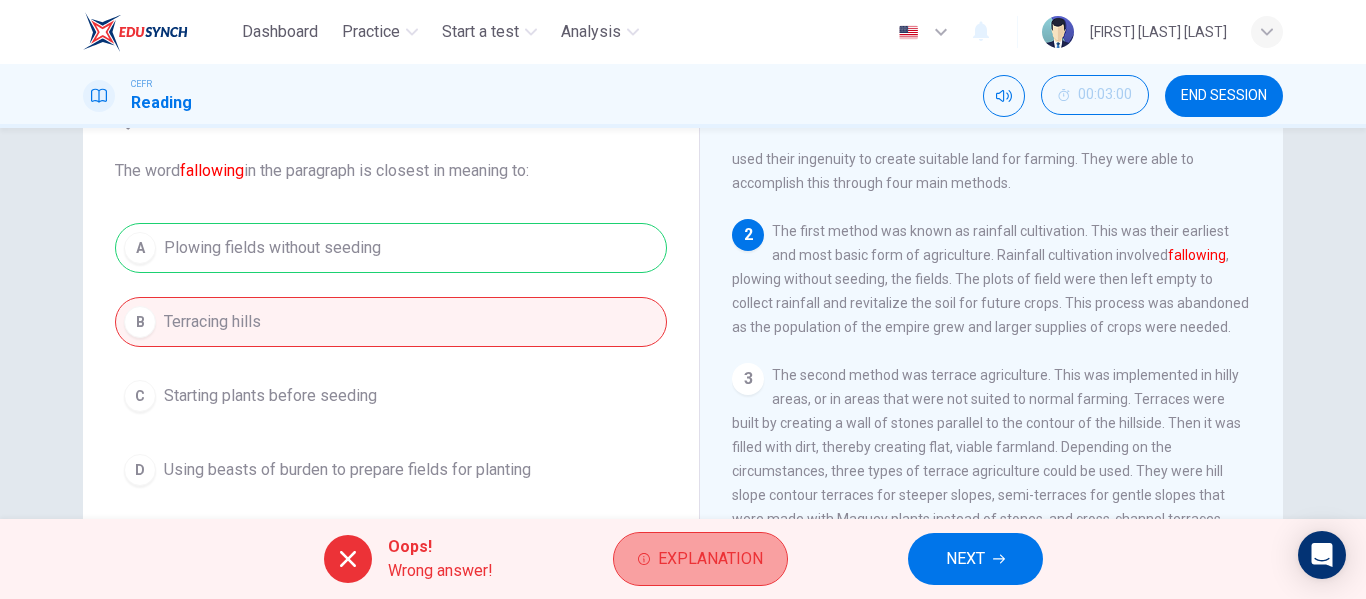 click at bounding box center (644, 559) 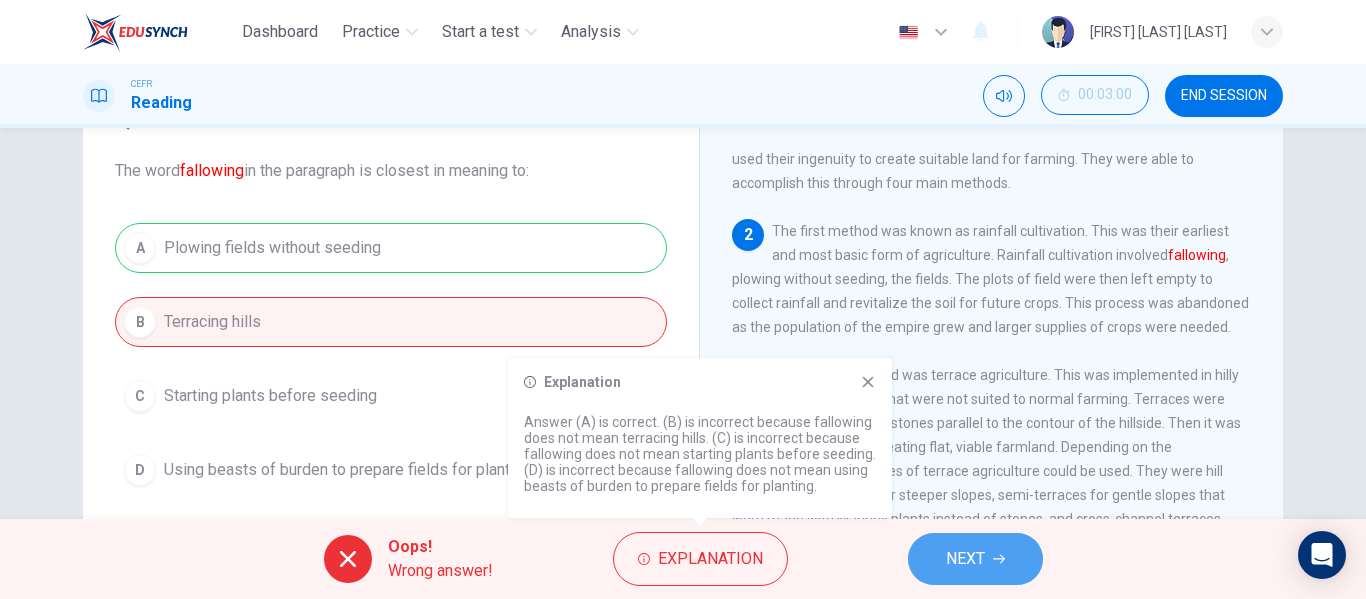 click on "NEXT" at bounding box center [975, 559] 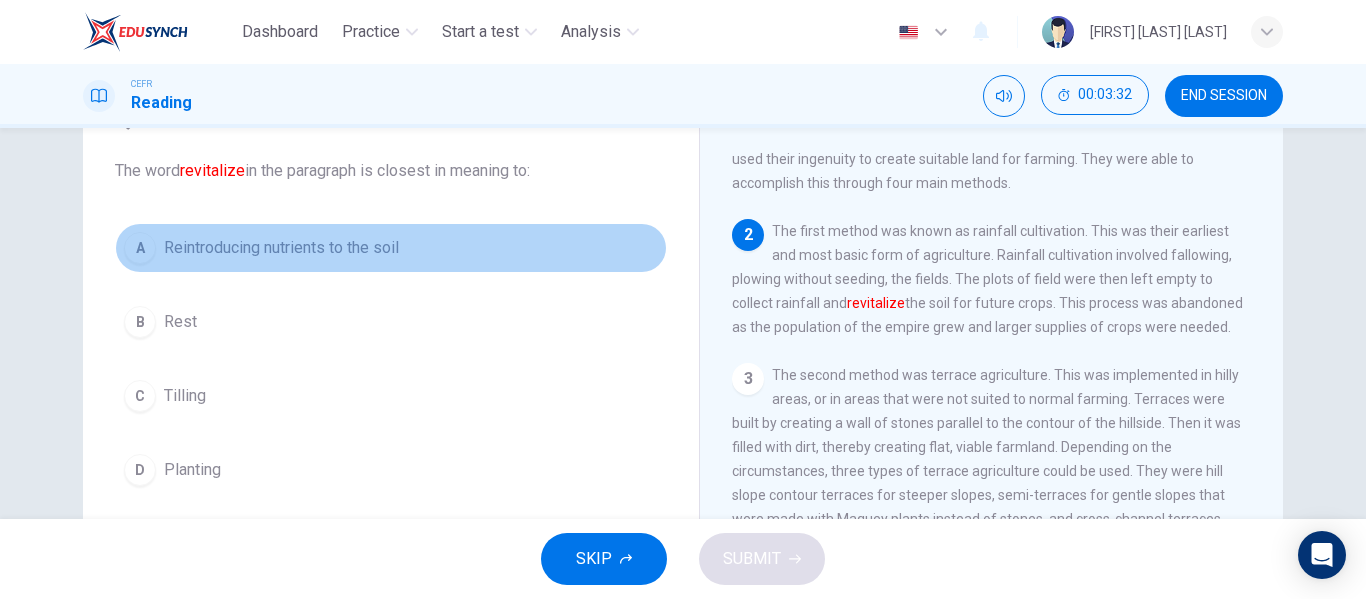 click on "A" at bounding box center (140, 248) 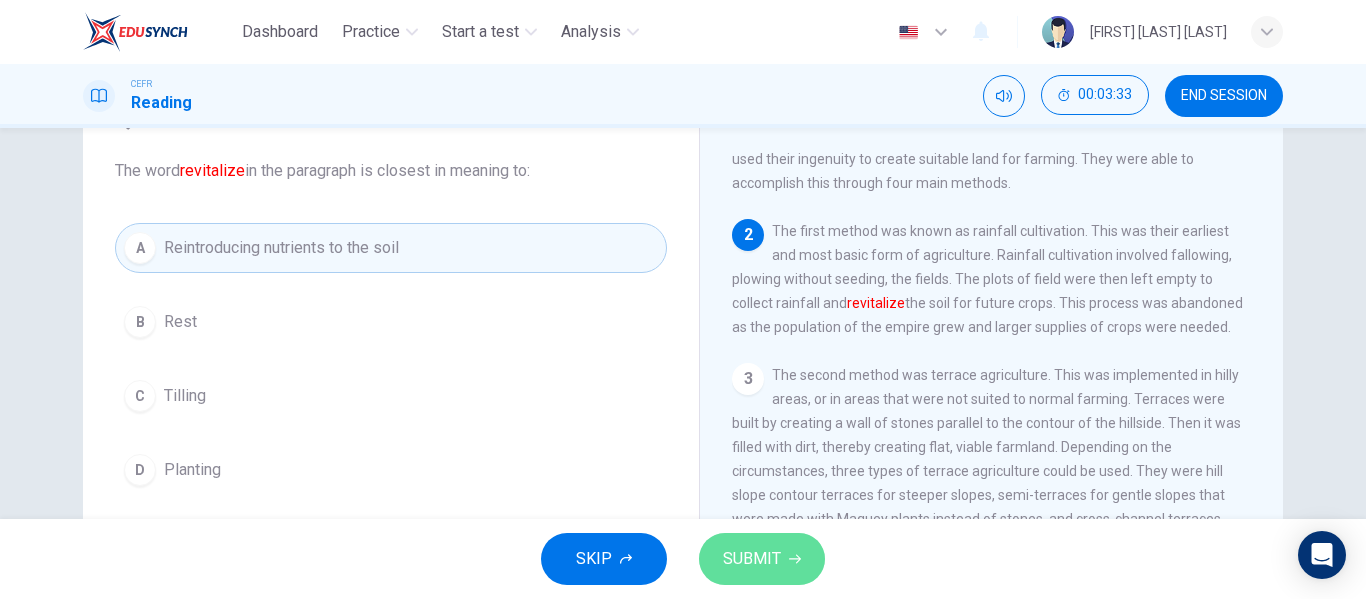 click on "SUBMIT" at bounding box center [752, 559] 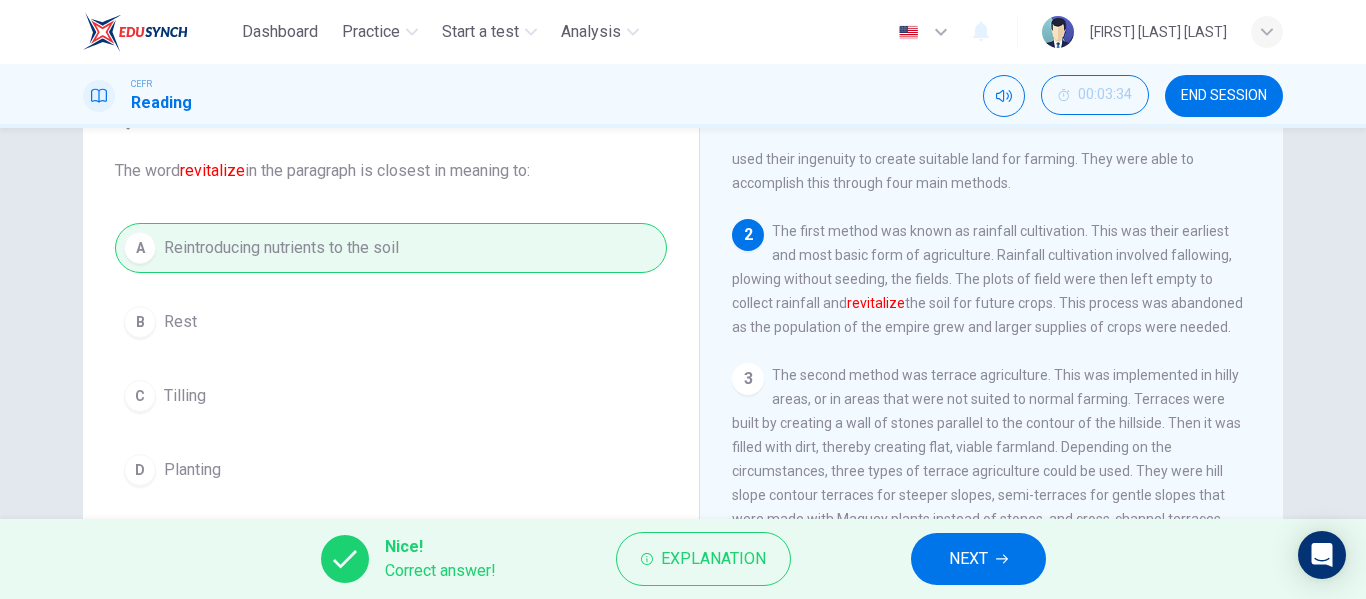 drag, startPoint x: 952, startPoint y: 288, endPoint x: 1049, endPoint y: 313, distance: 100.16985 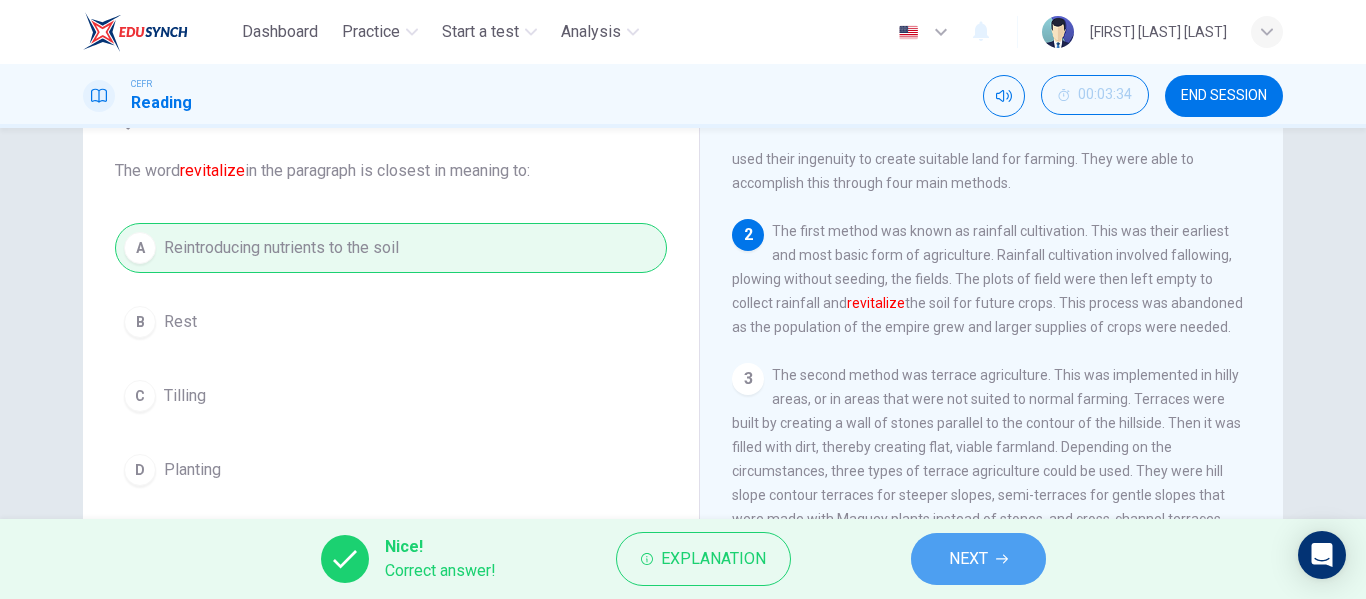 click on "NEXT" at bounding box center [968, 559] 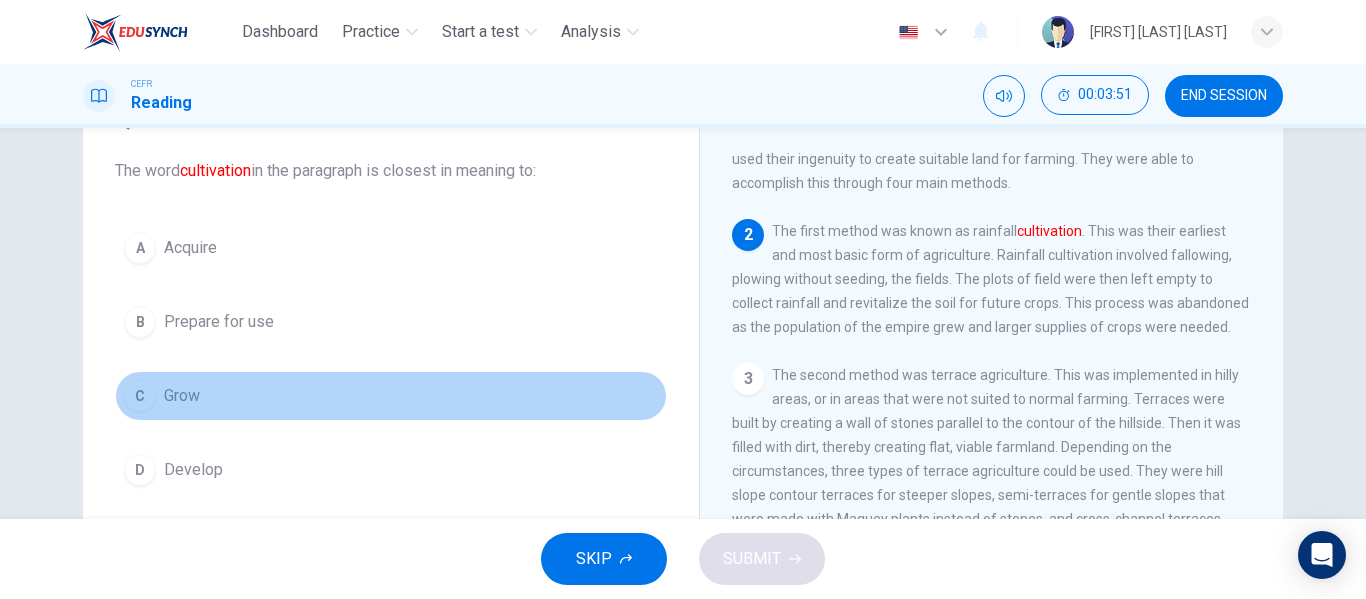 click on "C" at bounding box center (140, 248) 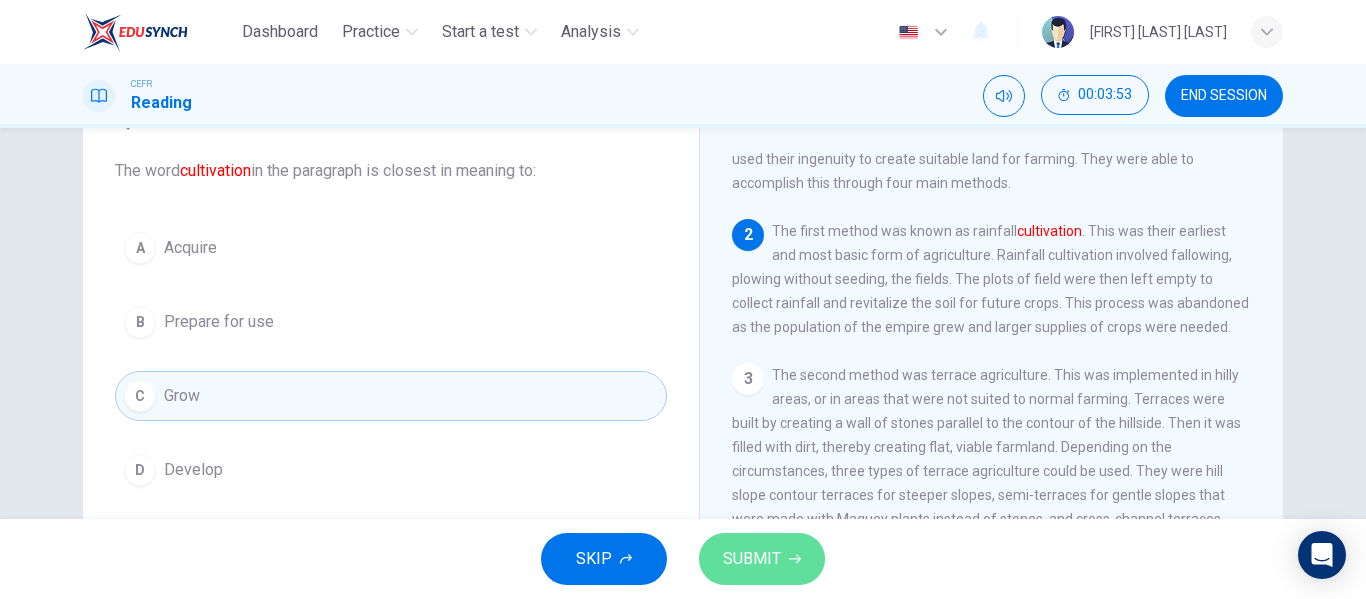 click on "SUBMIT" at bounding box center (762, 559) 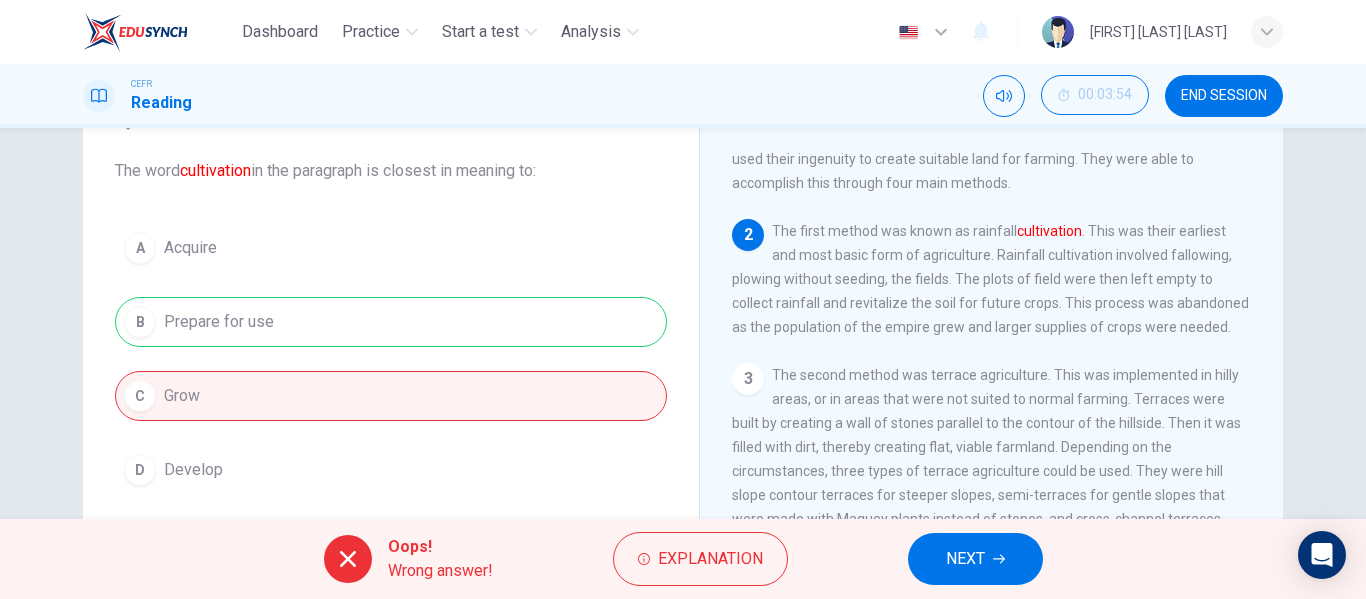 click on "A Acquire B Prepare for use C Grow D Develop" at bounding box center [391, 359] 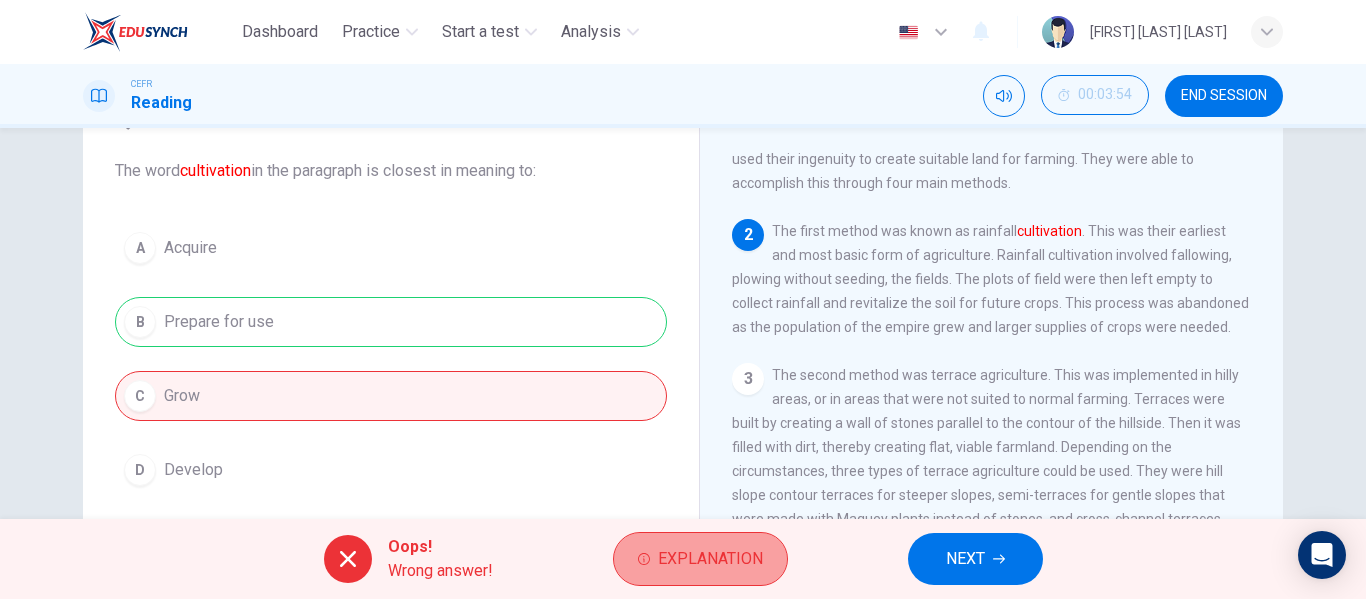 click on "Explanation" at bounding box center (700, 559) 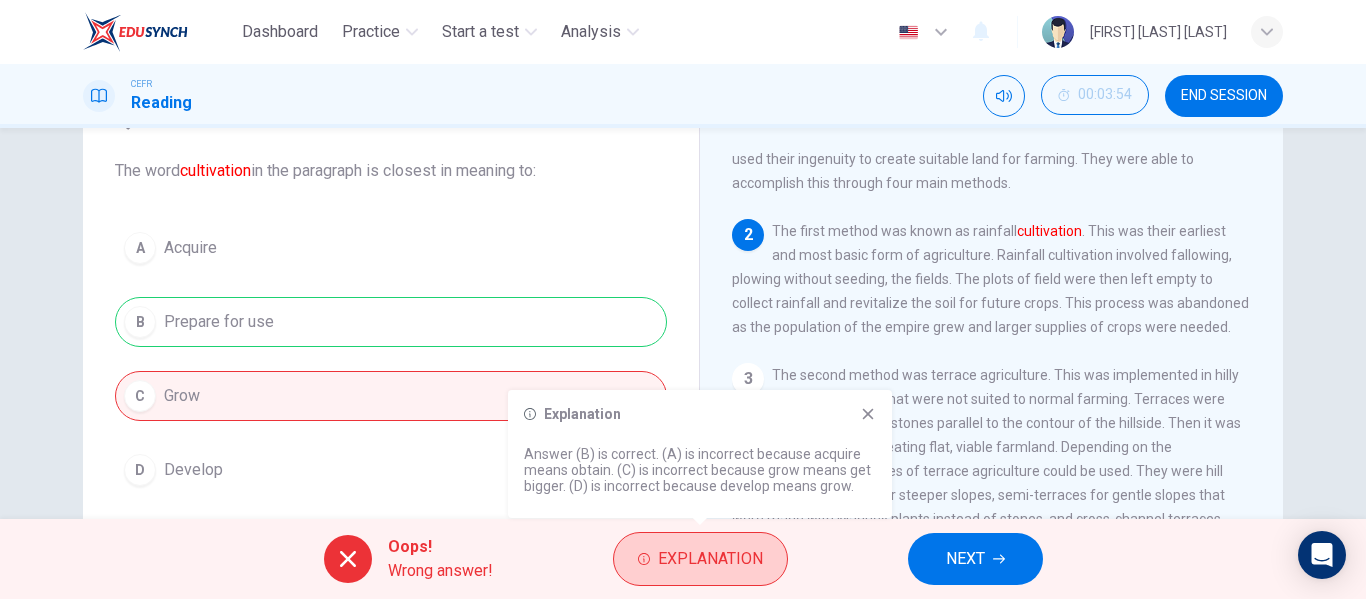type 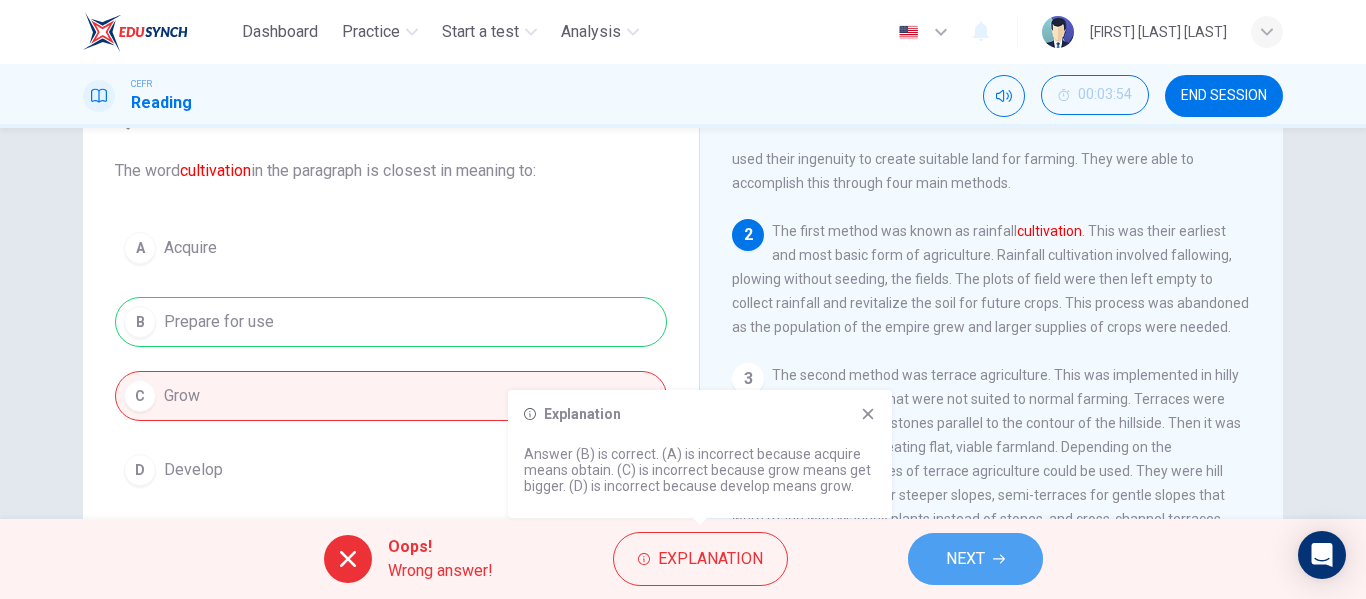 click on "NEXT" at bounding box center [975, 559] 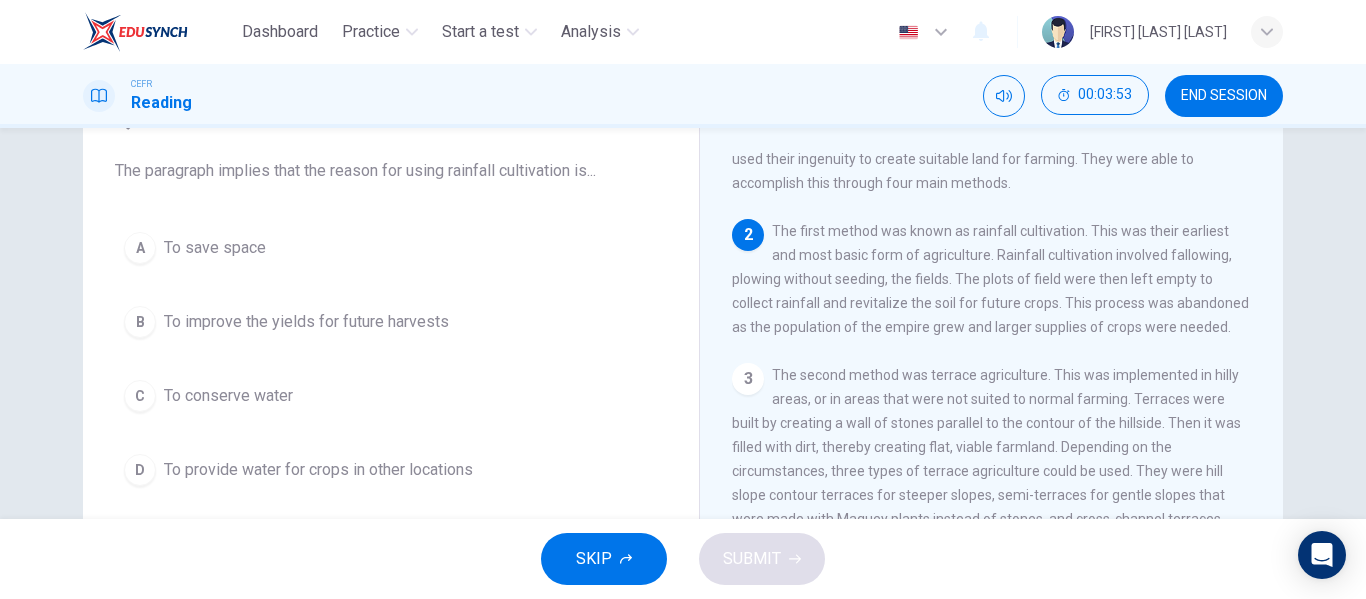 scroll, scrollTop: 0, scrollLeft: 0, axis: both 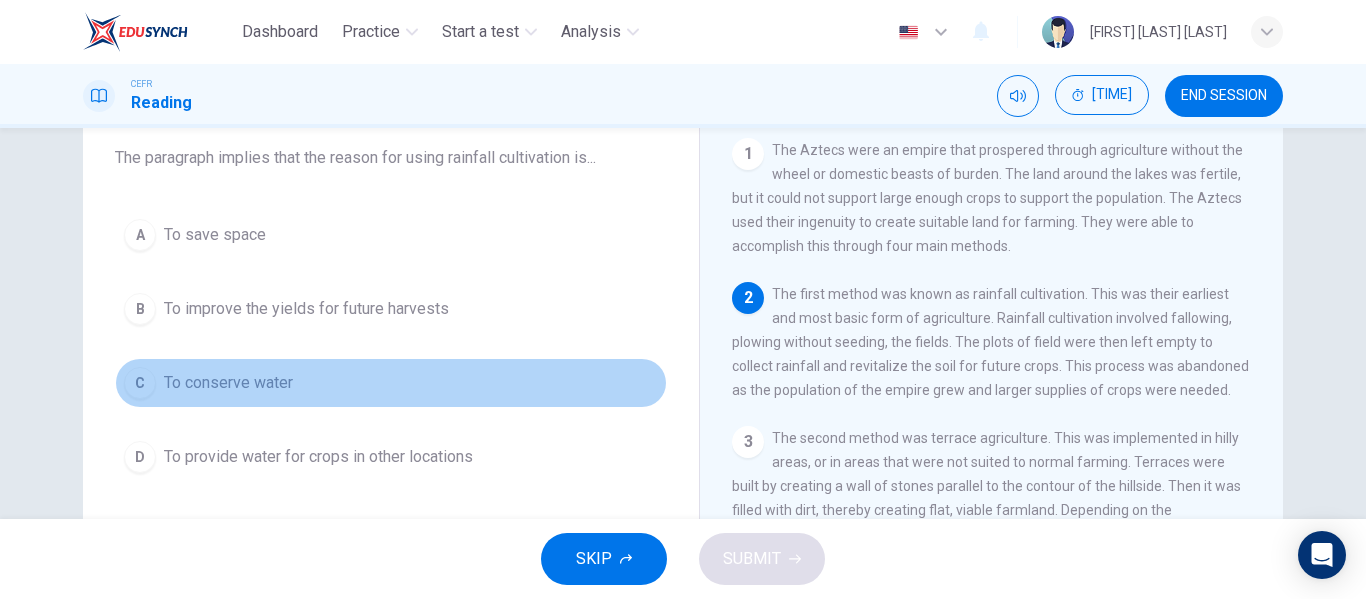 click on "To conserve water" at bounding box center [215, 235] 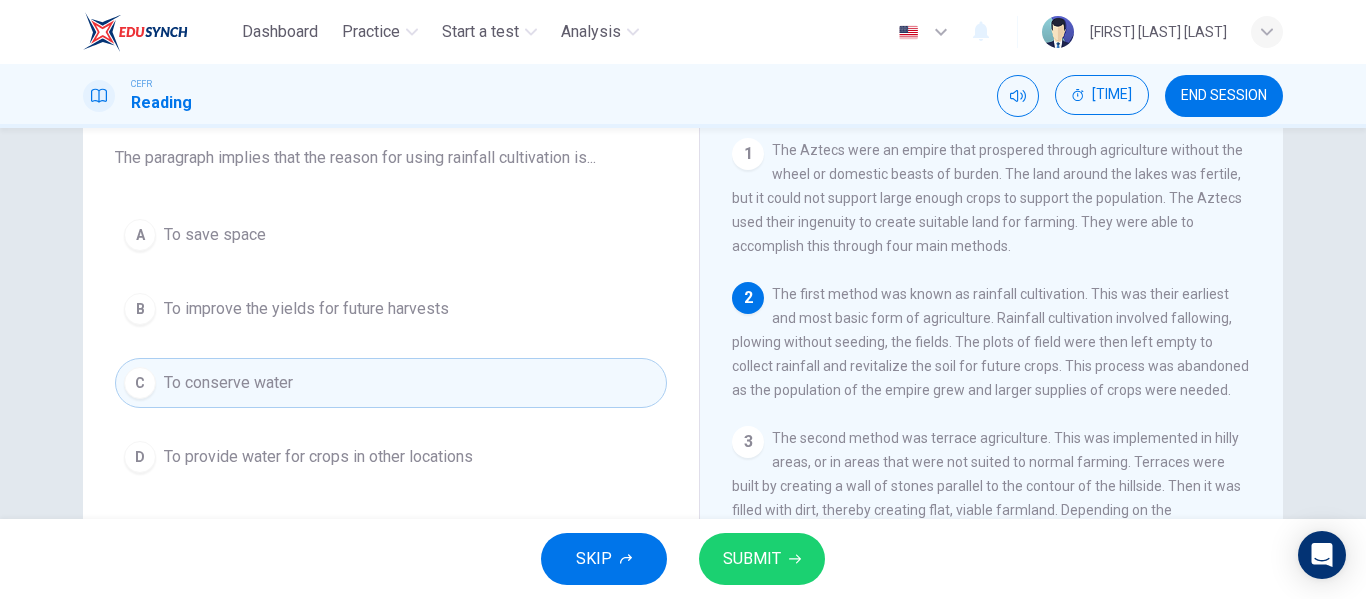 click on "SUBMIT" at bounding box center [752, 559] 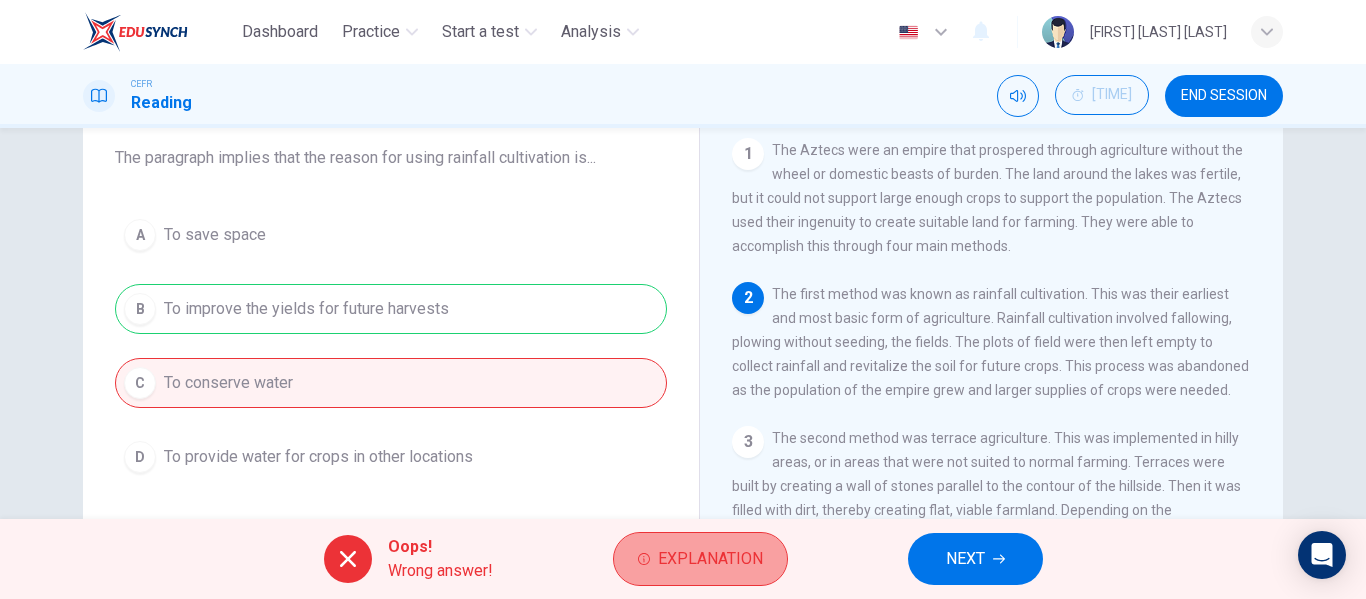 click on "Explanation" at bounding box center (700, 559) 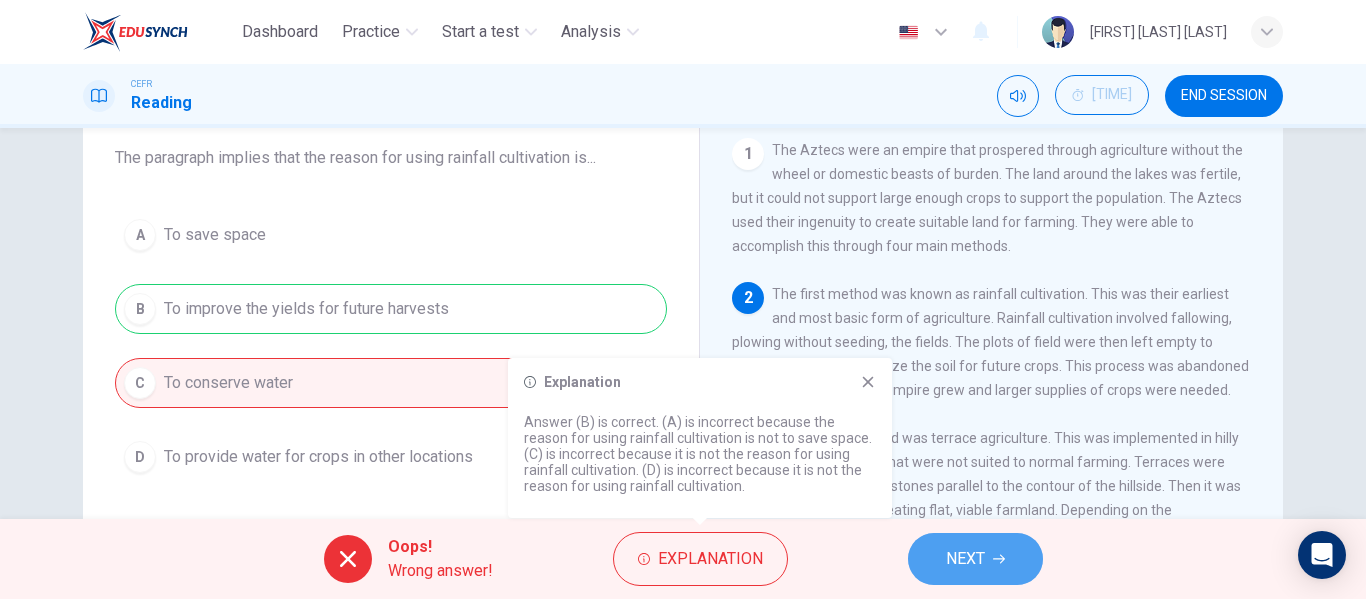 click on "NEXT" at bounding box center (975, 559) 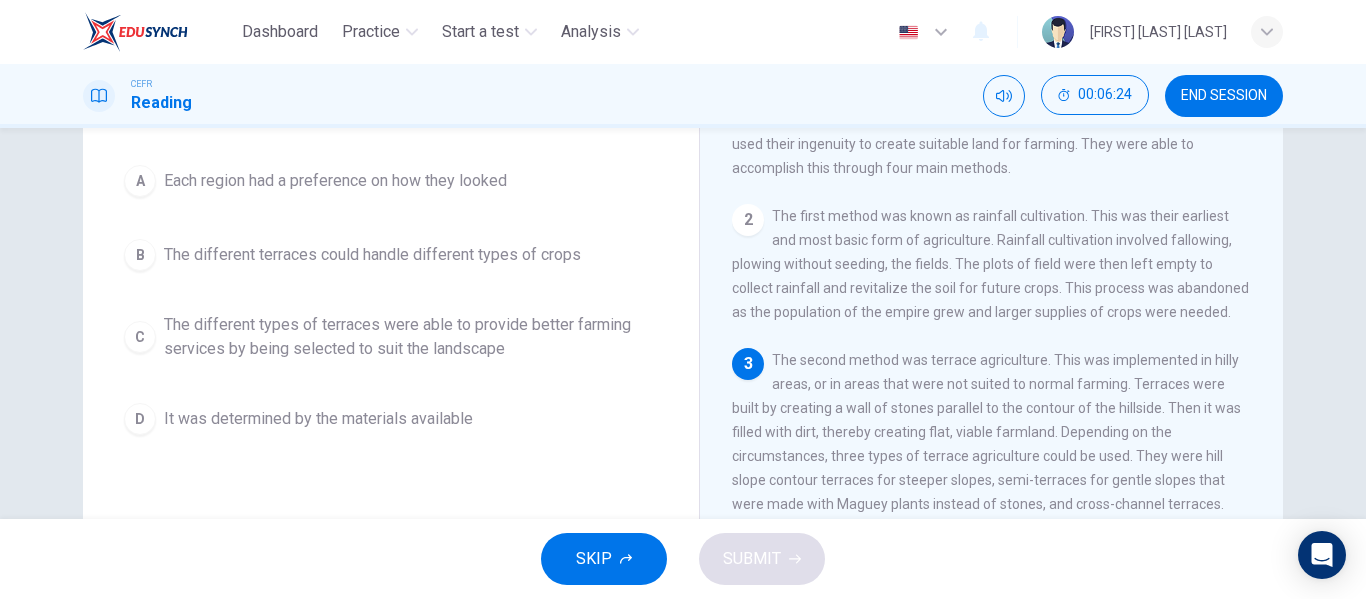 scroll, scrollTop: 197, scrollLeft: 0, axis: vertical 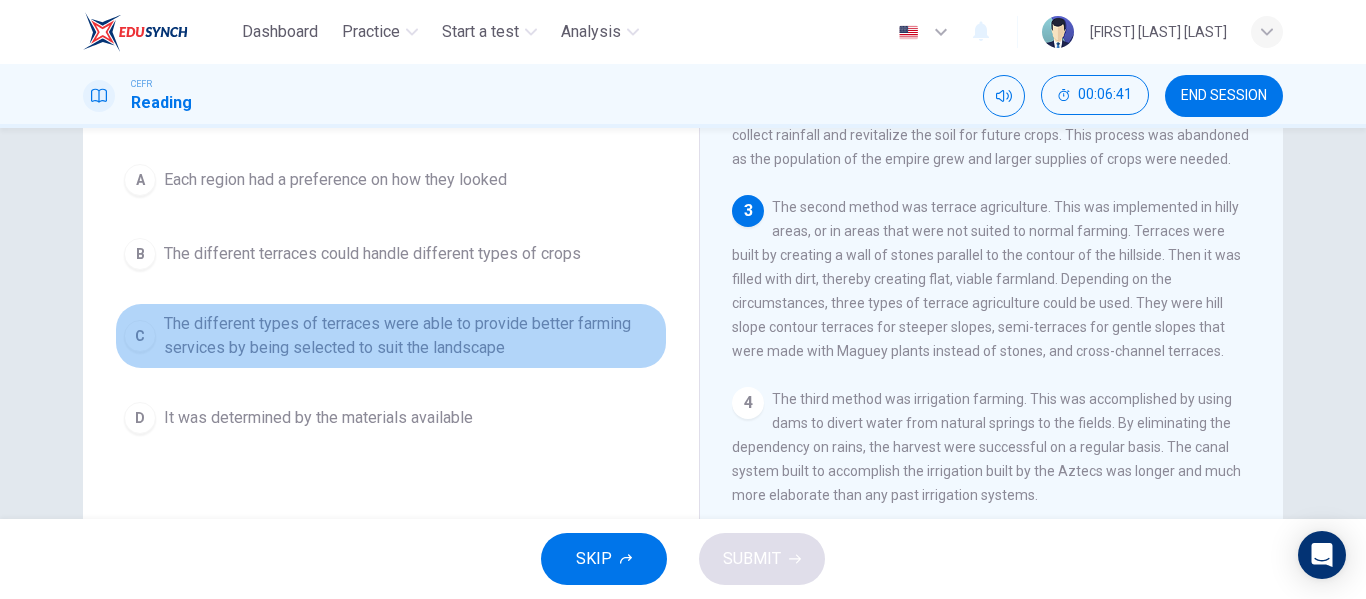 click on "The different types of terraces were able to provide better farming services by being selected to suit the landscape" at bounding box center (335, 180) 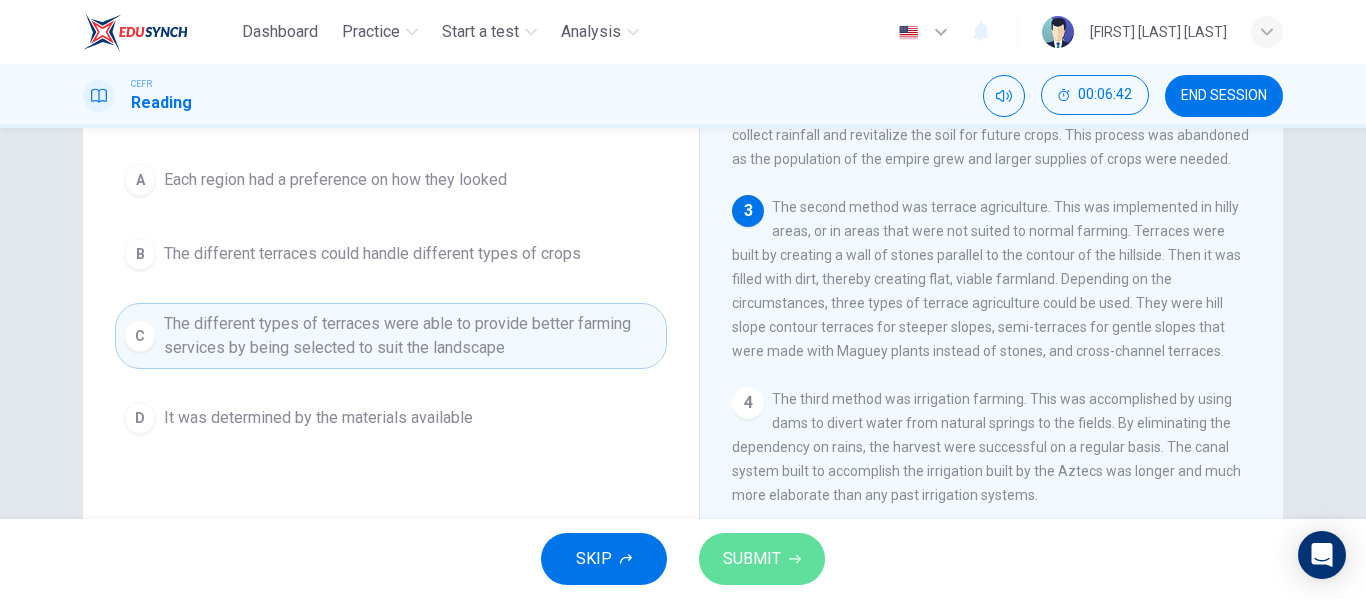 click on "SUBMIT" at bounding box center [752, 559] 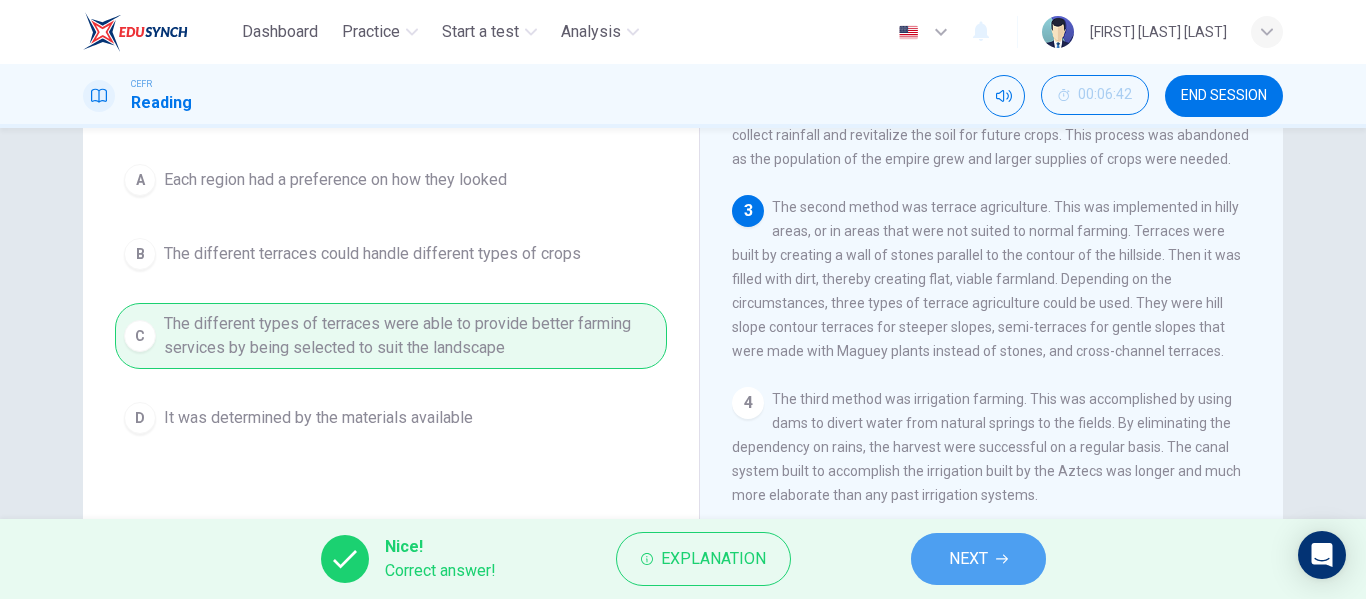 click on "NEXT" at bounding box center [968, 559] 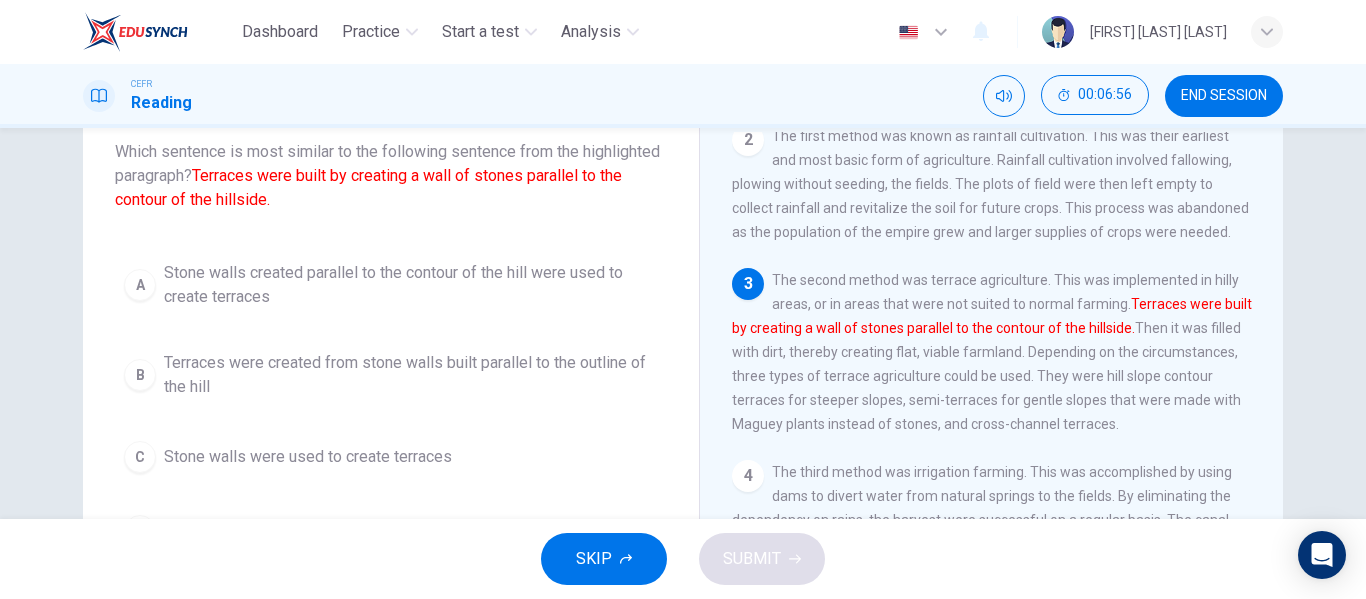 scroll, scrollTop: 126, scrollLeft: 0, axis: vertical 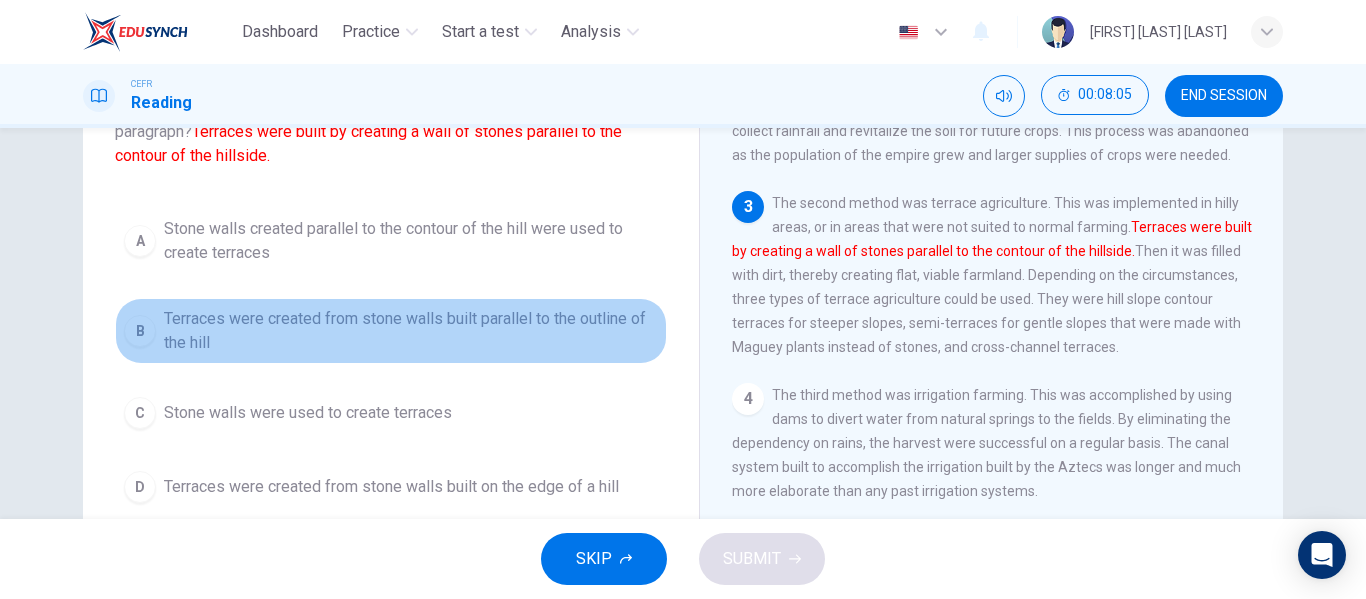 click on "B Terraces were created from stone walls built parallel to the outline of the hill" at bounding box center (391, 331) 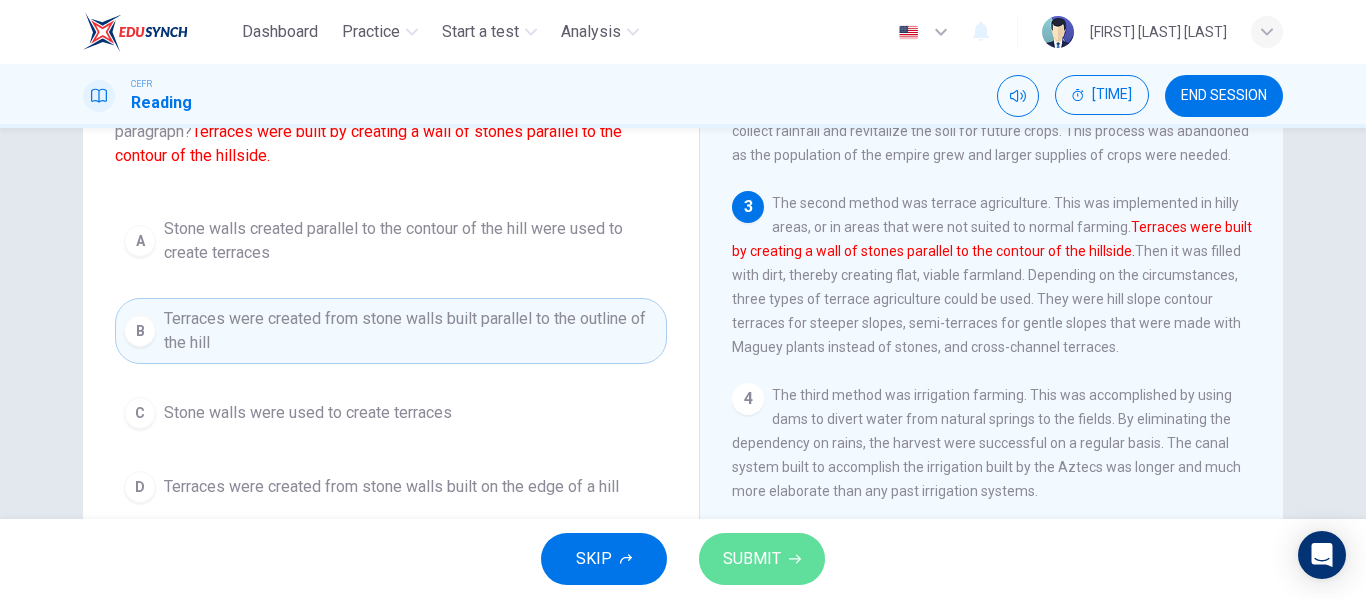 click on "SUBMIT" at bounding box center (752, 559) 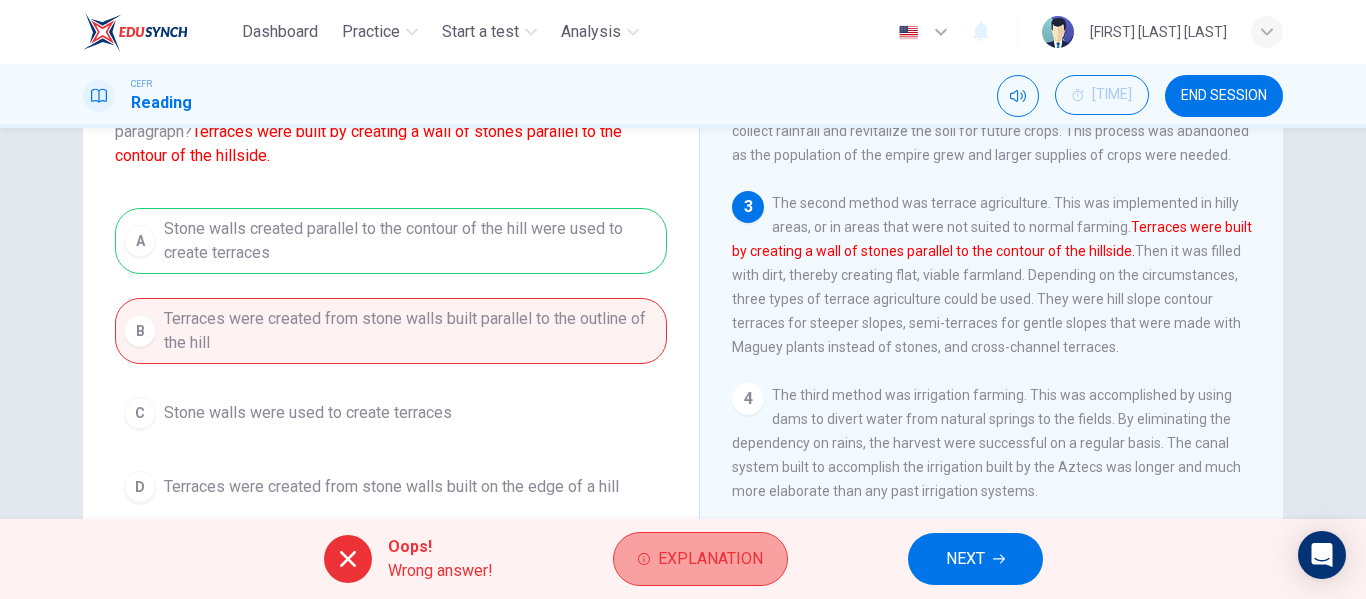 click on "Explanation" at bounding box center [700, 559] 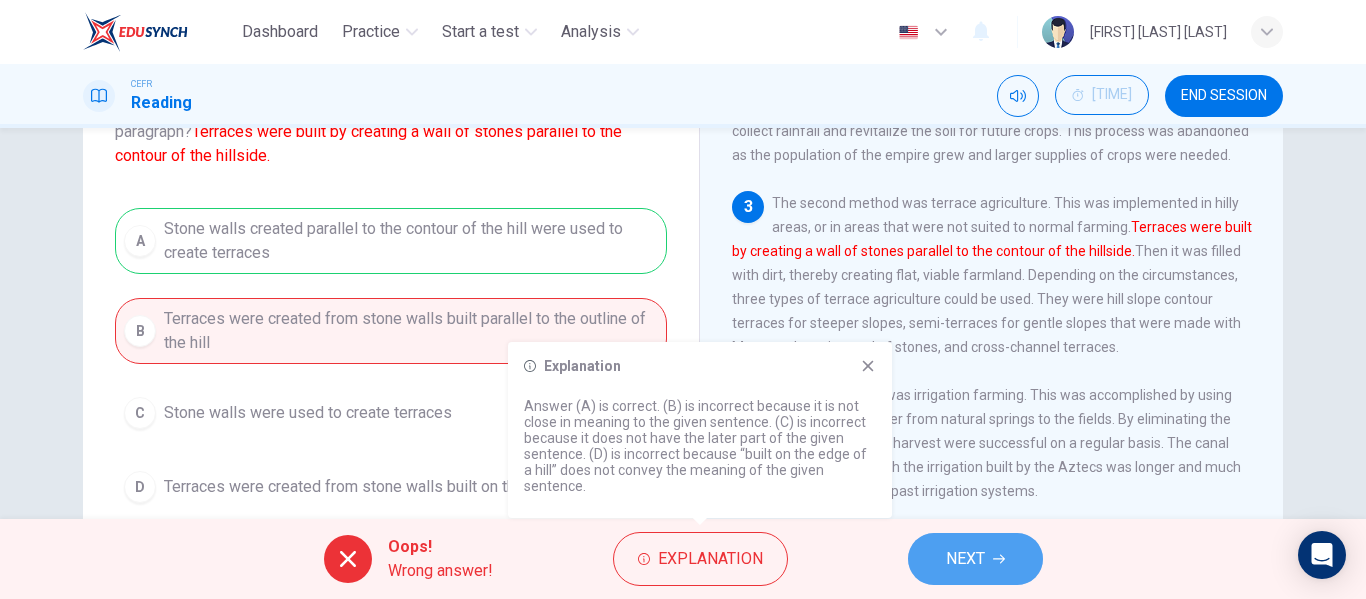 click on "NEXT" at bounding box center [975, 559] 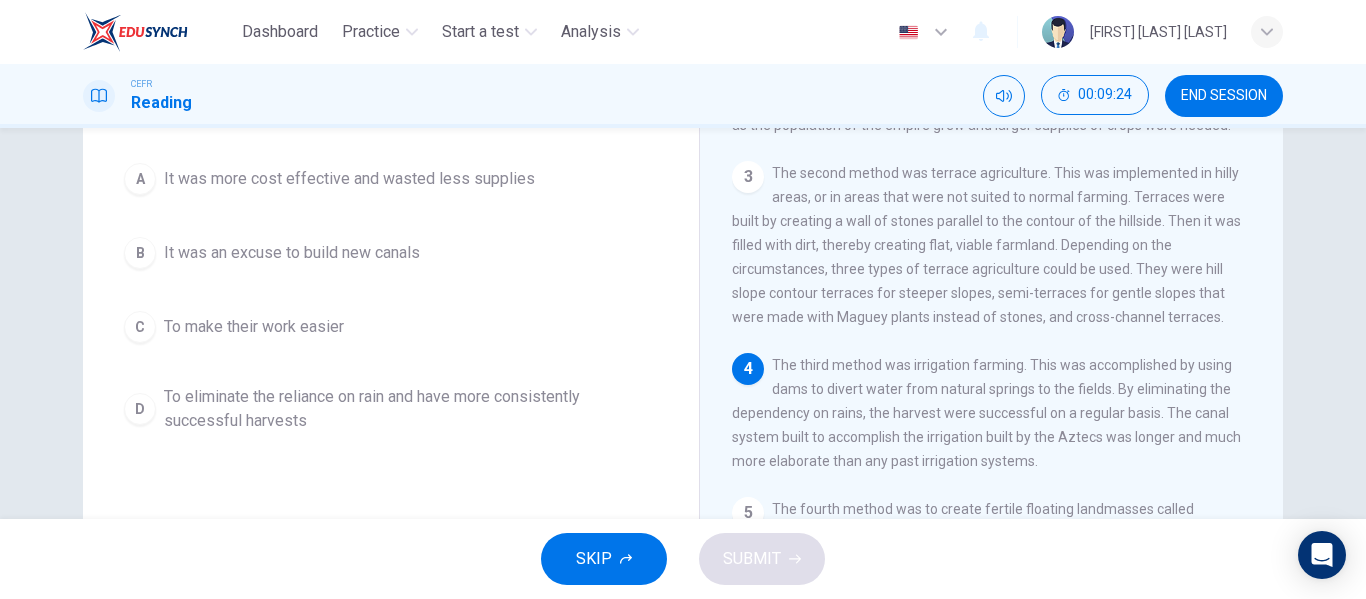 scroll, scrollTop: 199, scrollLeft: 0, axis: vertical 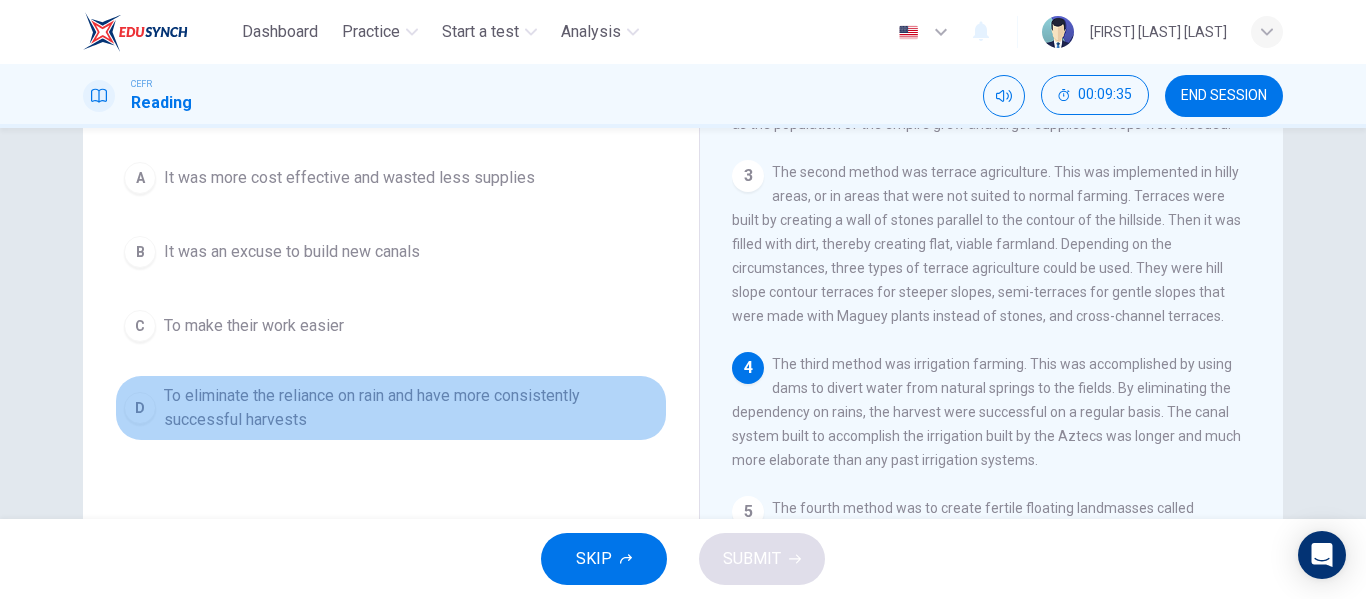 click on "D" at bounding box center [140, 178] 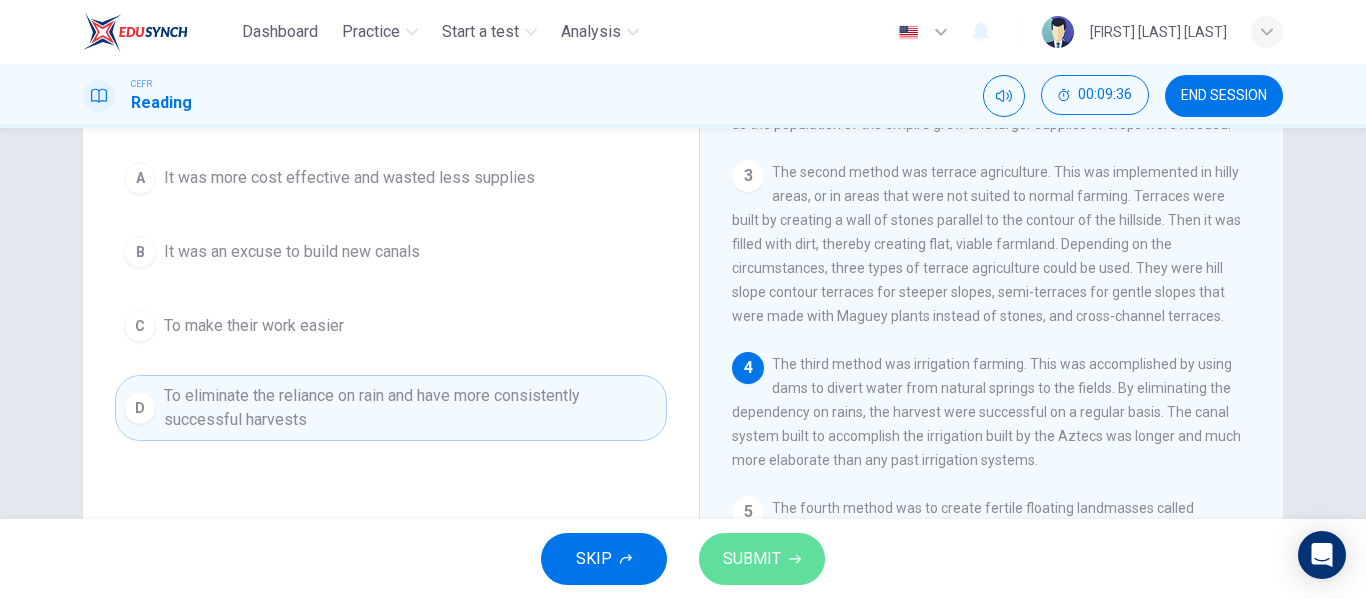 click on "SUBMIT" at bounding box center (762, 559) 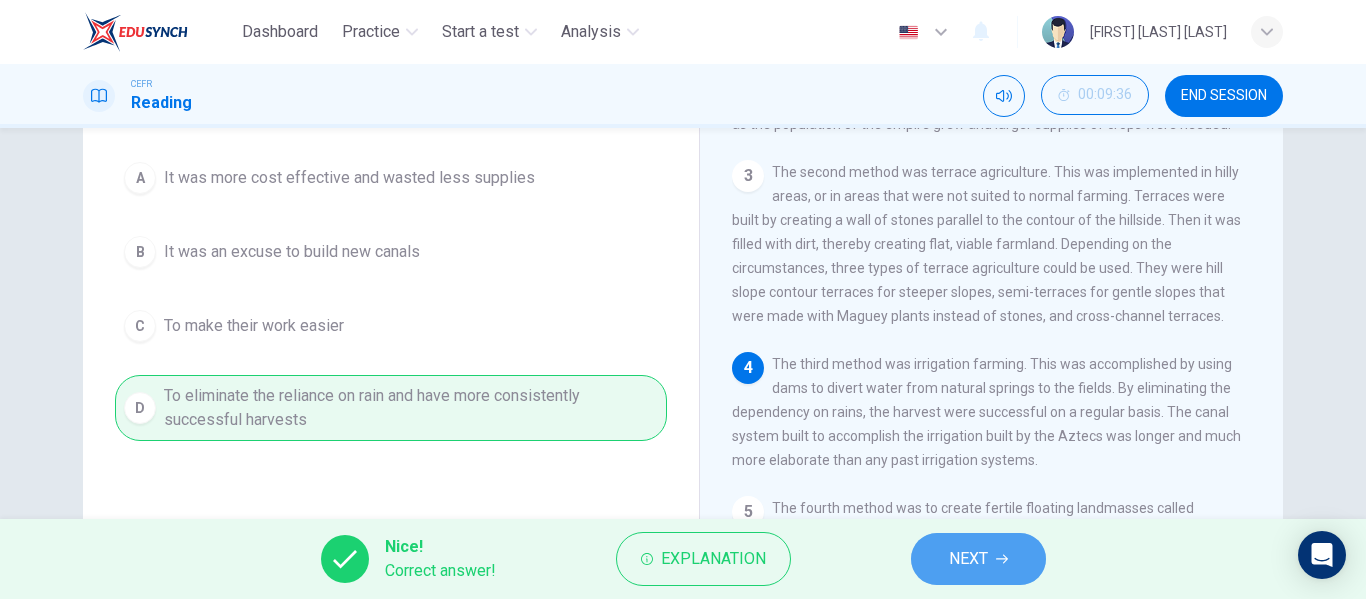 click on "NEXT" at bounding box center [968, 559] 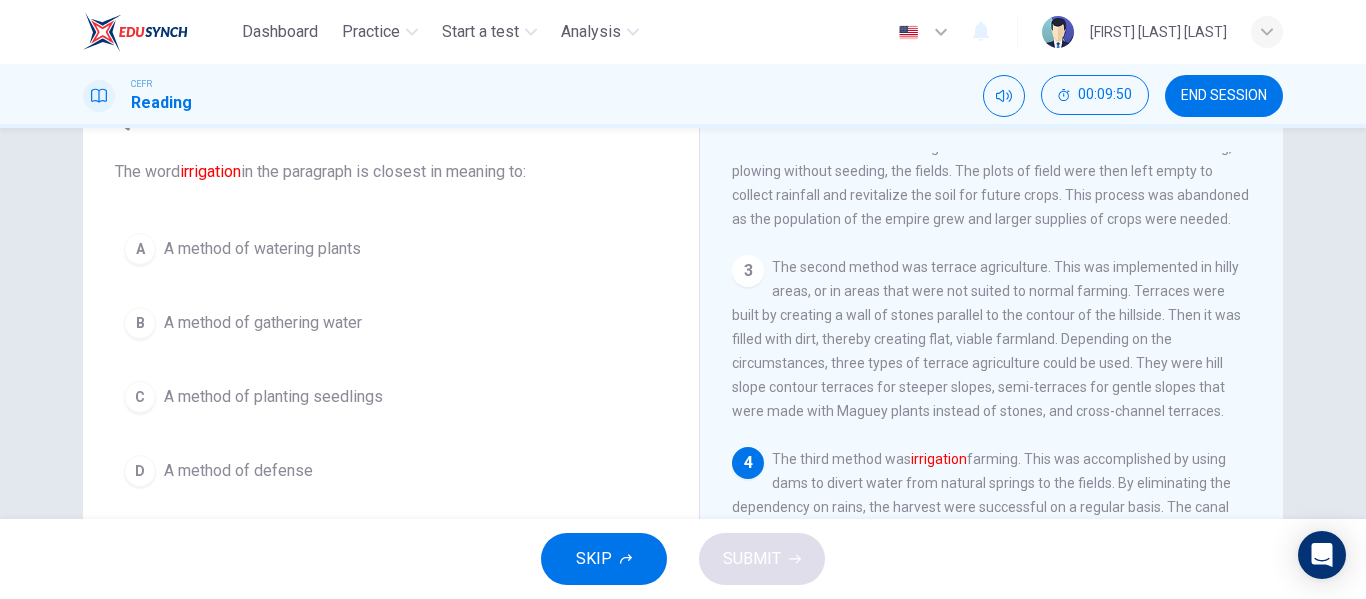 scroll, scrollTop: 104, scrollLeft: 0, axis: vertical 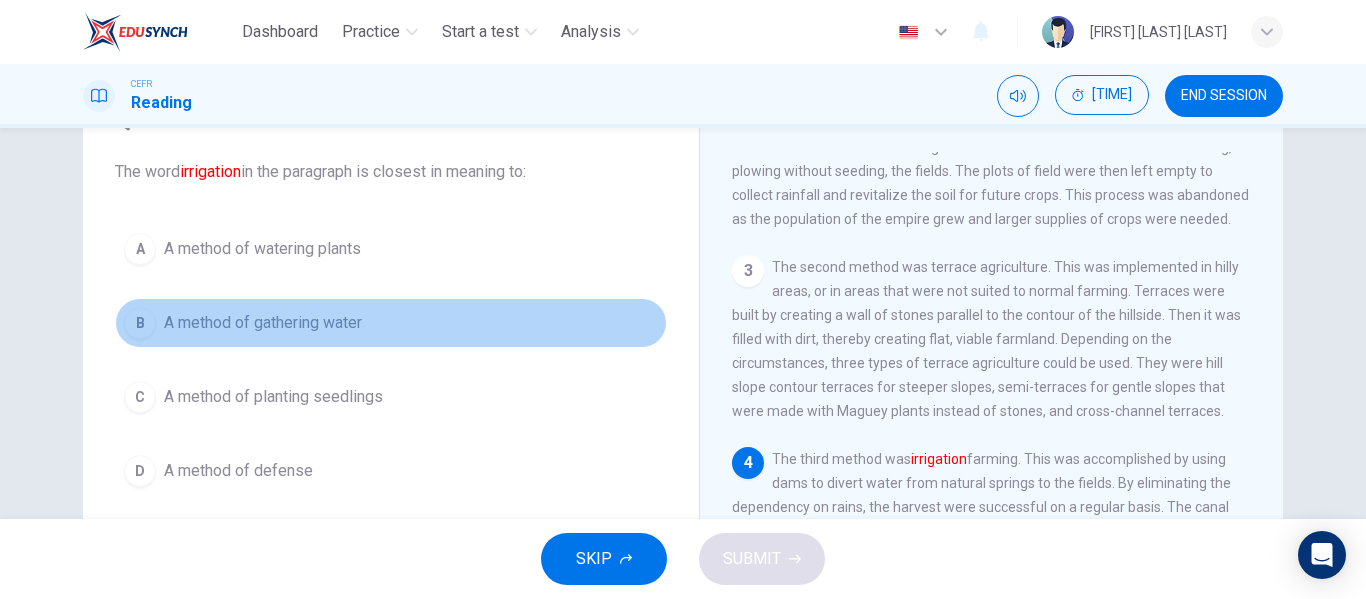 click on "B A method of gathering water" at bounding box center [391, 323] 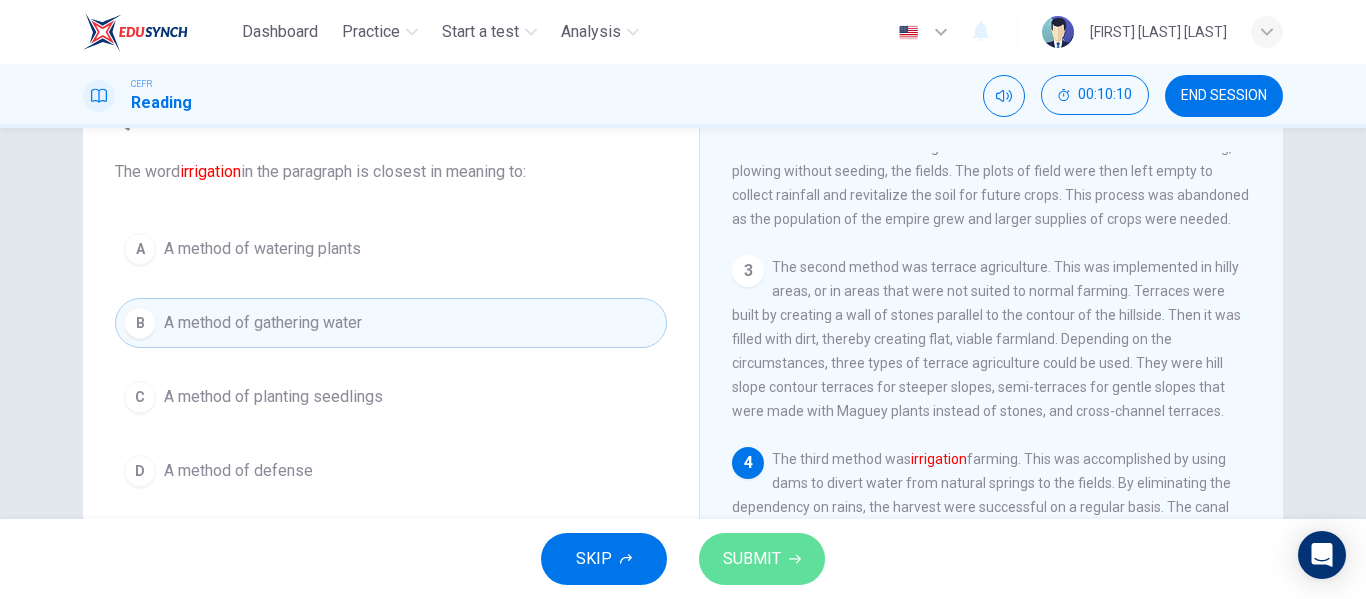 click on "SUBMIT" at bounding box center [762, 559] 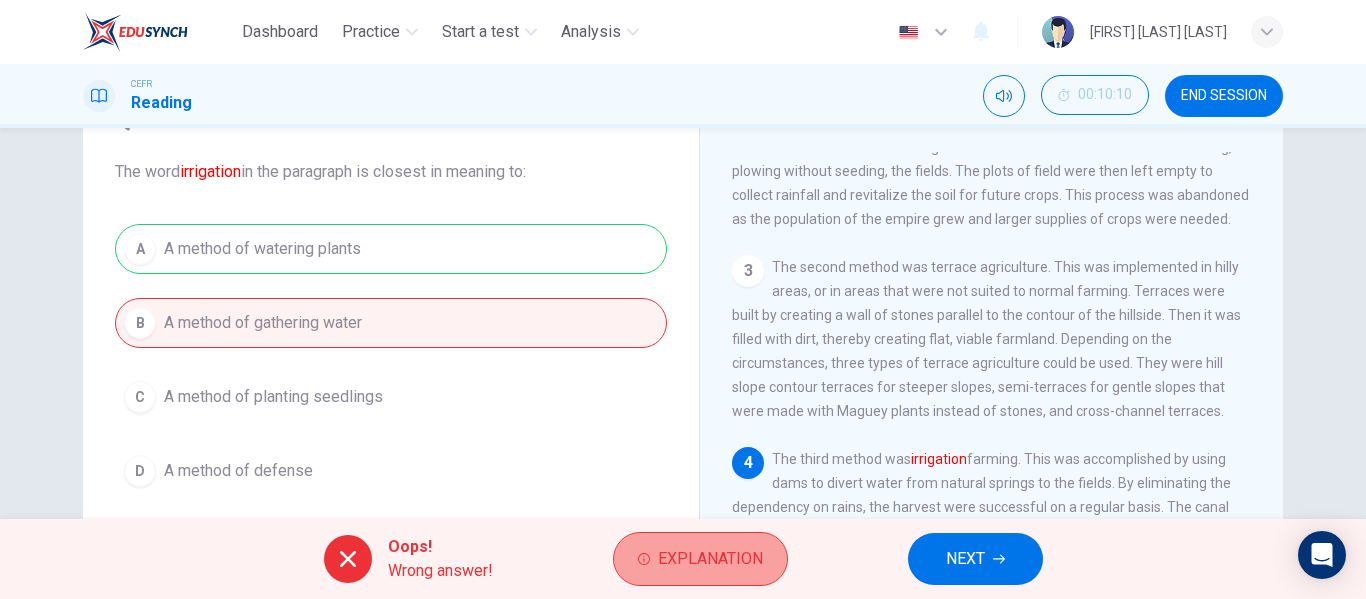 click on "Explanation" at bounding box center (710, 559) 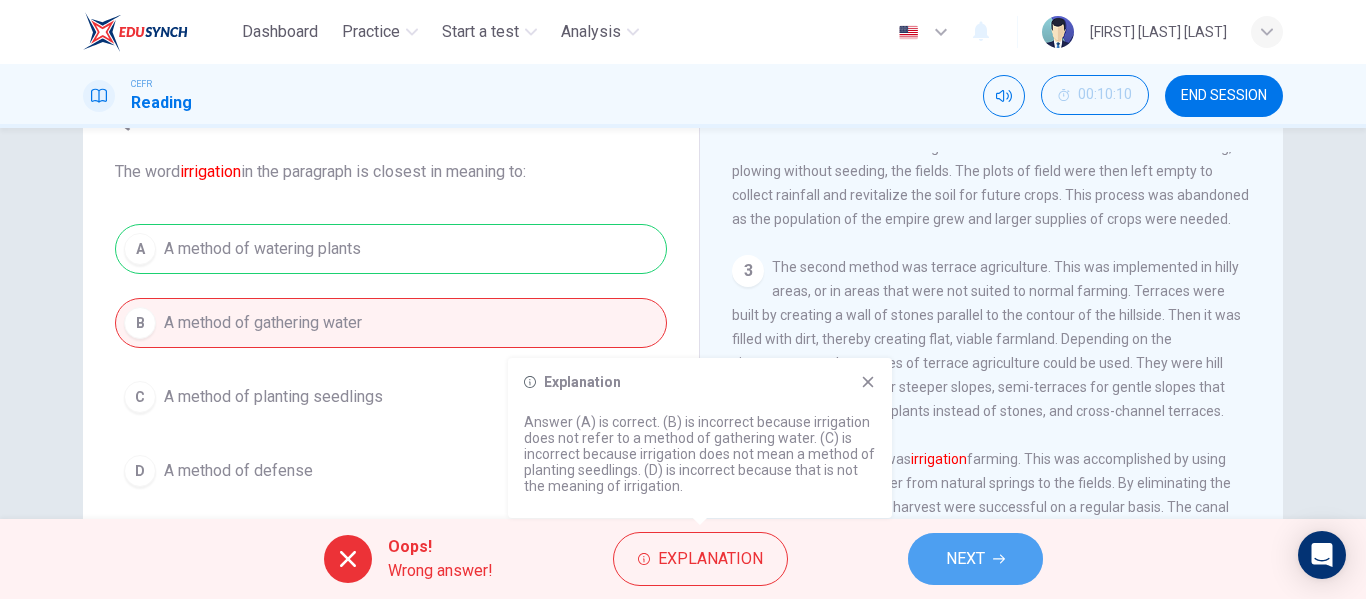 click on "NEXT" at bounding box center (975, 559) 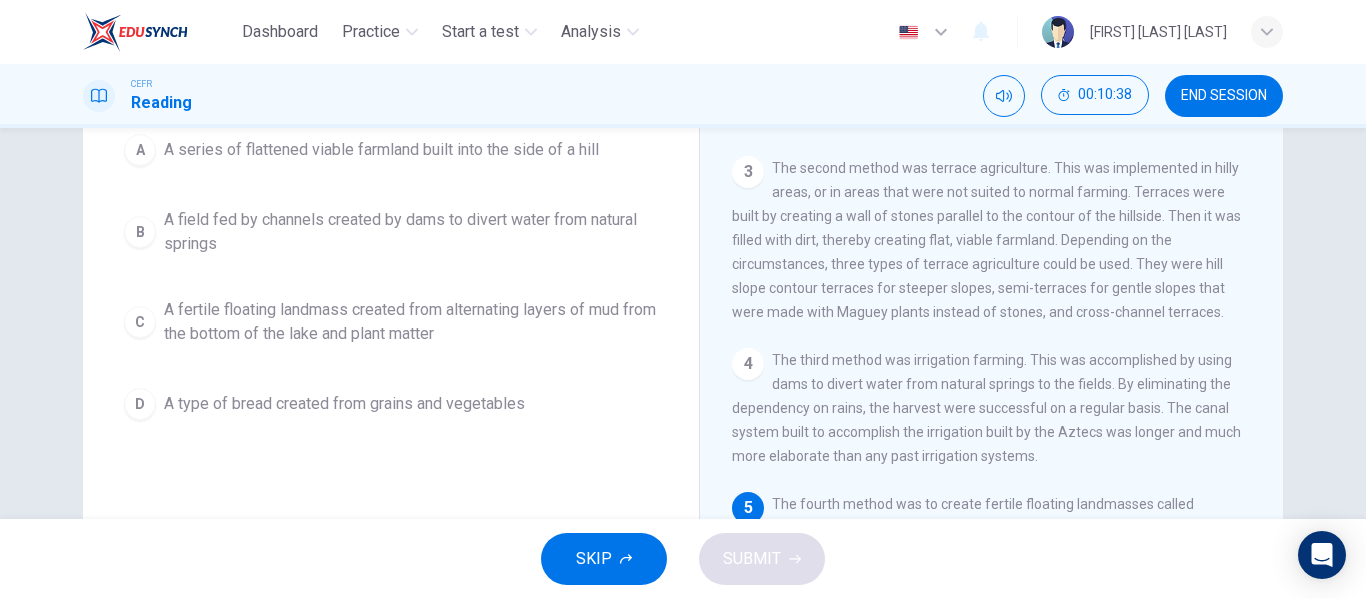 scroll, scrollTop: 202, scrollLeft: 0, axis: vertical 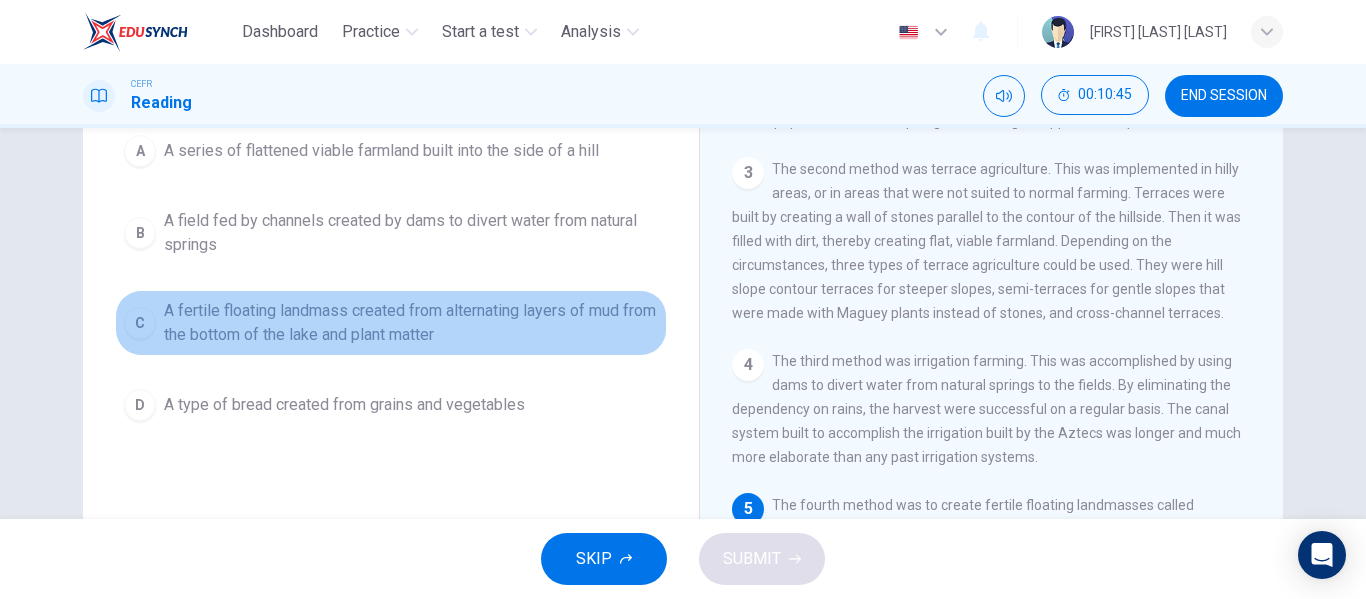click on "C" at bounding box center [140, 151] 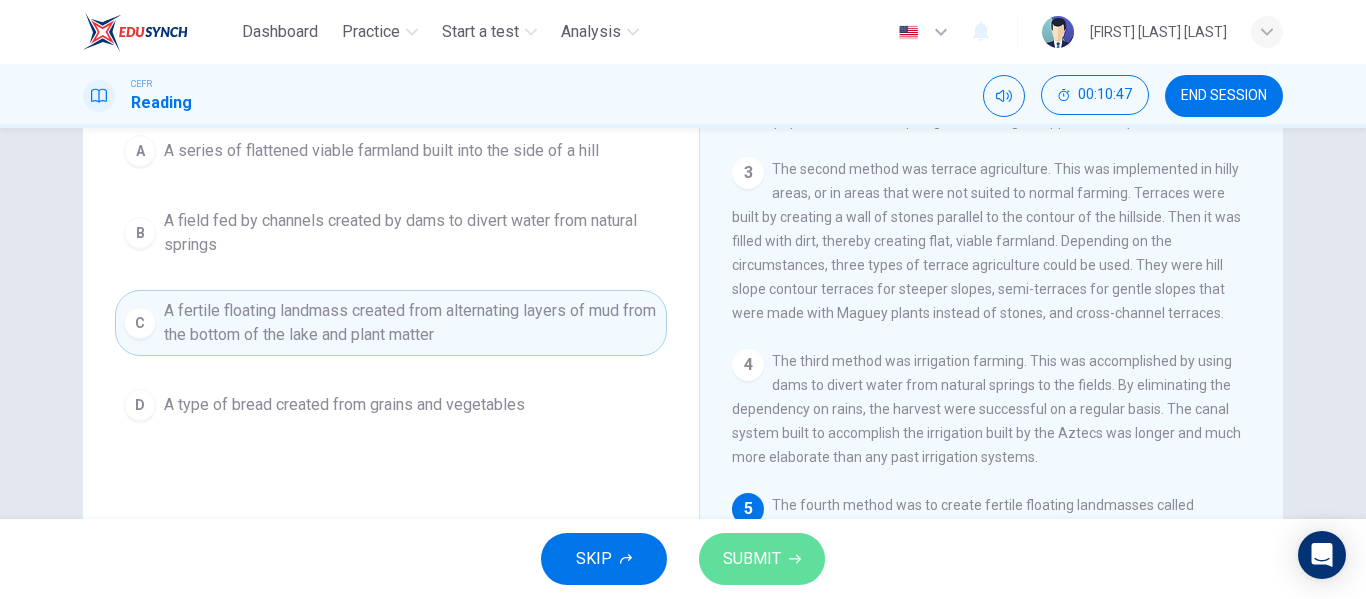 click on "SUBMIT" at bounding box center (752, 559) 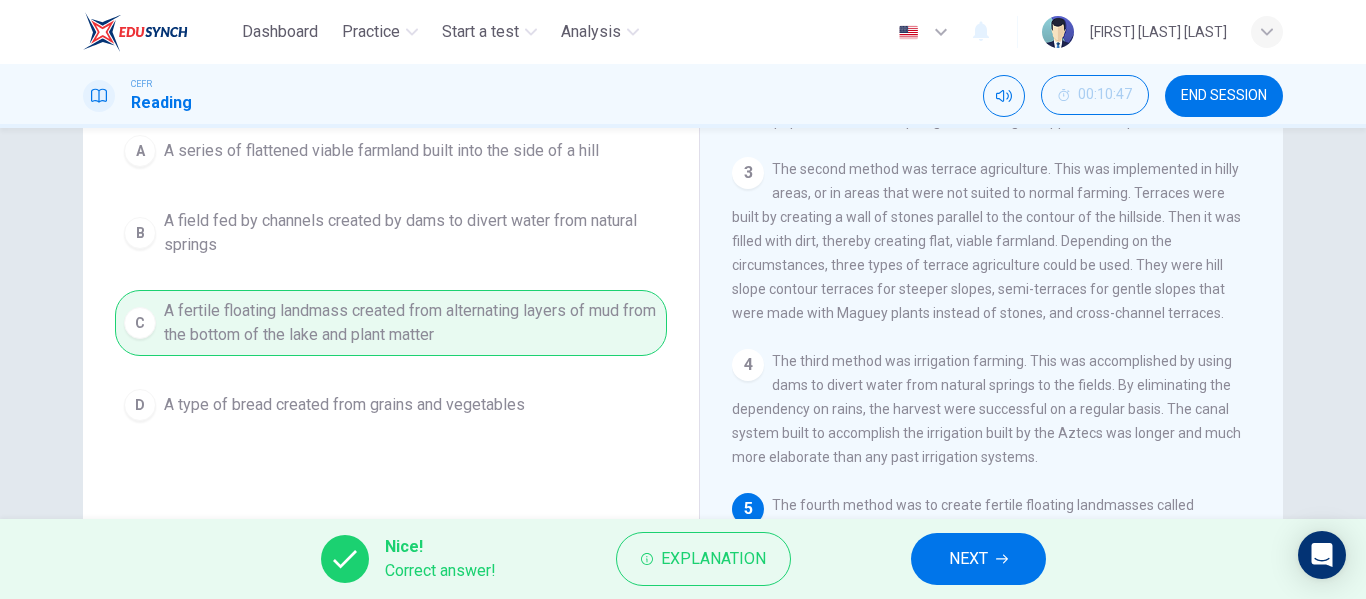 click on "NEXT" at bounding box center [968, 559] 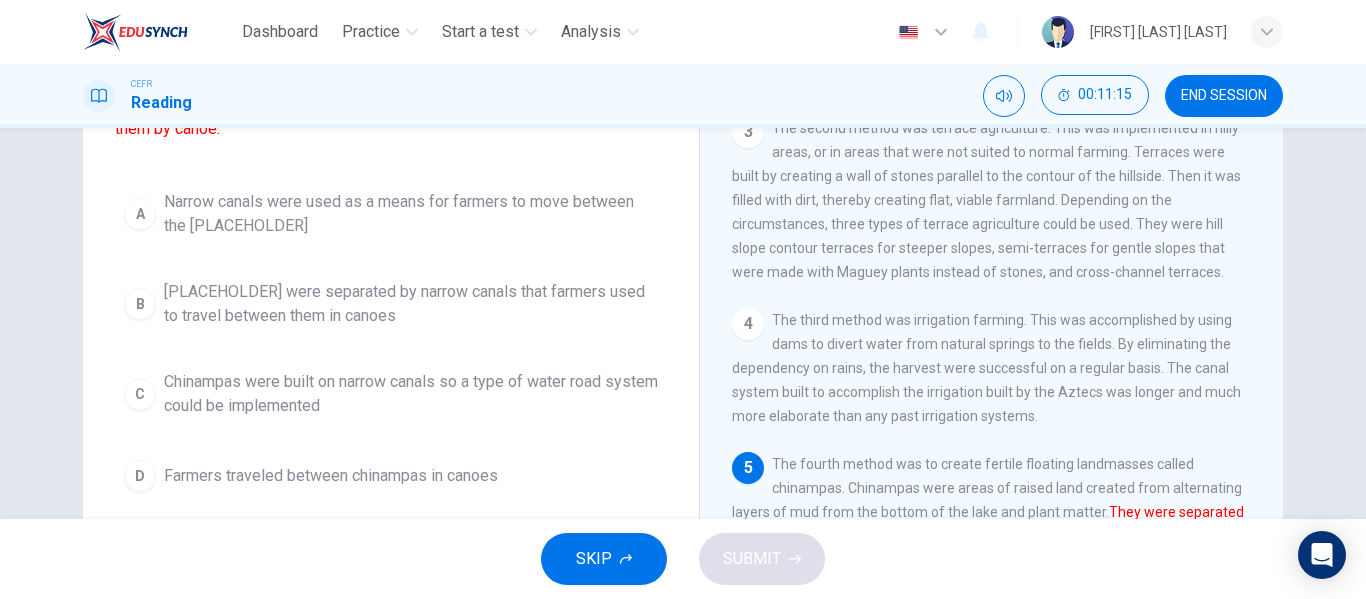 scroll, scrollTop: 245, scrollLeft: 0, axis: vertical 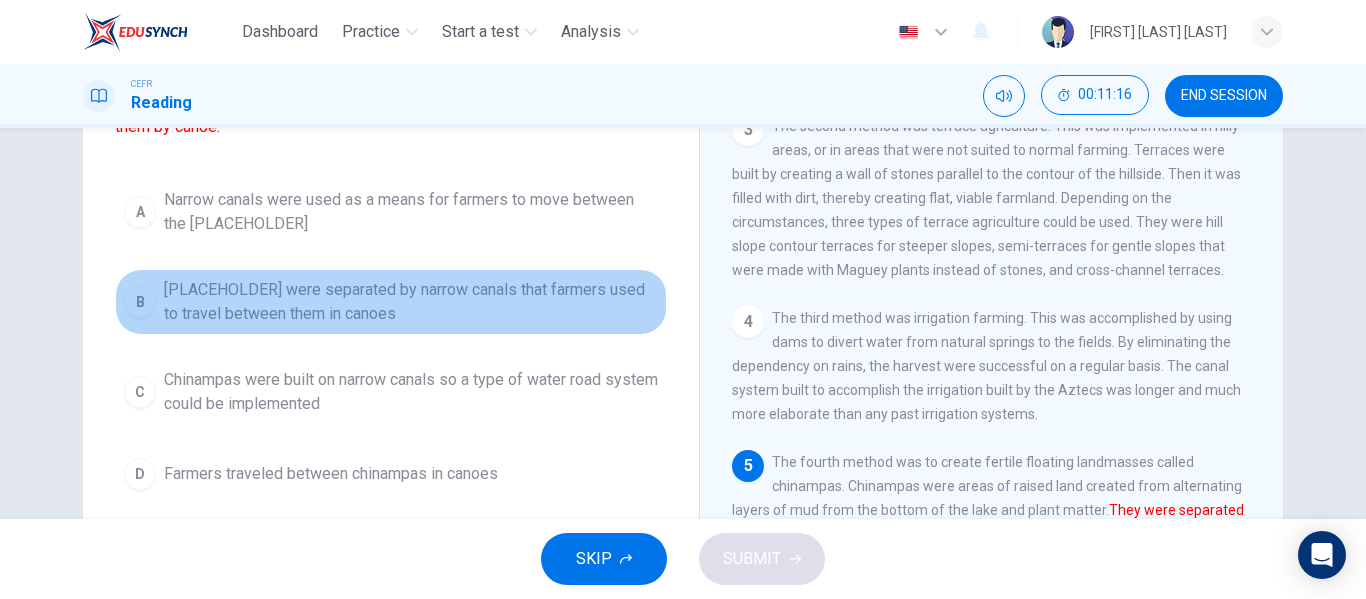 click on "[PLACEHOLDER] were separated by narrow canals that farmers used to travel between them in canoes" at bounding box center (411, 212) 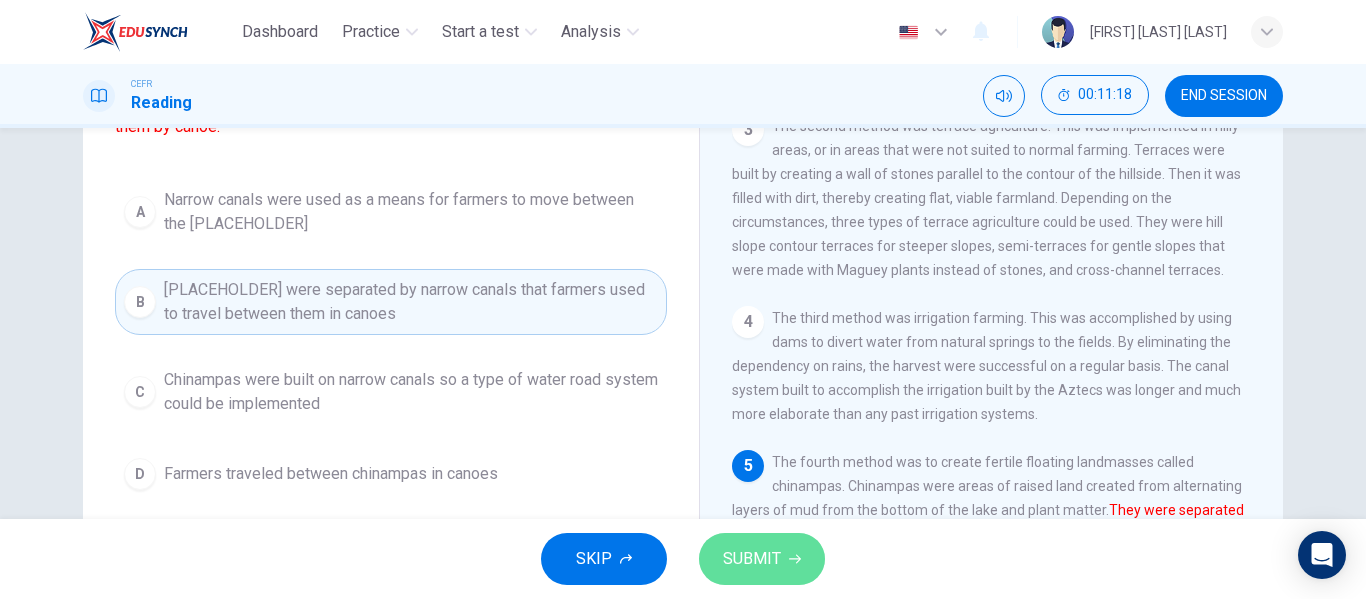 click on "SUBMIT" at bounding box center [762, 559] 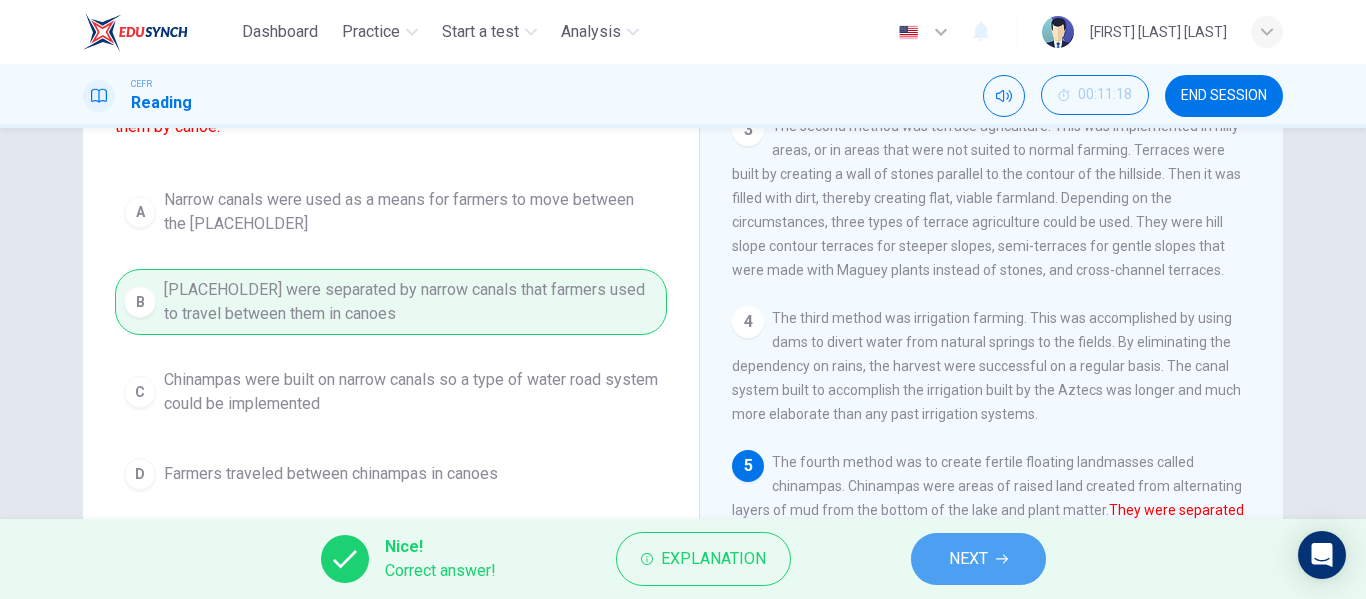 click on "NEXT" at bounding box center (978, 559) 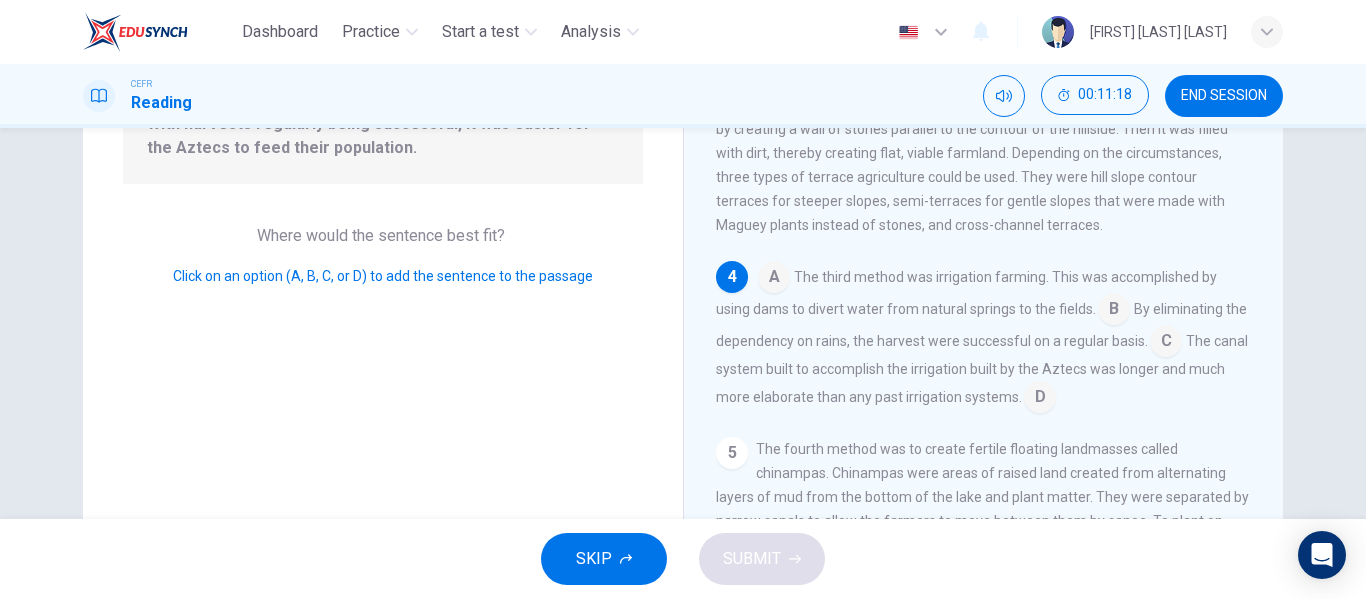 scroll, scrollTop: 272, scrollLeft: 0, axis: vertical 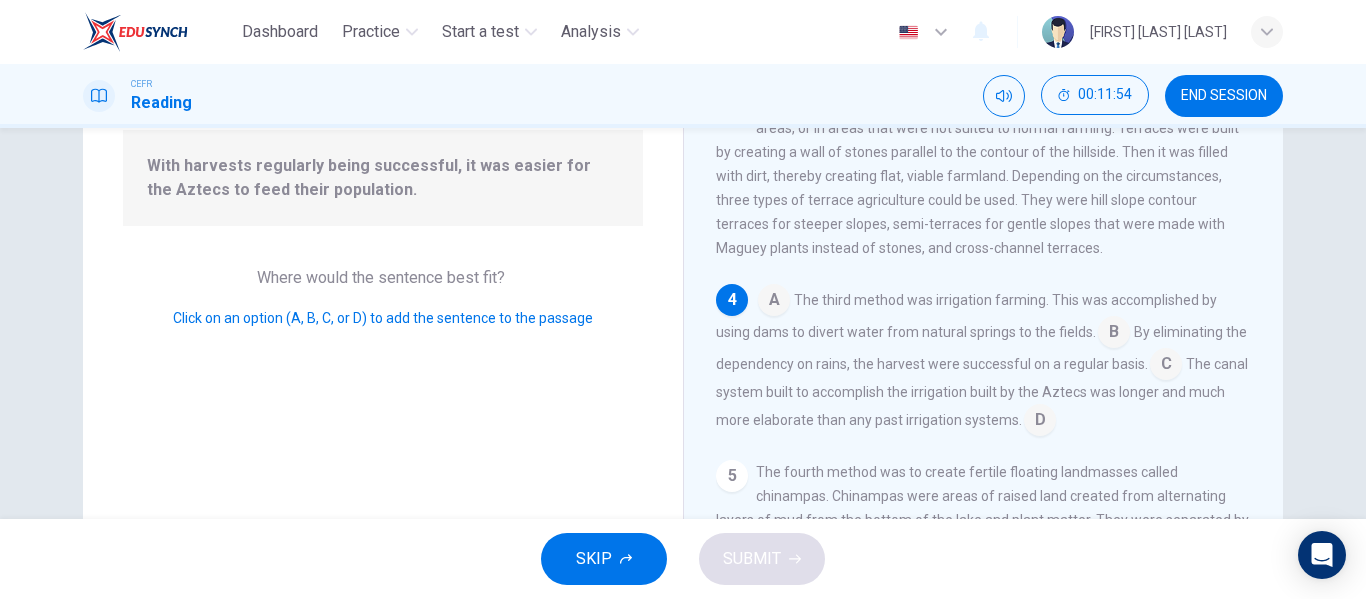 click at bounding box center (774, 302) 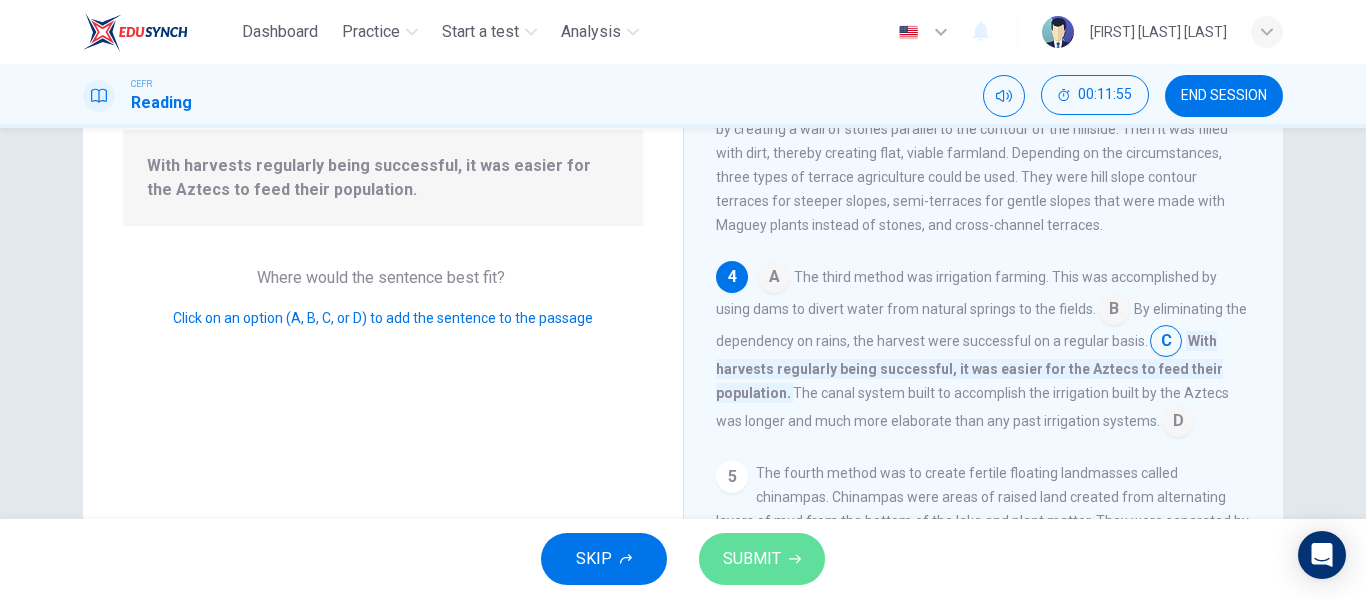 click on "SUBMIT" at bounding box center (762, 559) 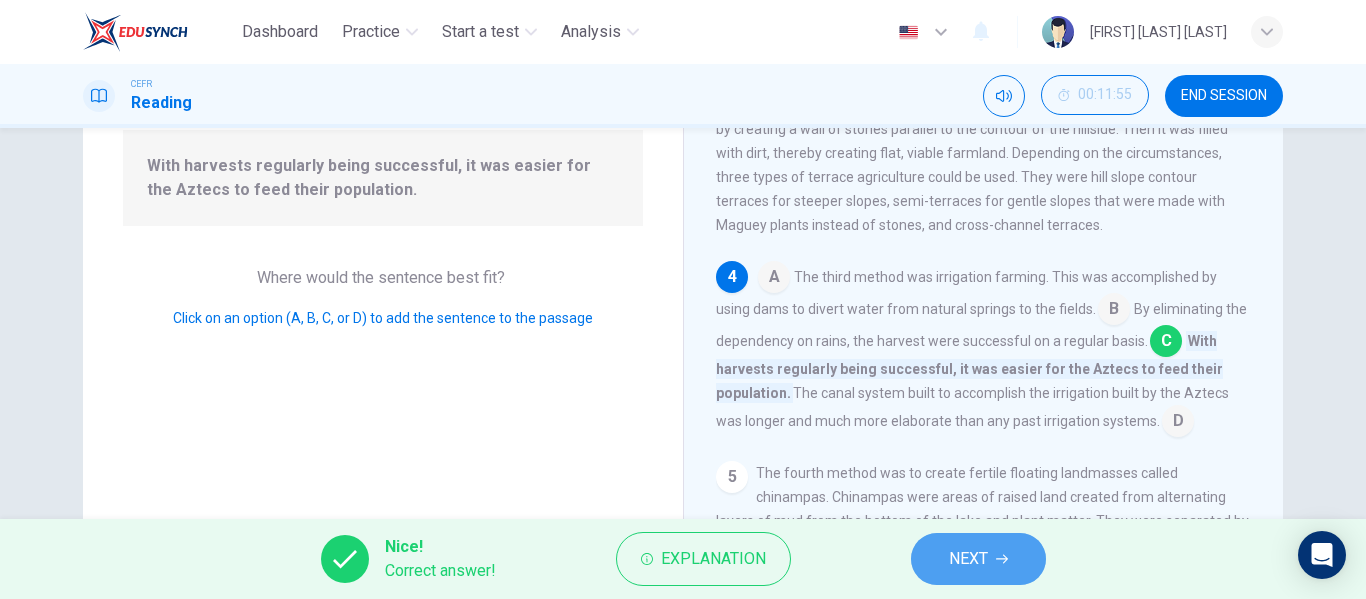 click on "NEXT" at bounding box center [978, 559] 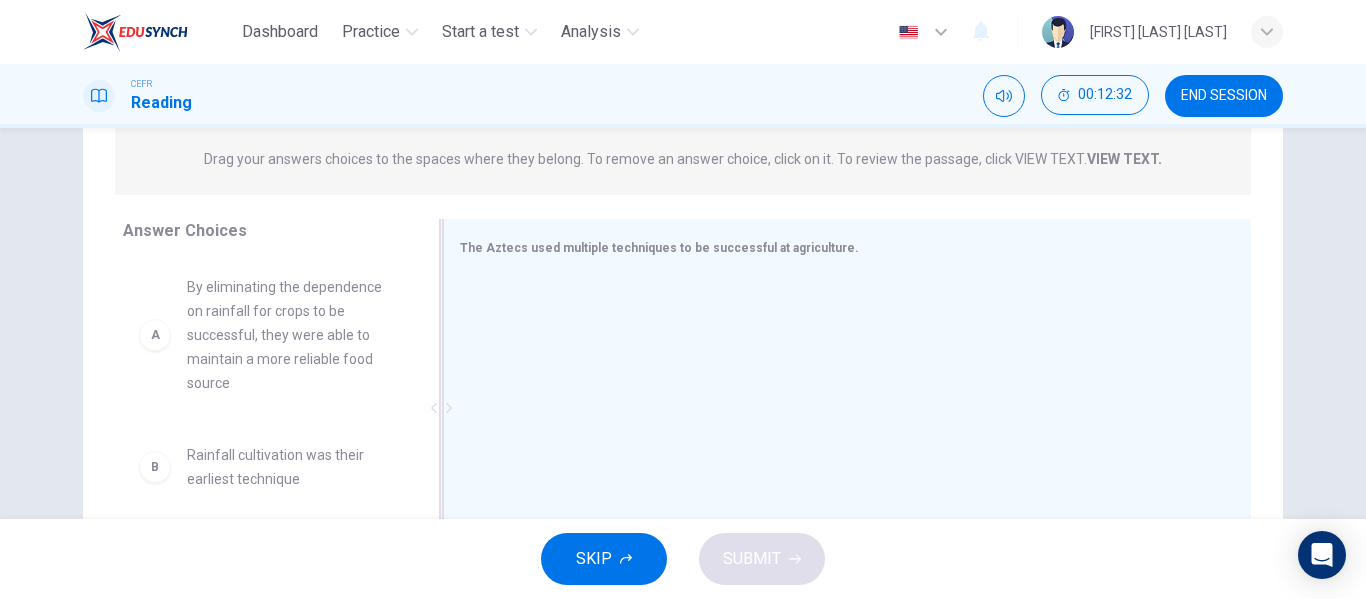 scroll, scrollTop: 256, scrollLeft: 0, axis: vertical 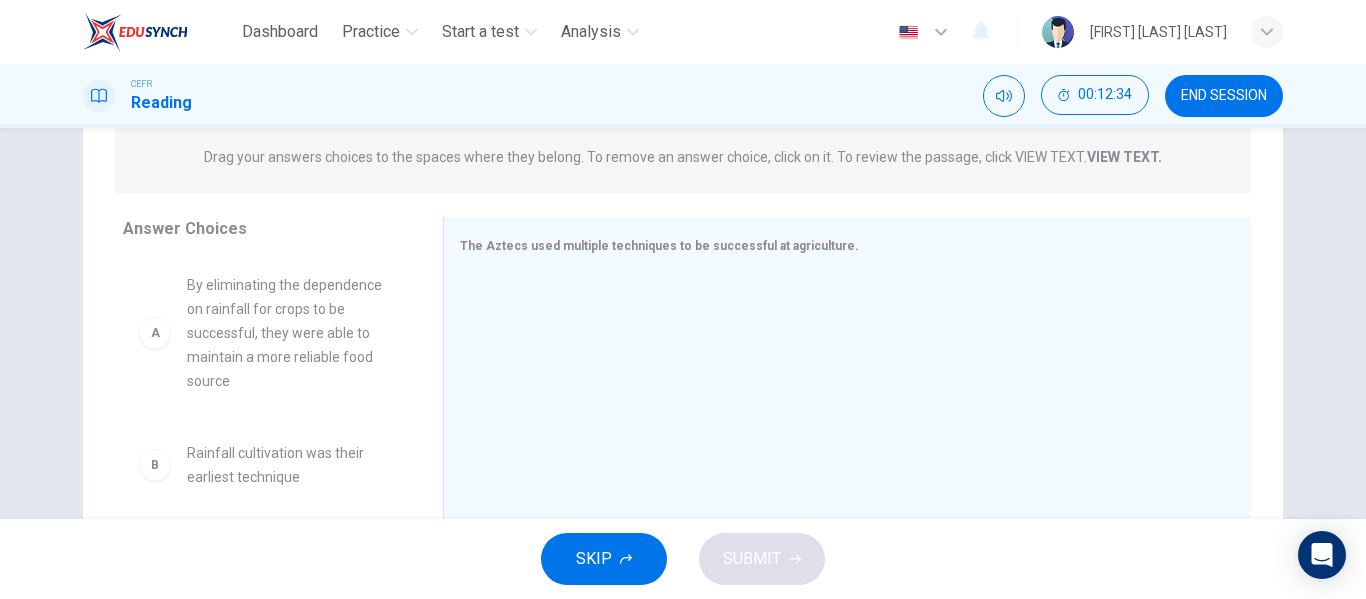 click on "By eliminating the dependence on rainfall for crops to be successful, they were able to maintain a more reliable food source" at bounding box center (291, 333) 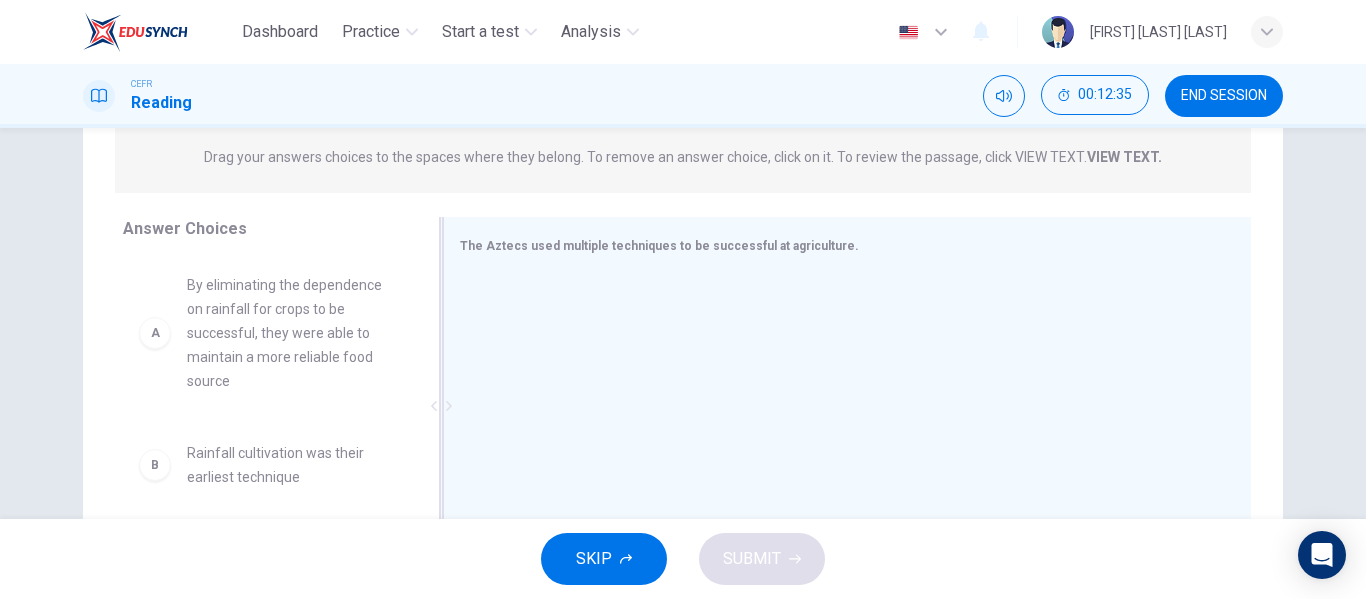 click on "The Aztecs used multiple techniques to be successful at agriculture." at bounding box center [835, 245] 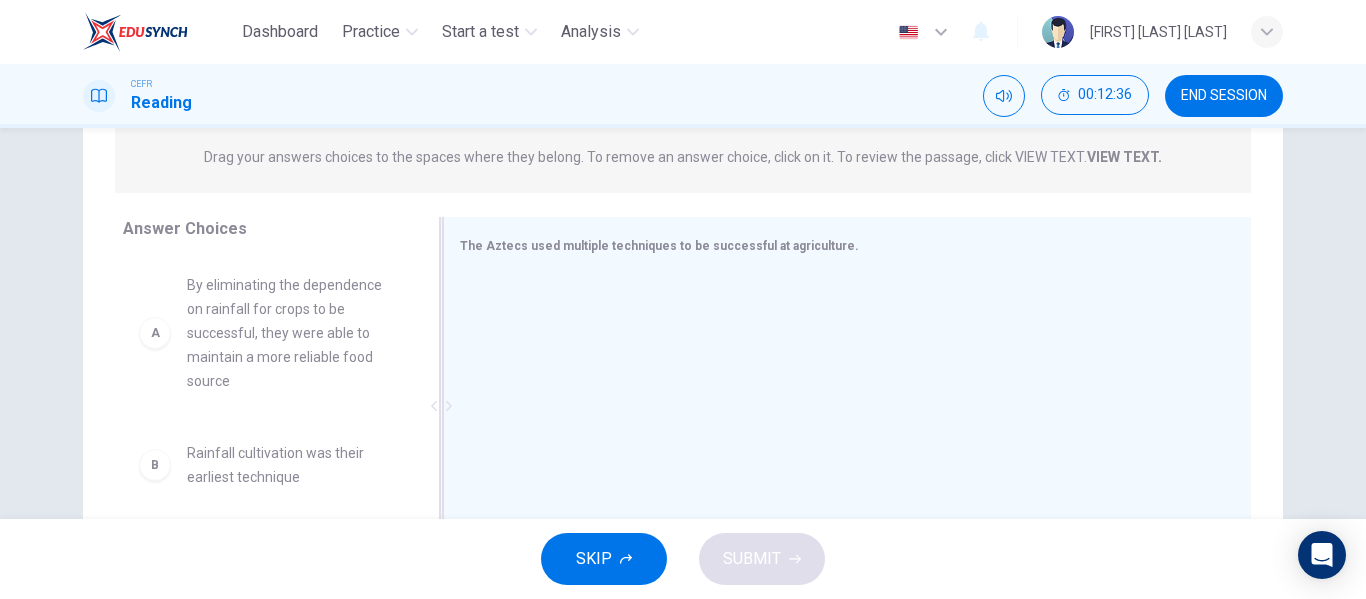 click on "The Aztecs used multiple techniques to be successful at agriculture." at bounding box center (659, 246) 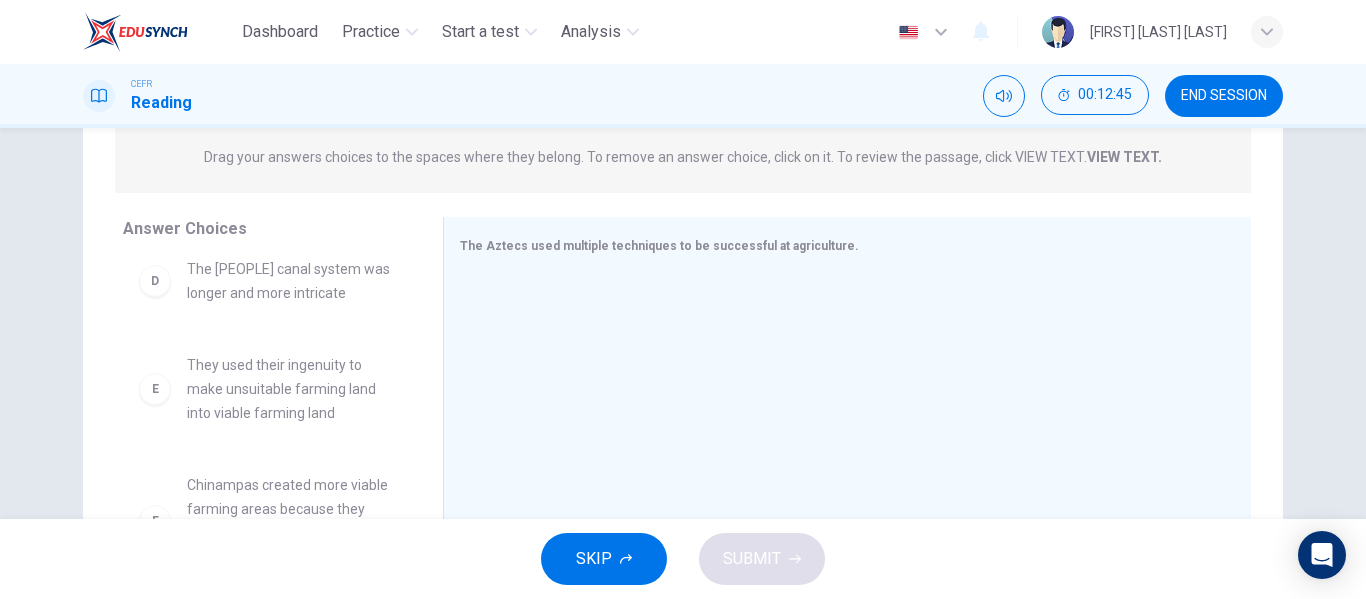 scroll, scrollTop: 468, scrollLeft: 0, axis: vertical 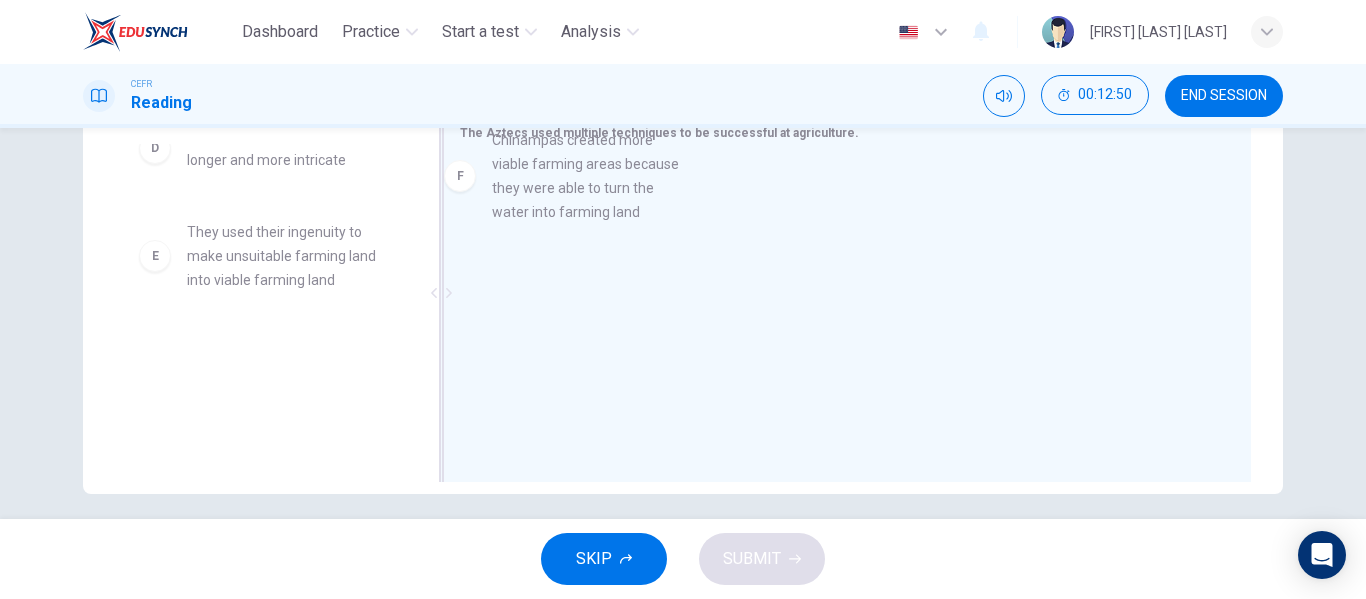 drag, startPoint x: 300, startPoint y: 396, endPoint x: 639, endPoint y: 139, distance: 425.4057 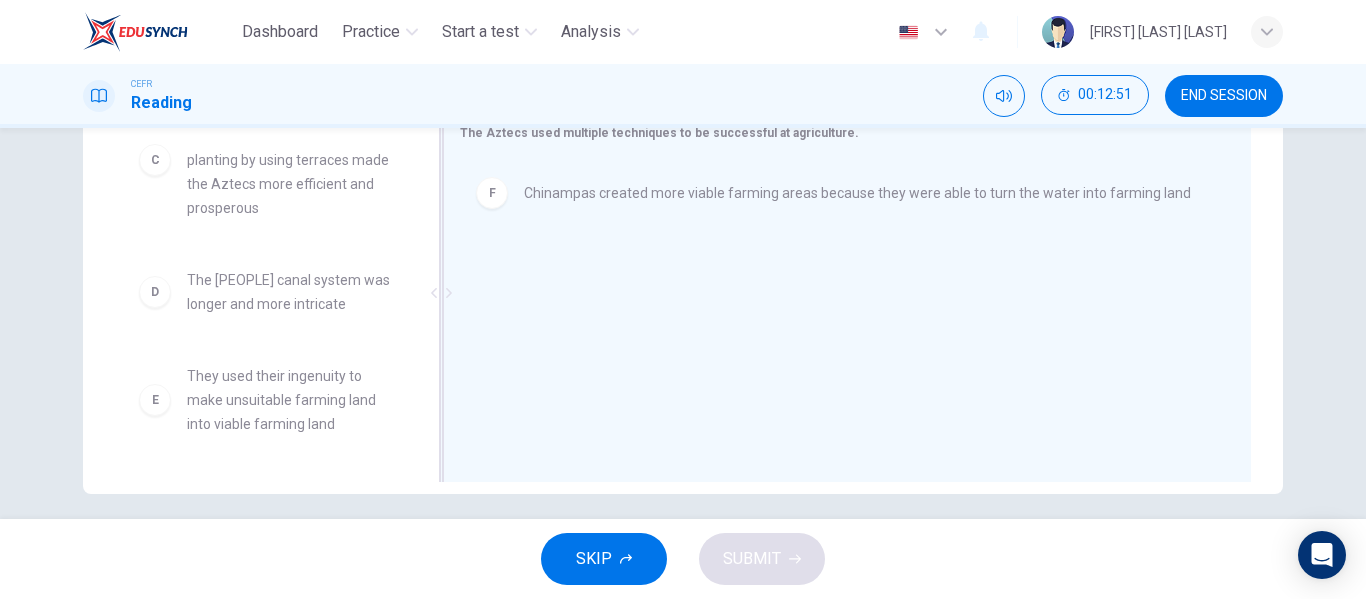 scroll, scrollTop: 324, scrollLeft: 0, axis: vertical 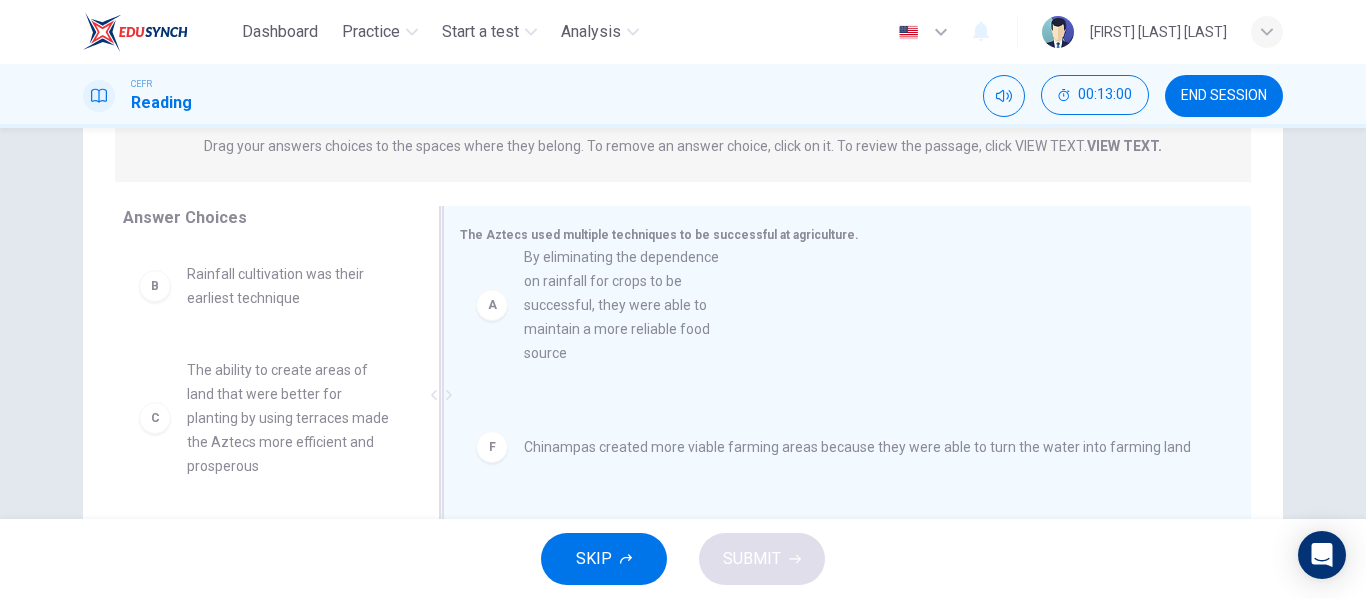 drag, startPoint x: 263, startPoint y: 342, endPoint x: 626, endPoint y: 356, distance: 363.26987 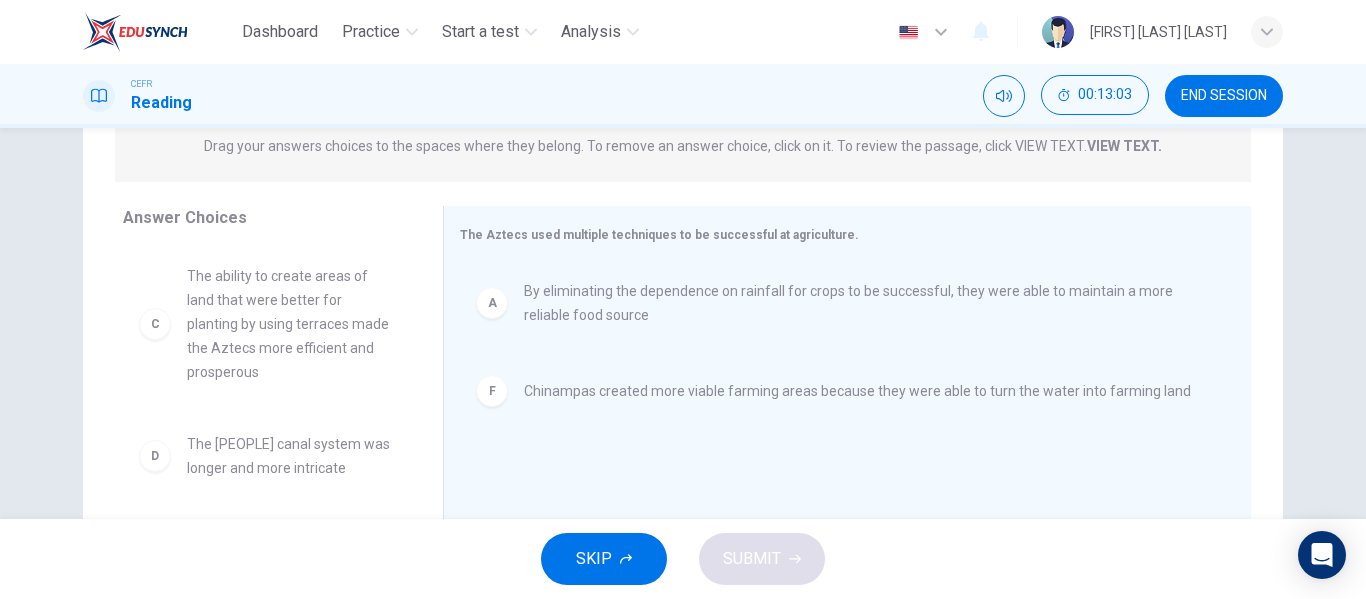 scroll, scrollTop: 156, scrollLeft: 0, axis: vertical 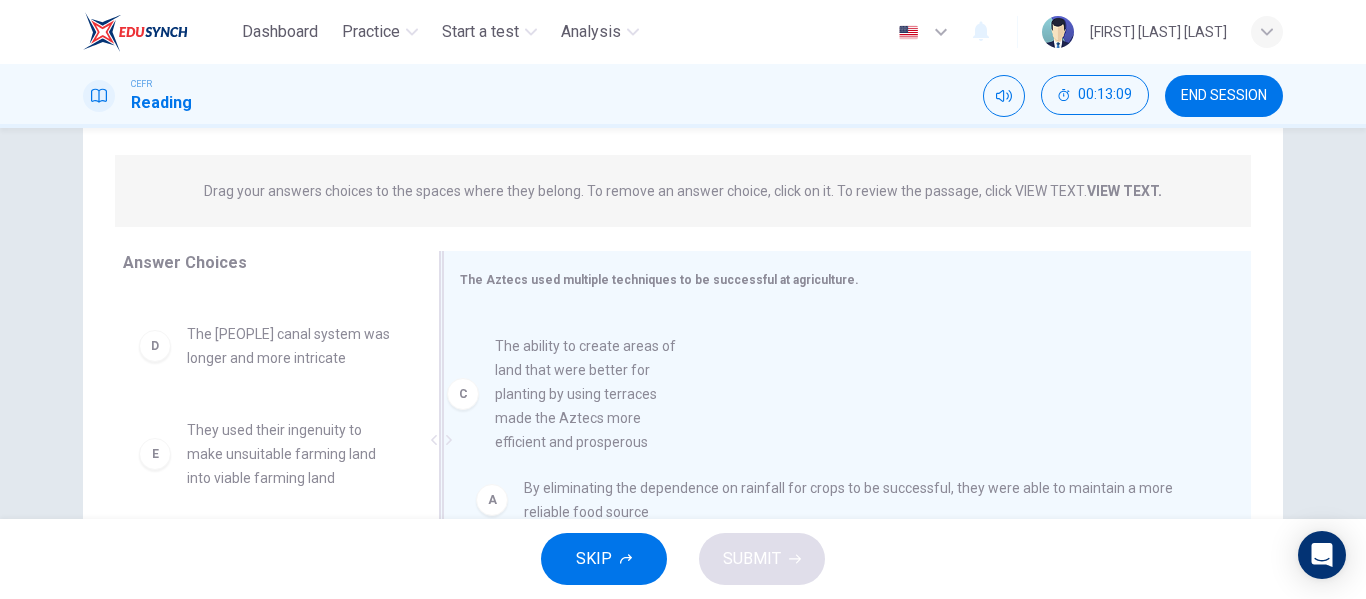 drag, startPoint x: 268, startPoint y: 382, endPoint x: 609, endPoint y: 385, distance: 341.01318 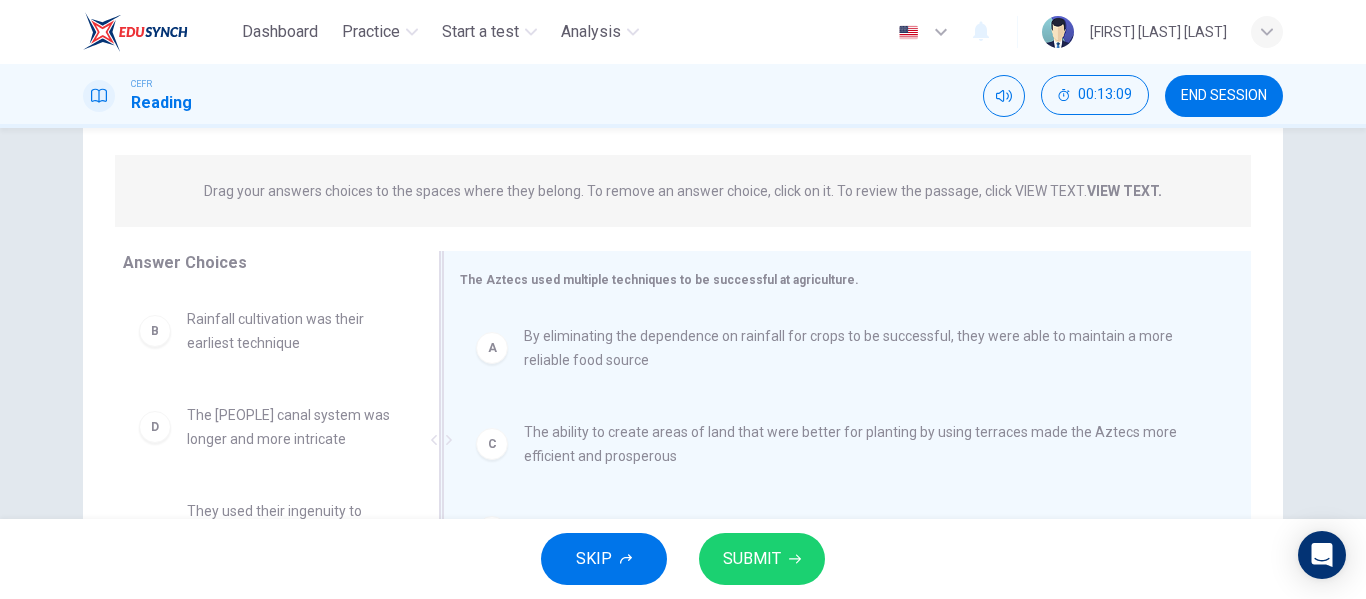 scroll, scrollTop: 0, scrollLeft: 0, axis: both 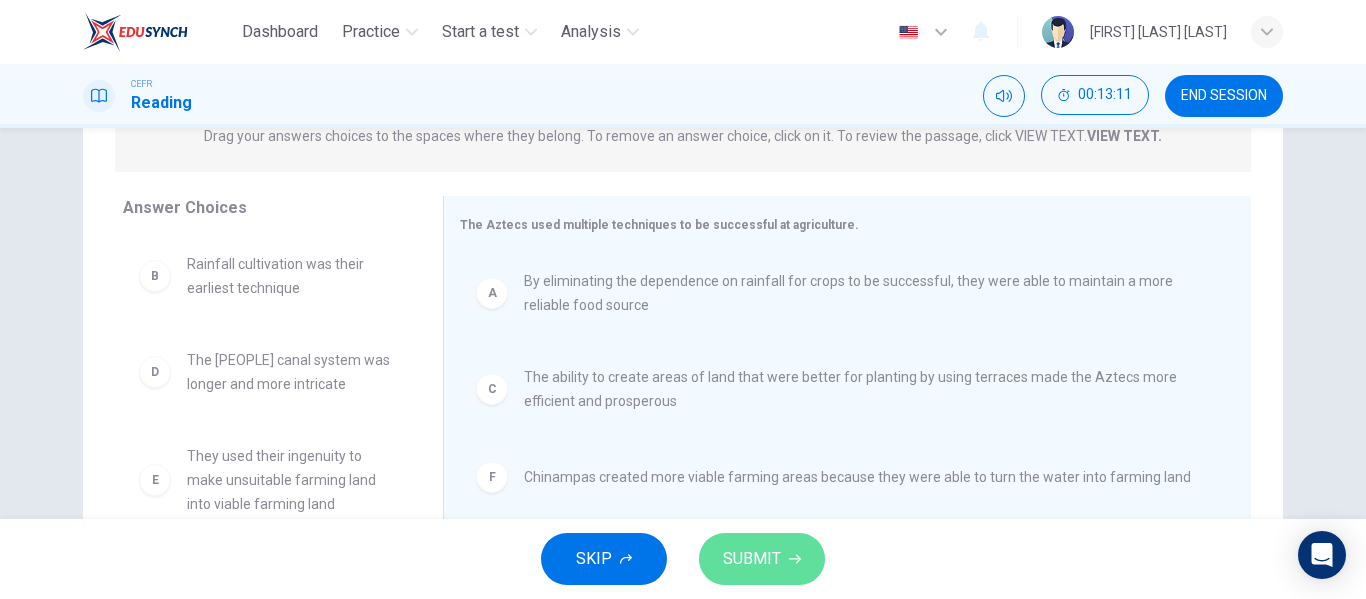 click on "SUBMIT" at bounding box center (752, 559) 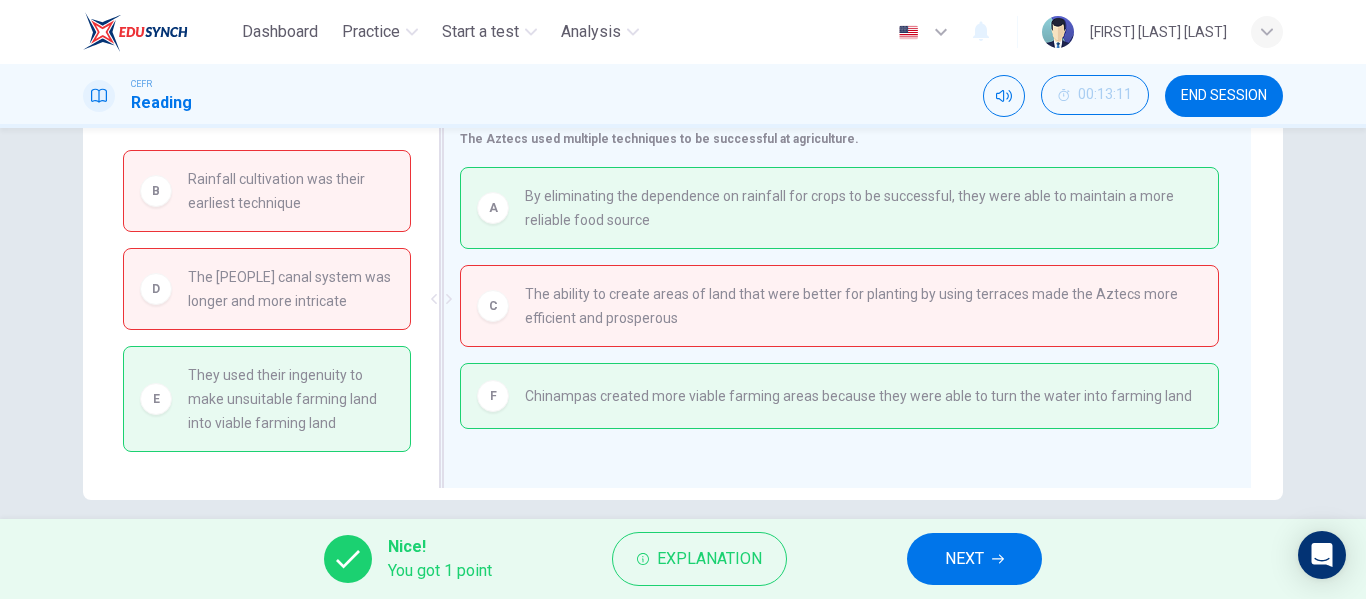 scroll, scrollTop: 364, scrollLeft: 0, axis: vertical 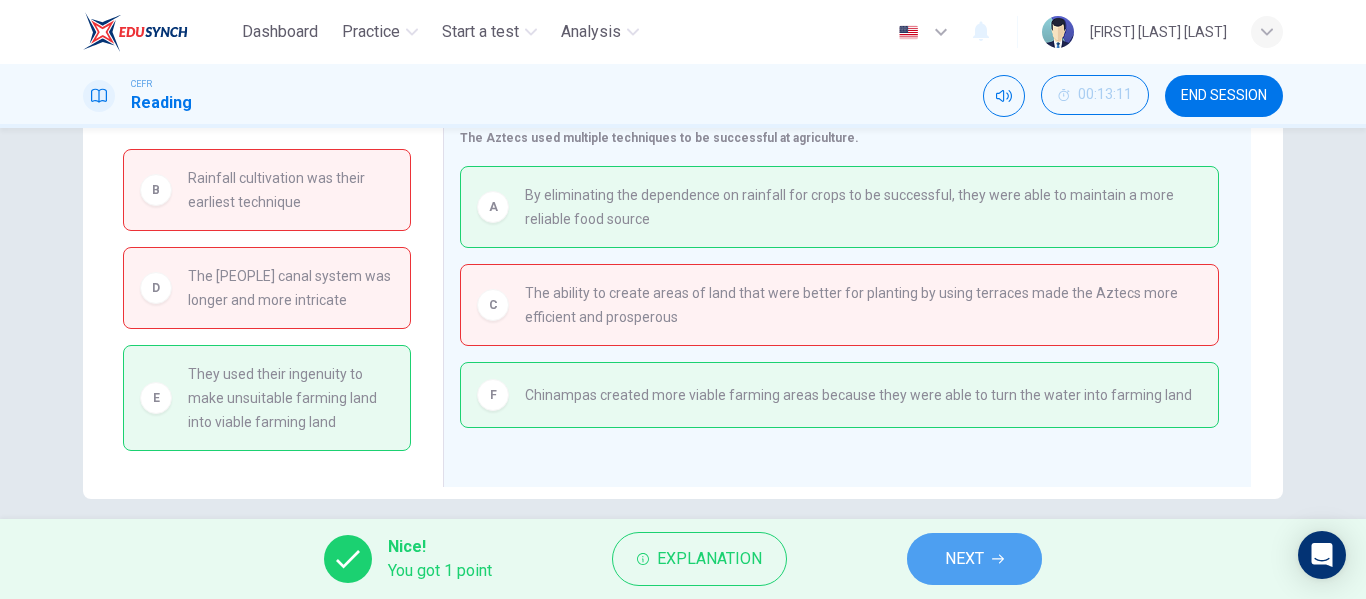 click on "NEXT" at bounding box center [964, 559] 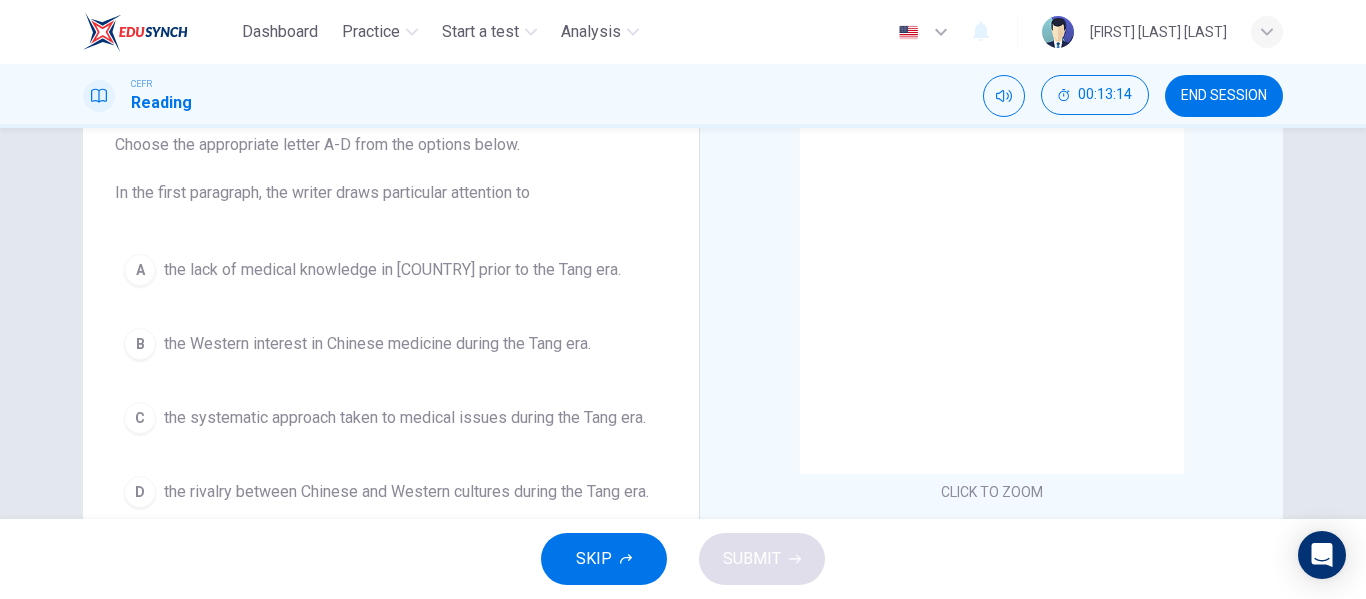 scroll, scrollTop: 130, scrollLeft: 0, axis: vertical 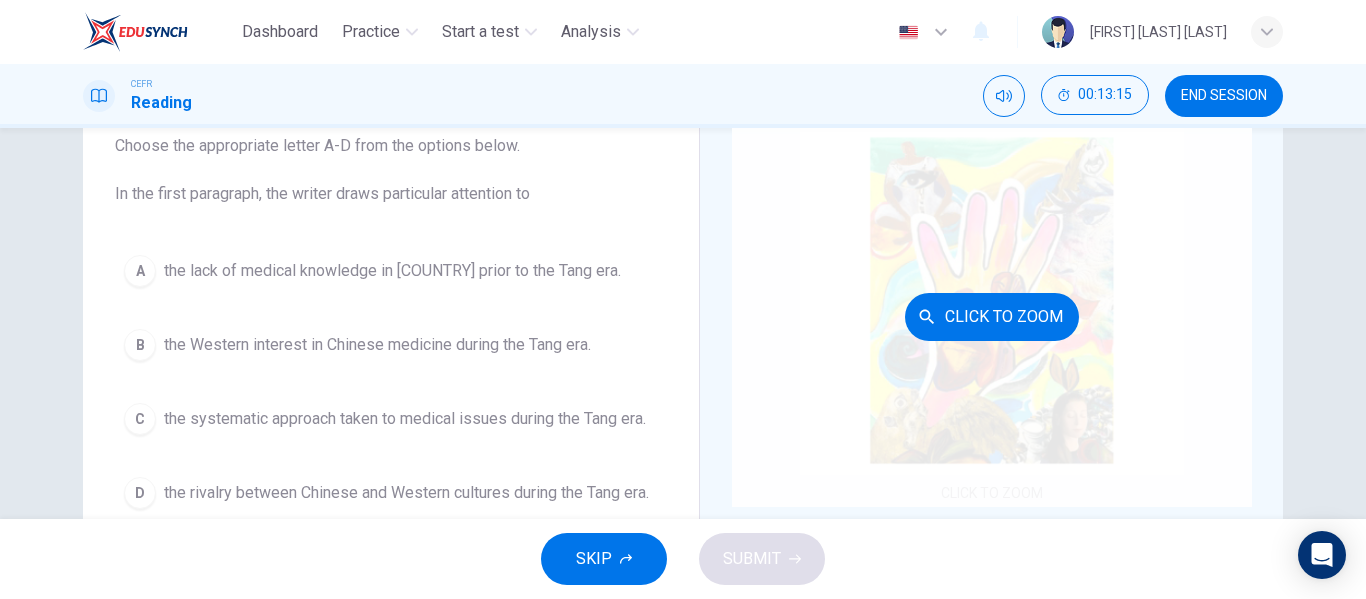 click on "Click to Zoom" at bounding box center [992, 316] 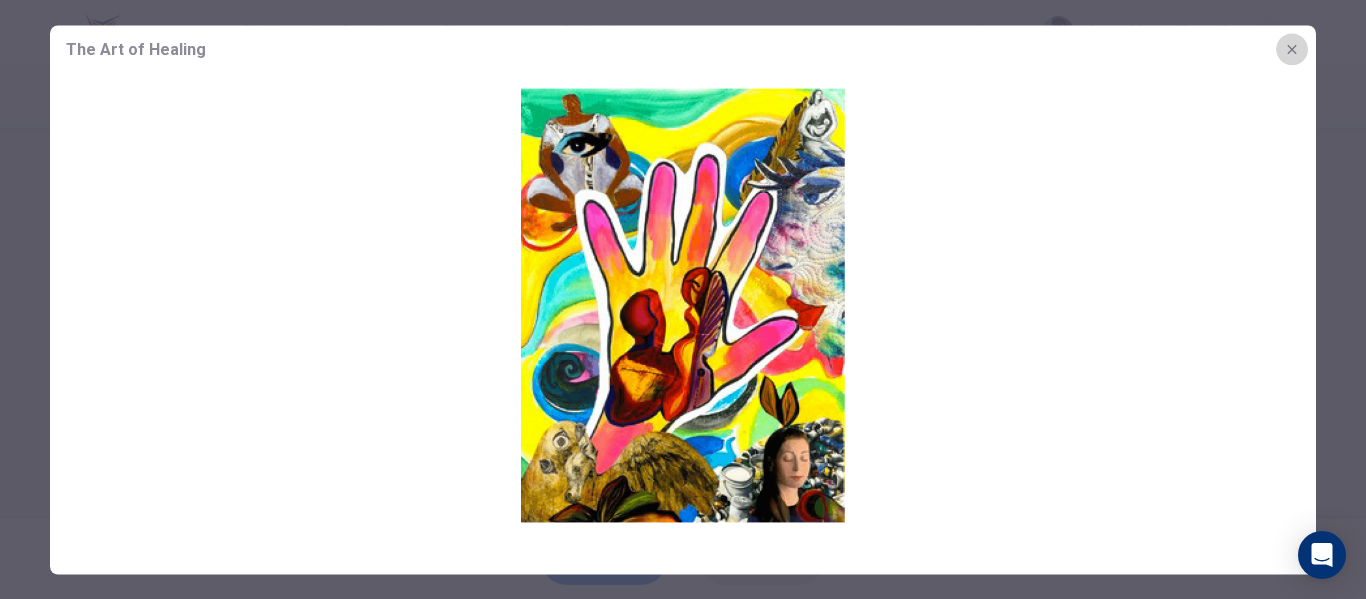 click at bounding box center (1292, 49) 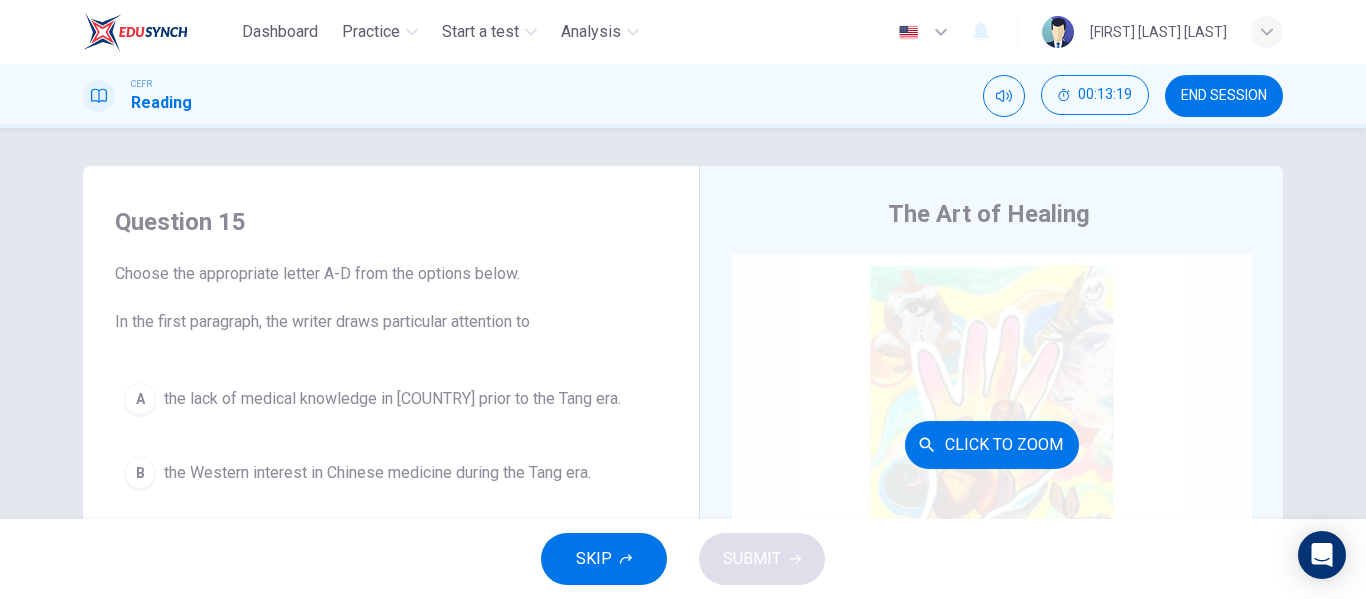 scroll, scrollTop: 0, scrollLeft: 0, axis: both 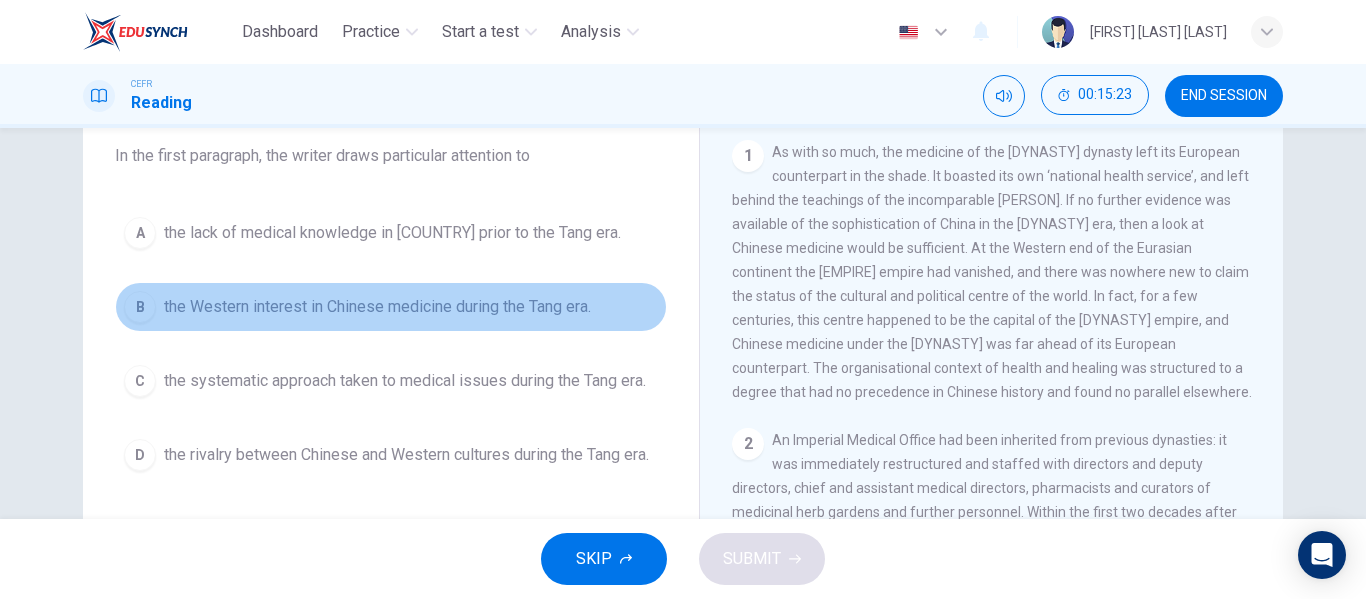 click on "B the Western interest in Chinese medicine during the Tang era." at bounding box center (391, 307) 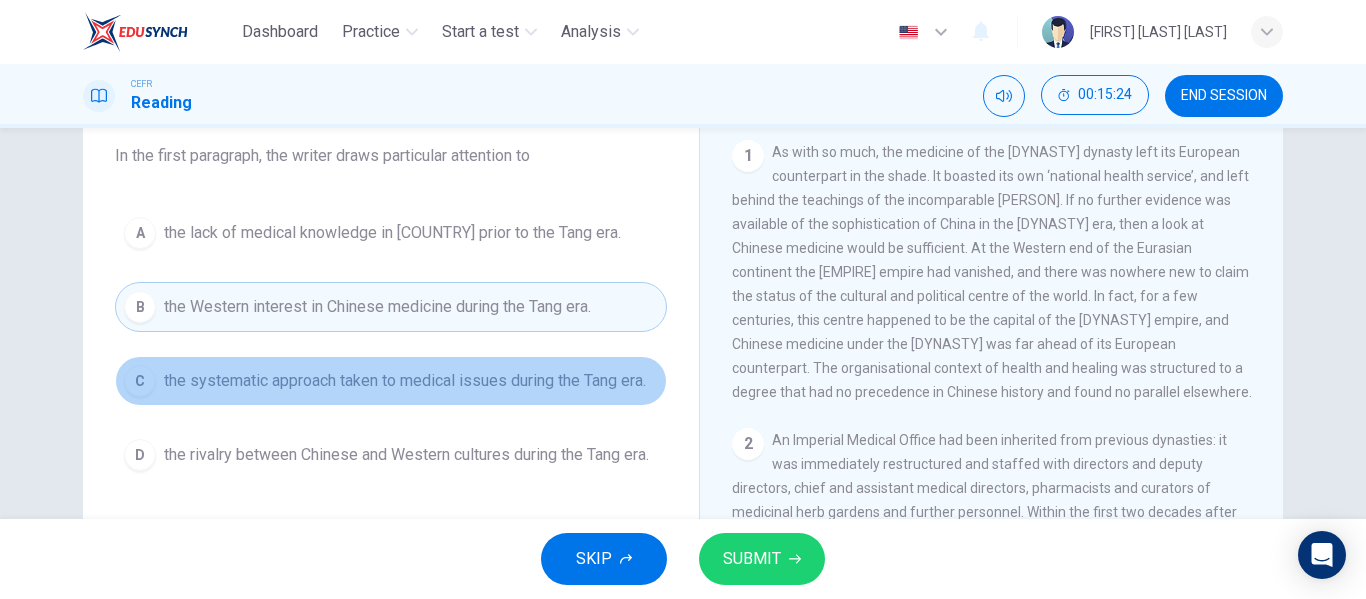 click on "C" at bounding box center (140, 233) 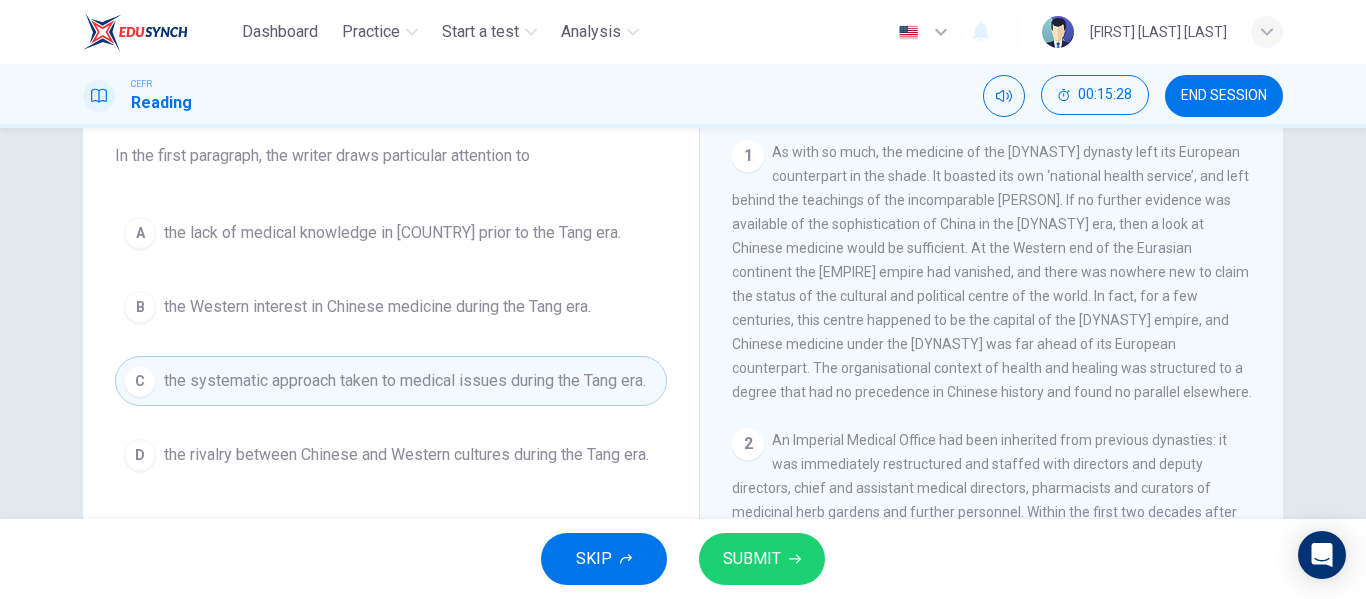 click on "SUBMIT" at bounding box center [752, 559] 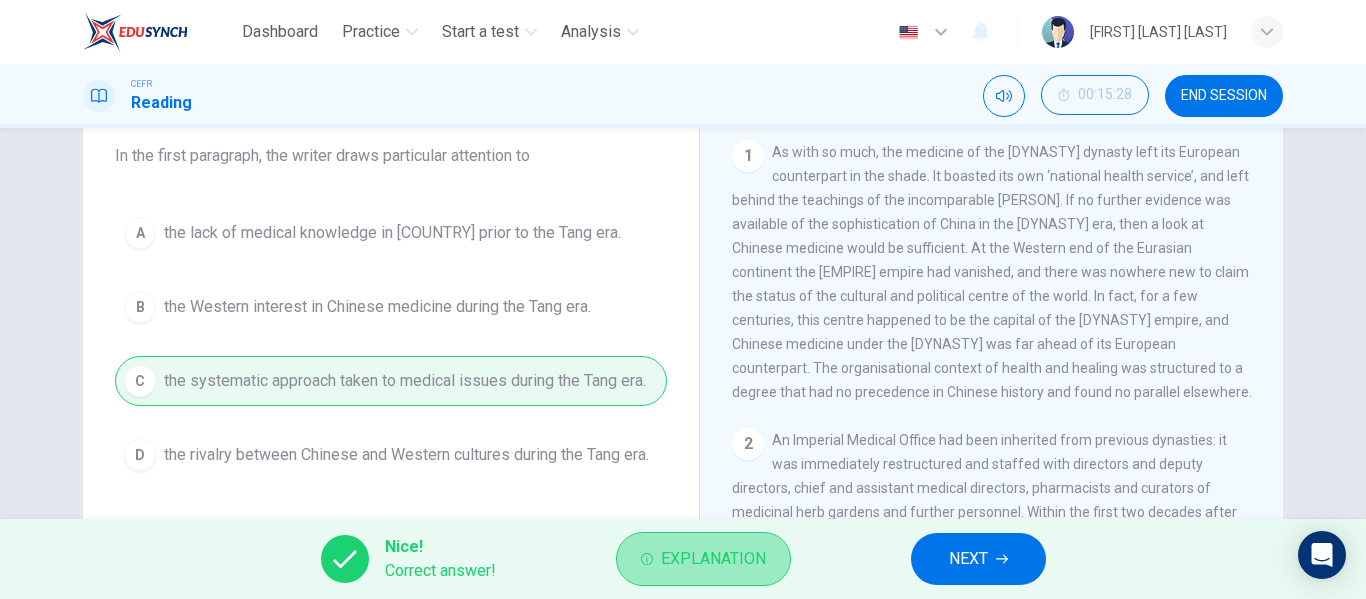 click on "Explanation" at bounding box center [713, 559] 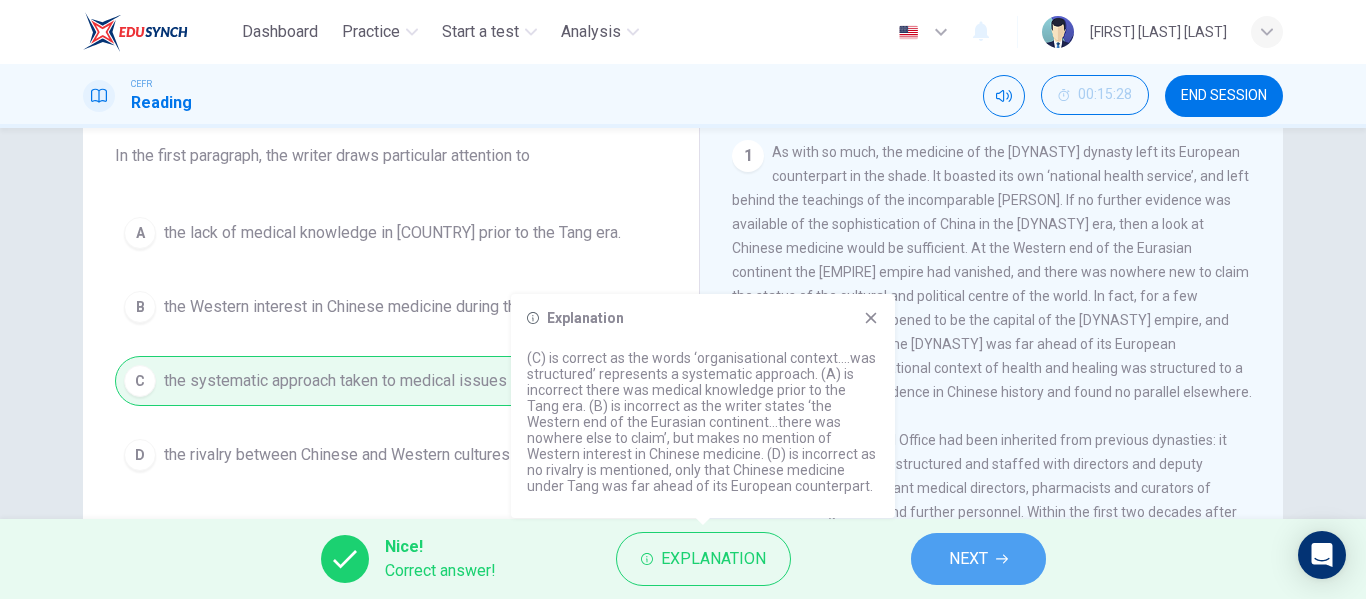 click on "NEXT" at bounding box center (978, 559) 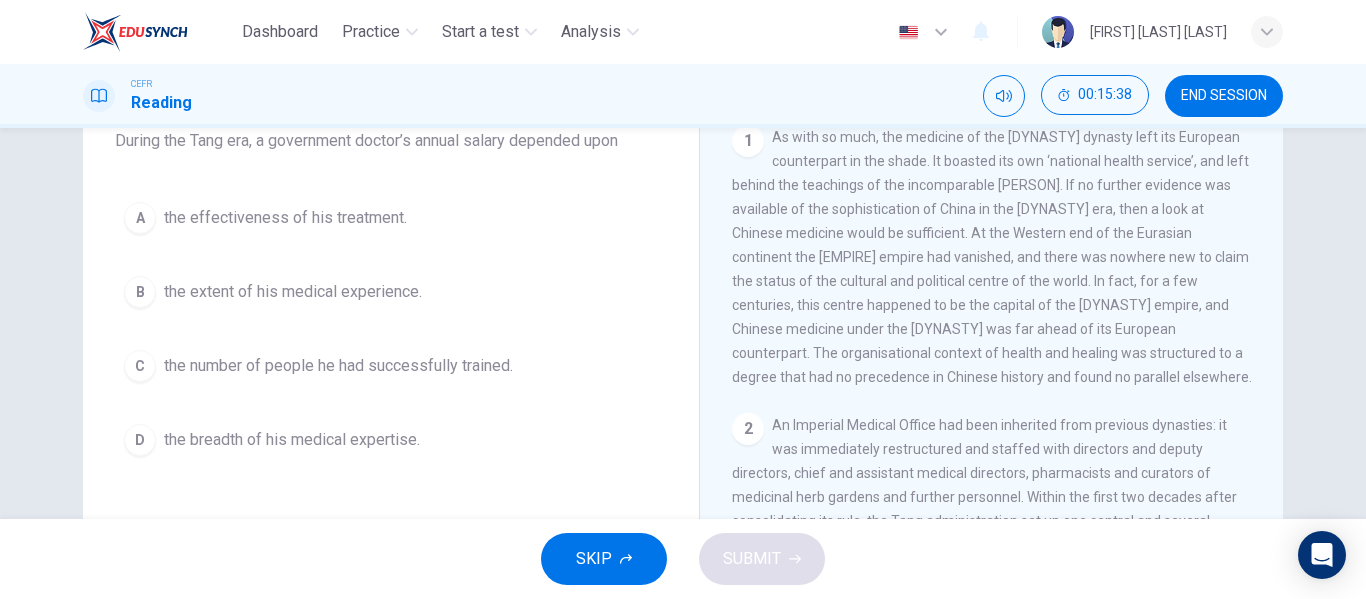 scroll, scrollTop: 184, scrollLeft: 0, axis: vertical 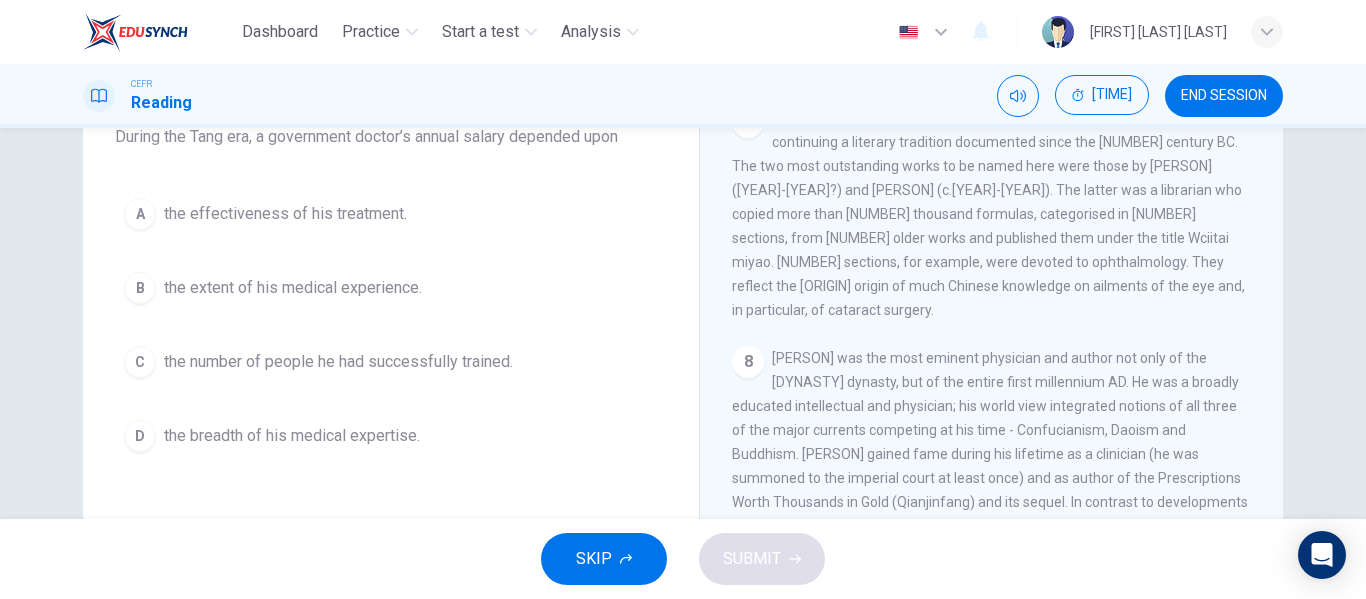 click on "D the breadth of his medical expertise." at bounding box center (391, 436) 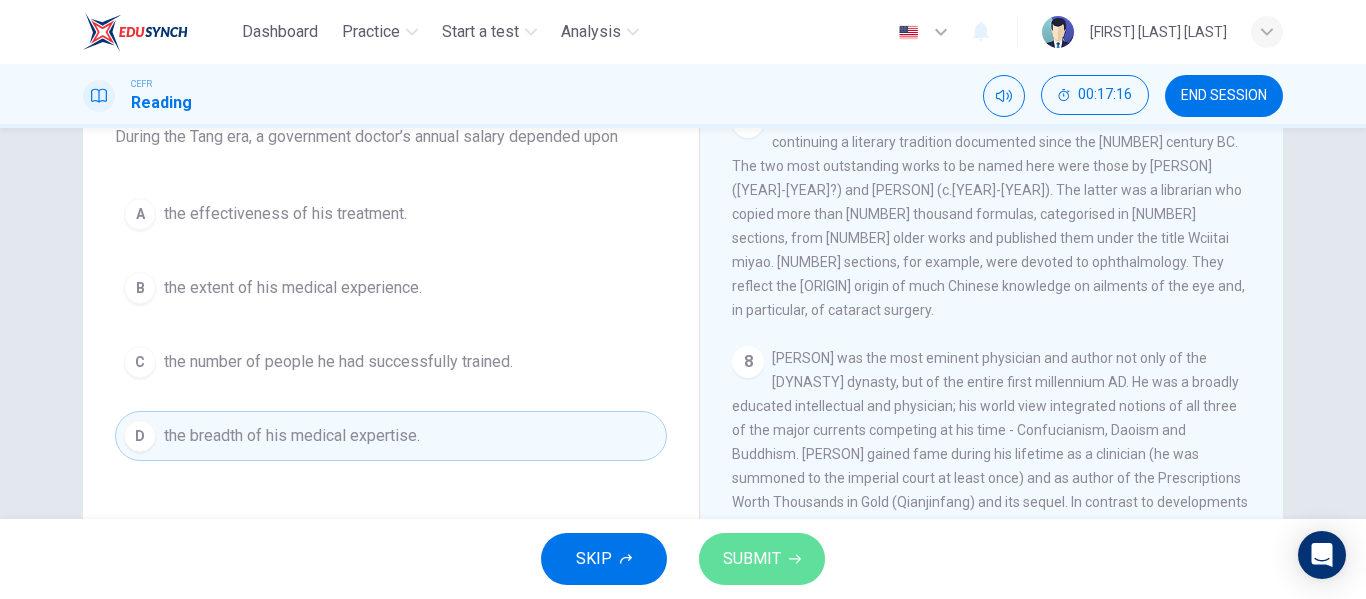 click on "SUBMIT" at bounding box center (752, 559) 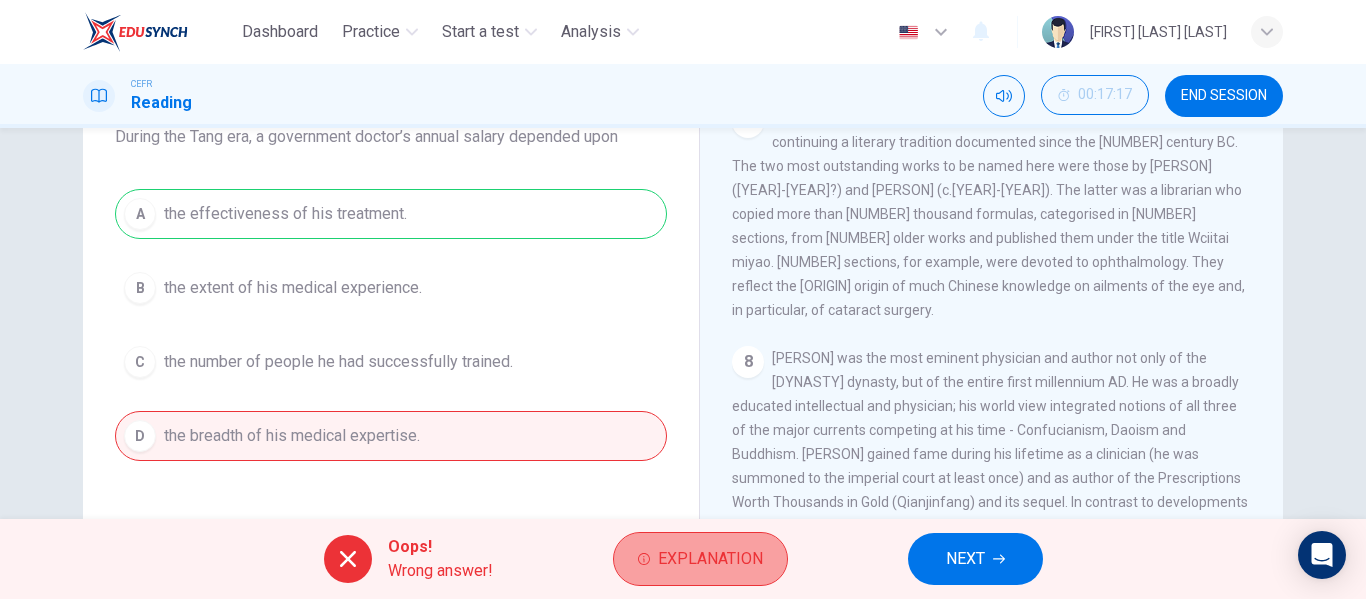 click on "Explanation" at bounding box center [700, 559] 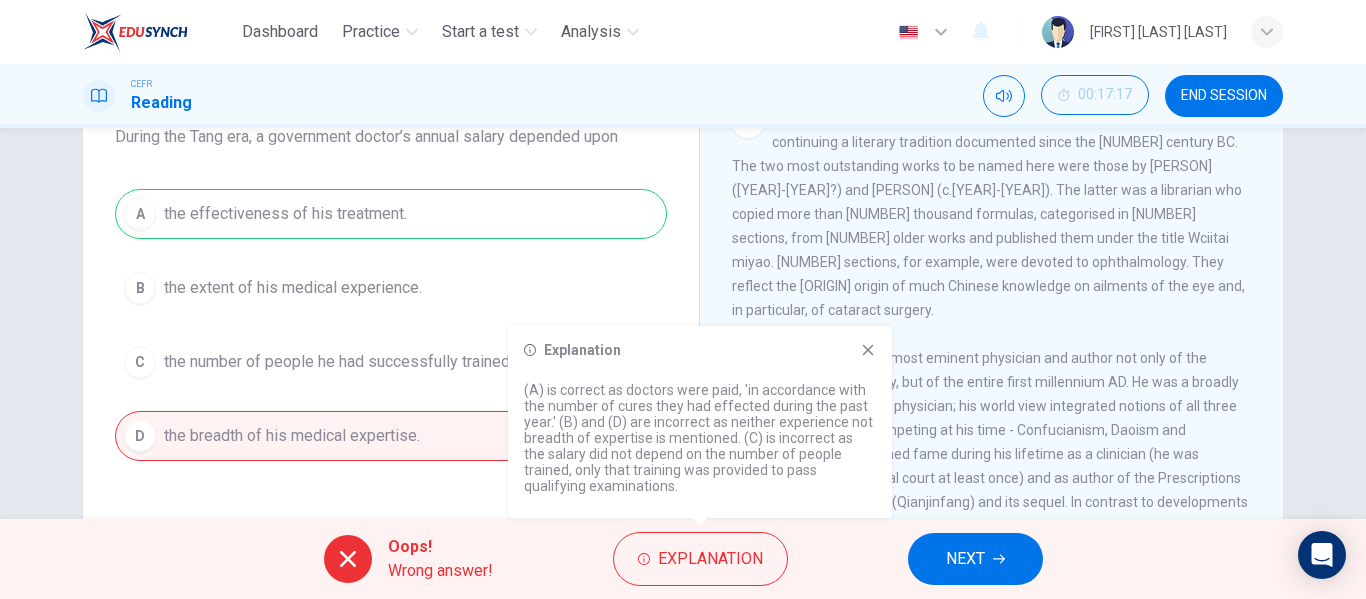click on "Explanation (A) is correct as doctors were paid, 'in accordance with the number of cures they had effected during the past year.' (B) and (D) are incorrect as neither experience not breadth of expertise is mentioned. (C) is incorrect as the salary did not depend on the number of people trained, only that training was provided to pass qualifying examinations." at bounding box center (700, 422) 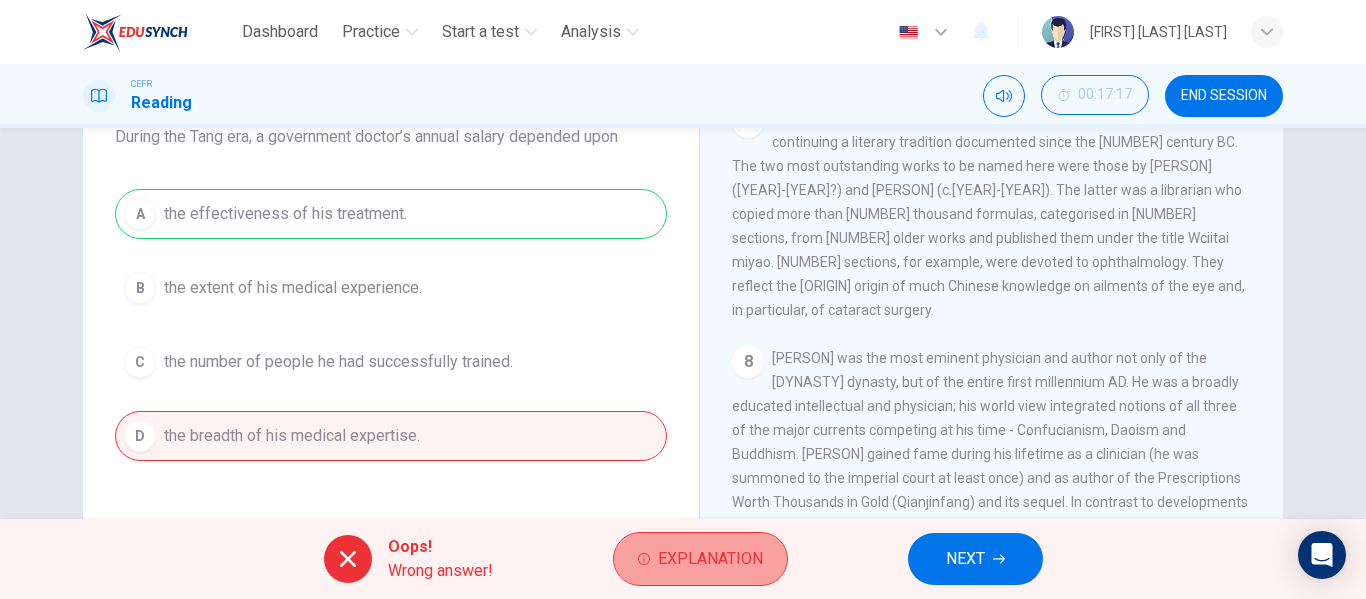 click on "Explanation" at bounding box center [710, 559] 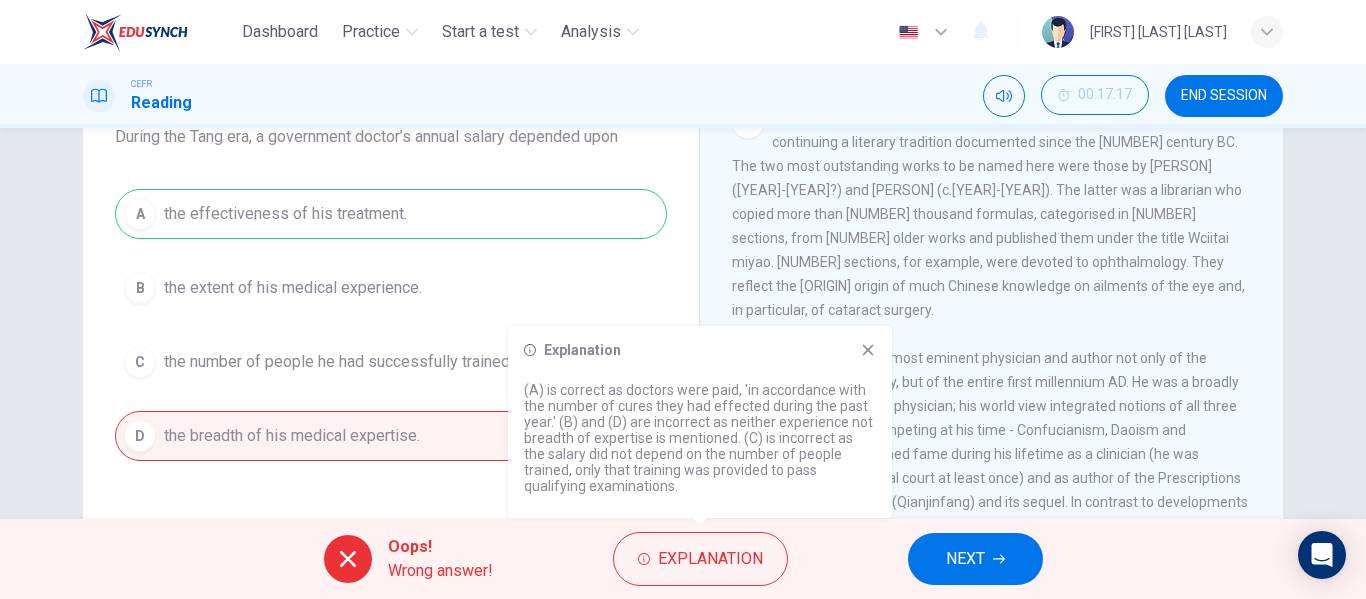 type 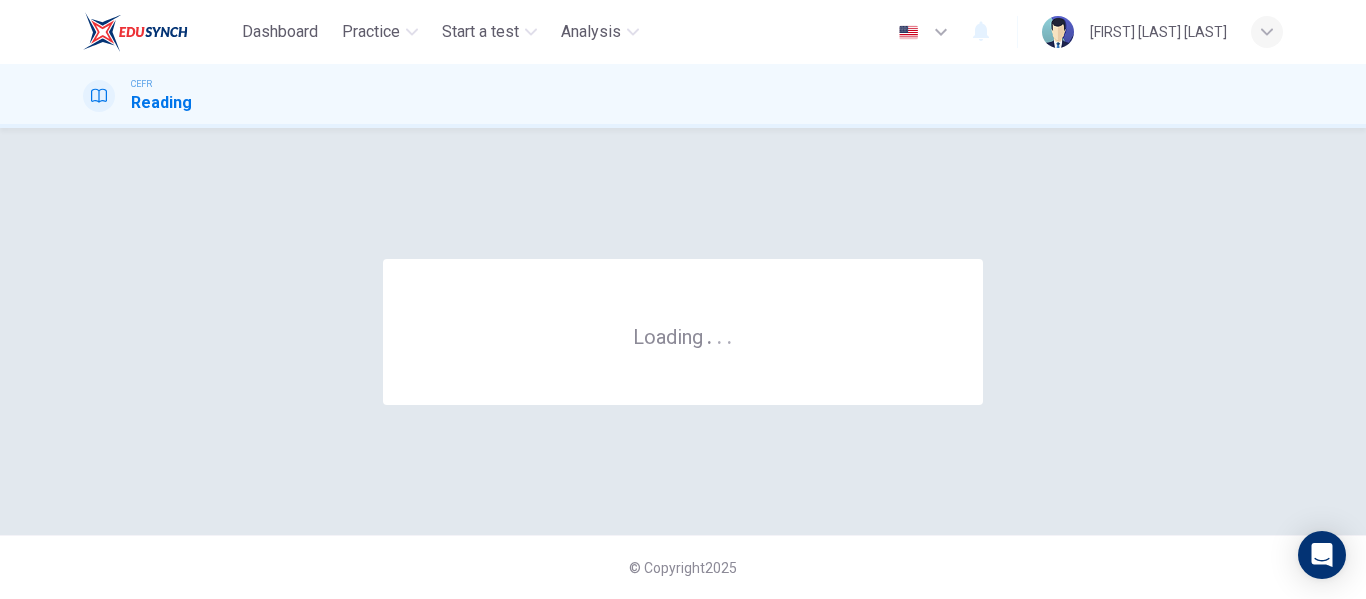 scroll, scrollTop: 0, scrollLeft: 0, axis: both 